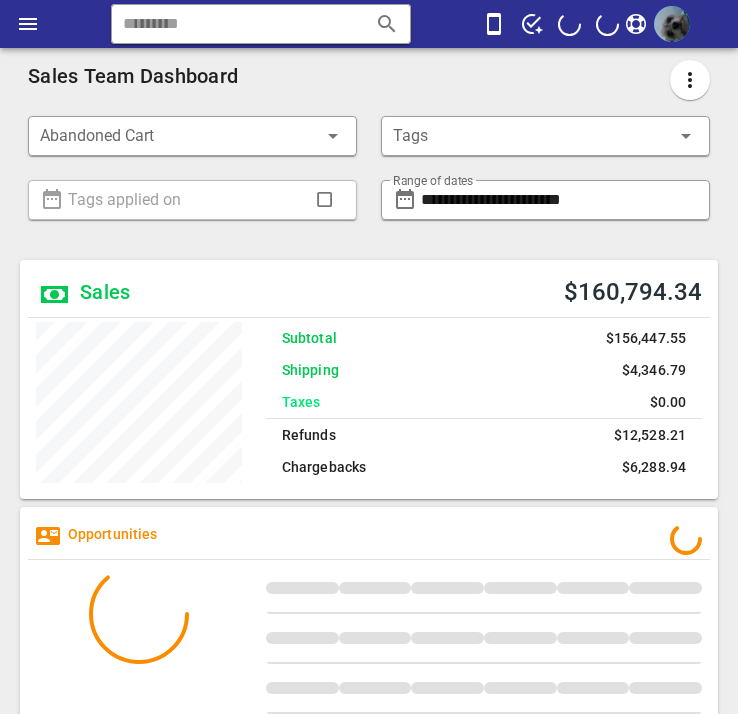 scroll, scrollTop: 0, scrollLeft: 0, axis: both 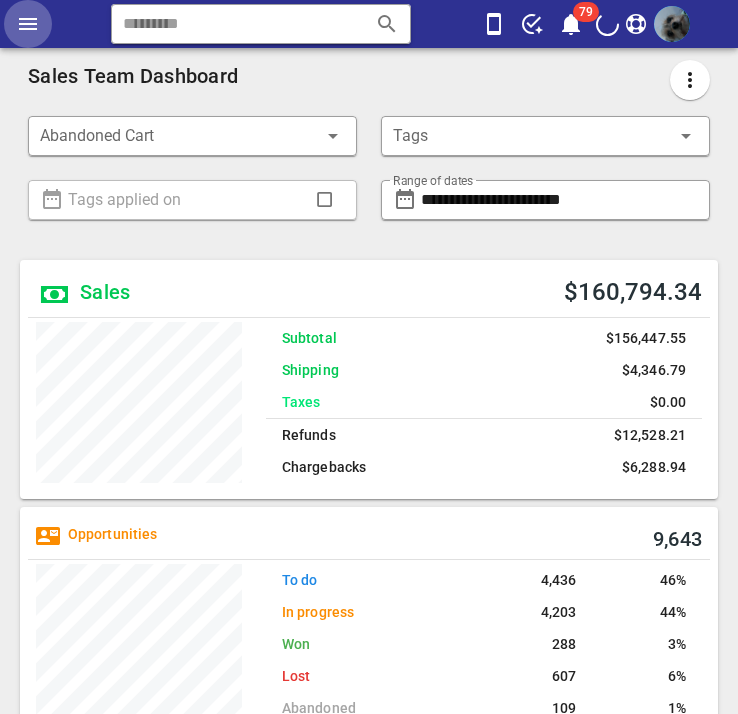 click at bounding box center [28, 24] 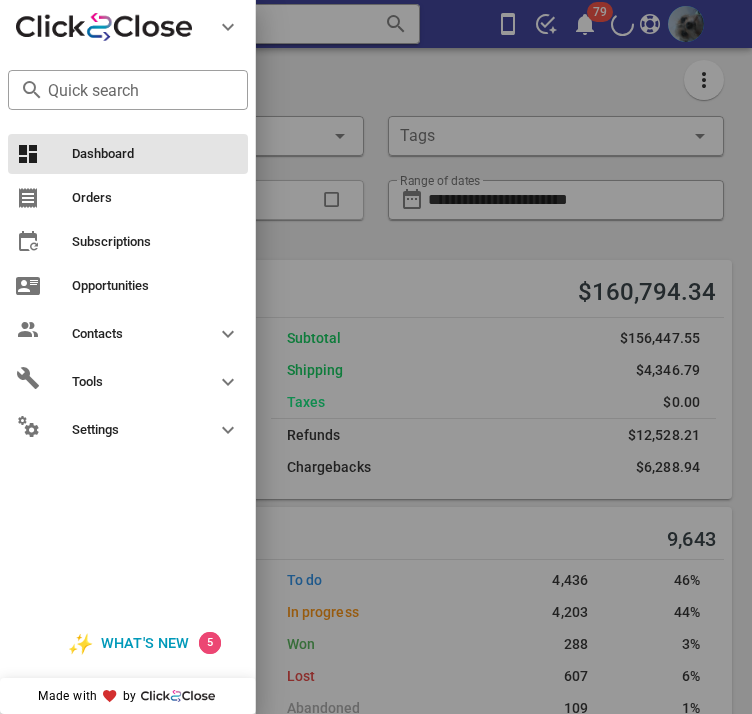 scroll, scrollTop: 999761, scrollLeft: 999288, axis: both 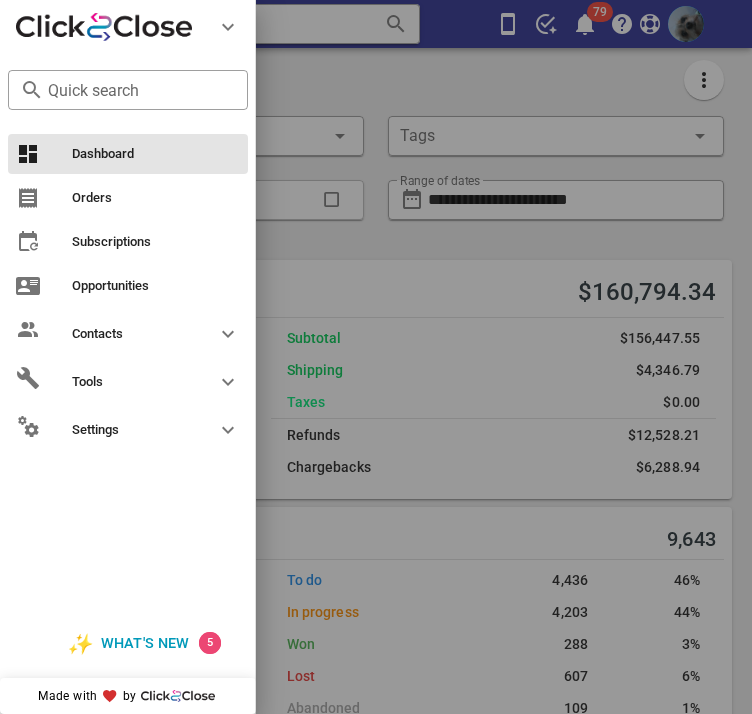 click at bounding box center (376, 357) 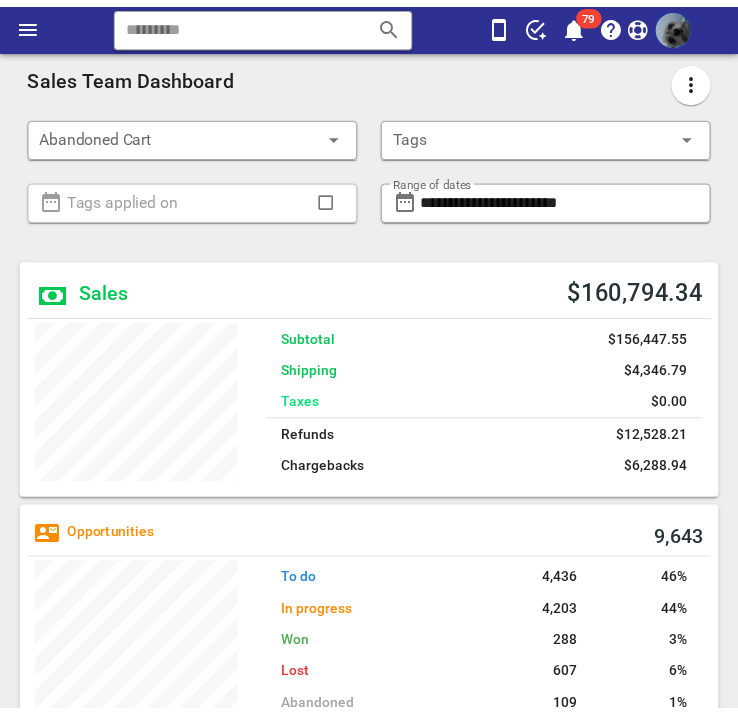 scroll, scrollTop: 238, scrollLeft: 698, axis: both 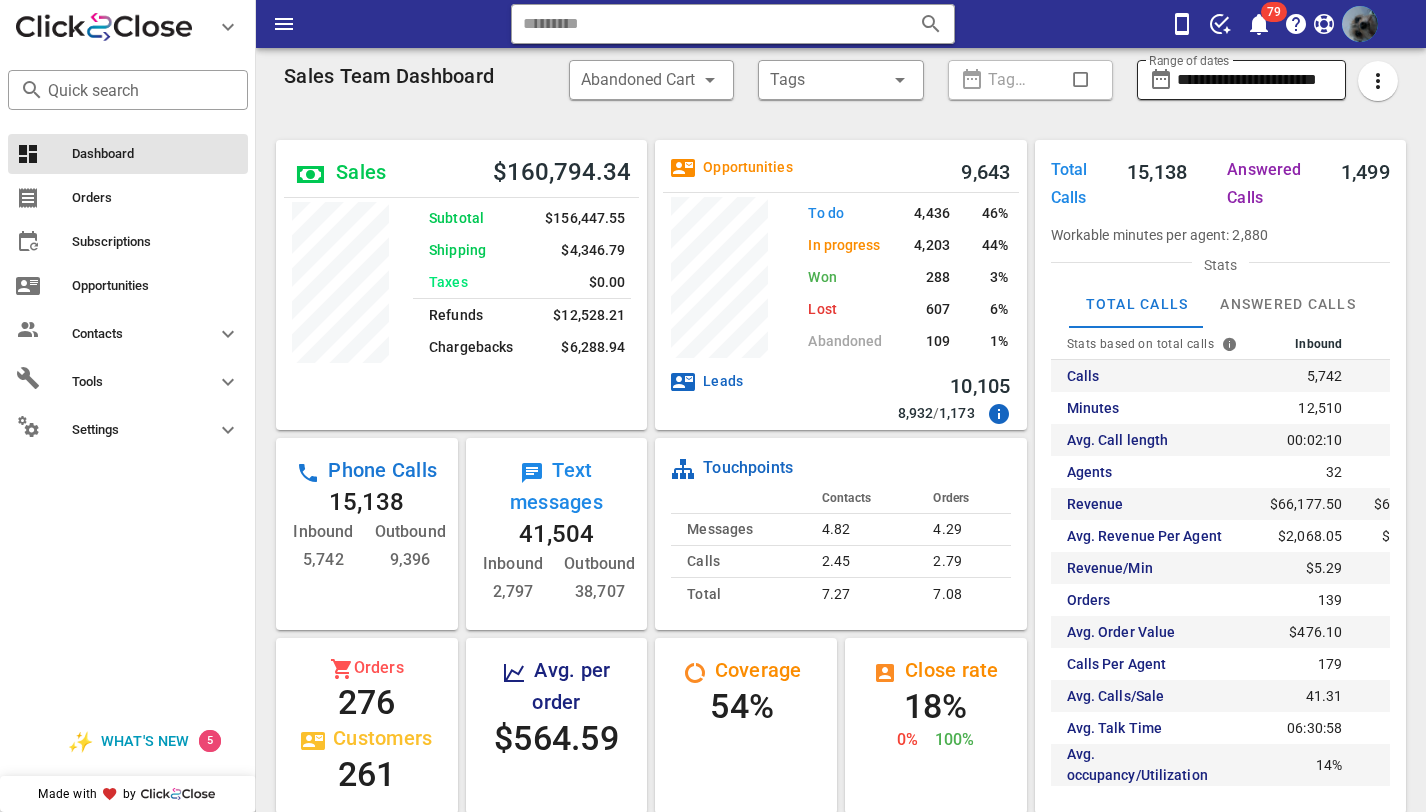 click on "**********" at bounding box center (1255, 80) 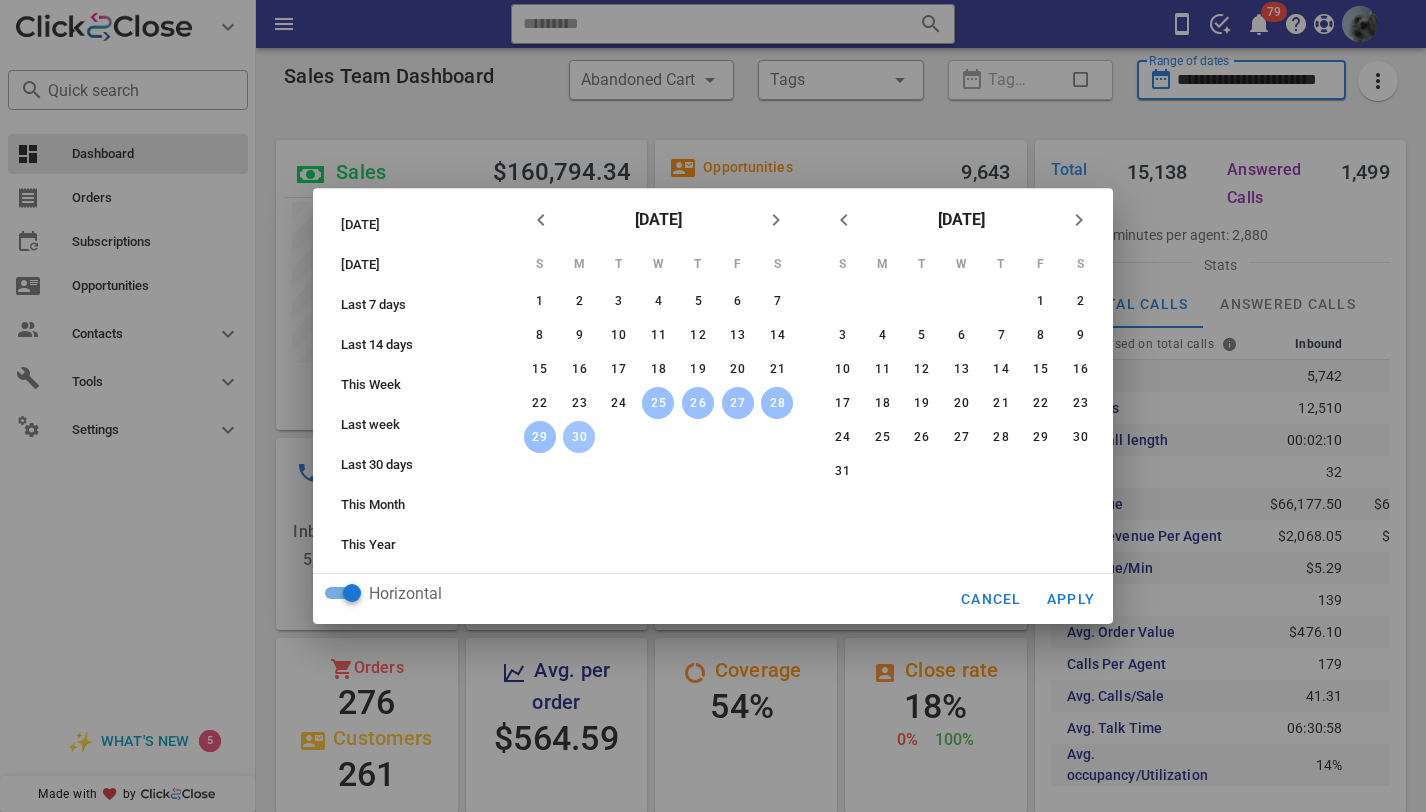 click on "30" at bounding box center (579, 437) 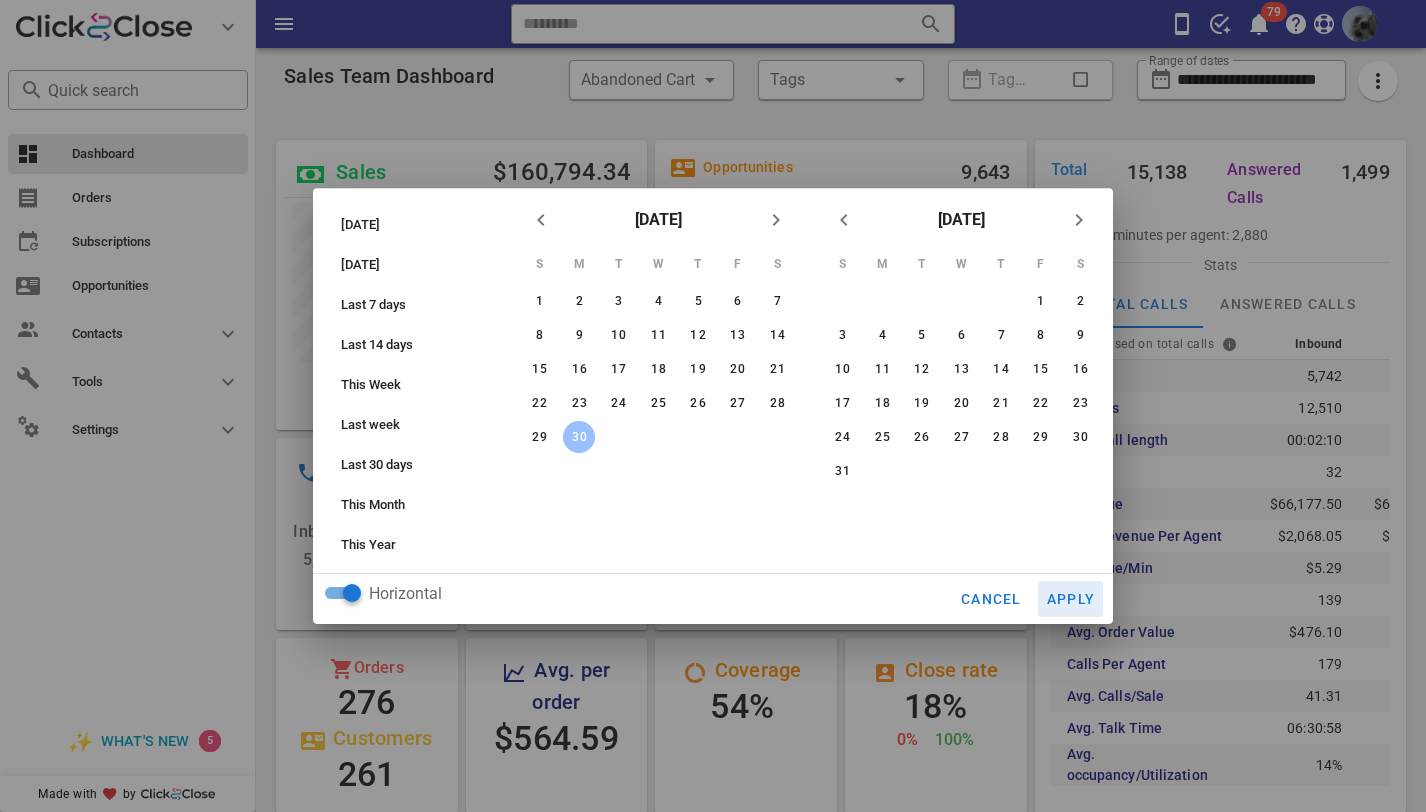 click on "Apply" at bounding box center (1071, 599) 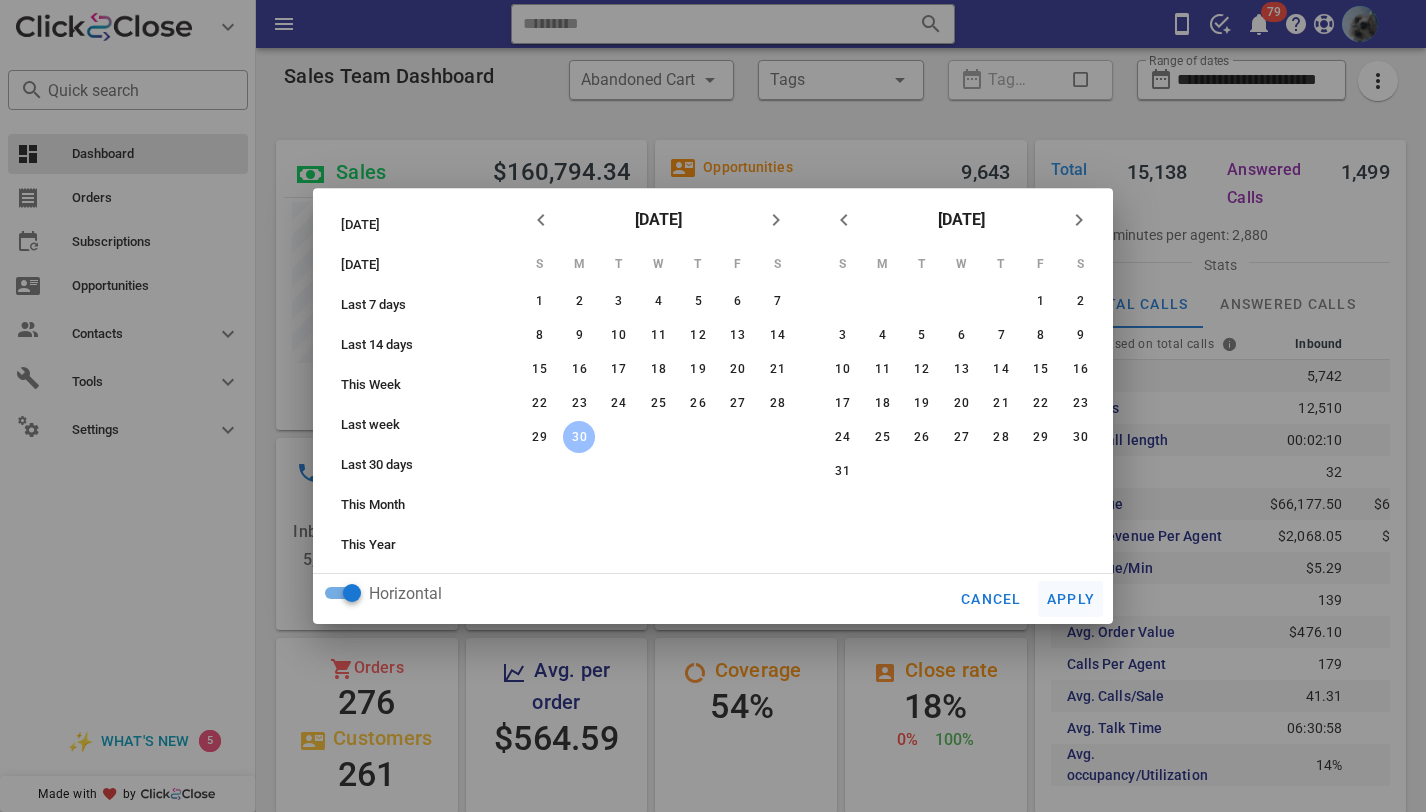 type on "**********" 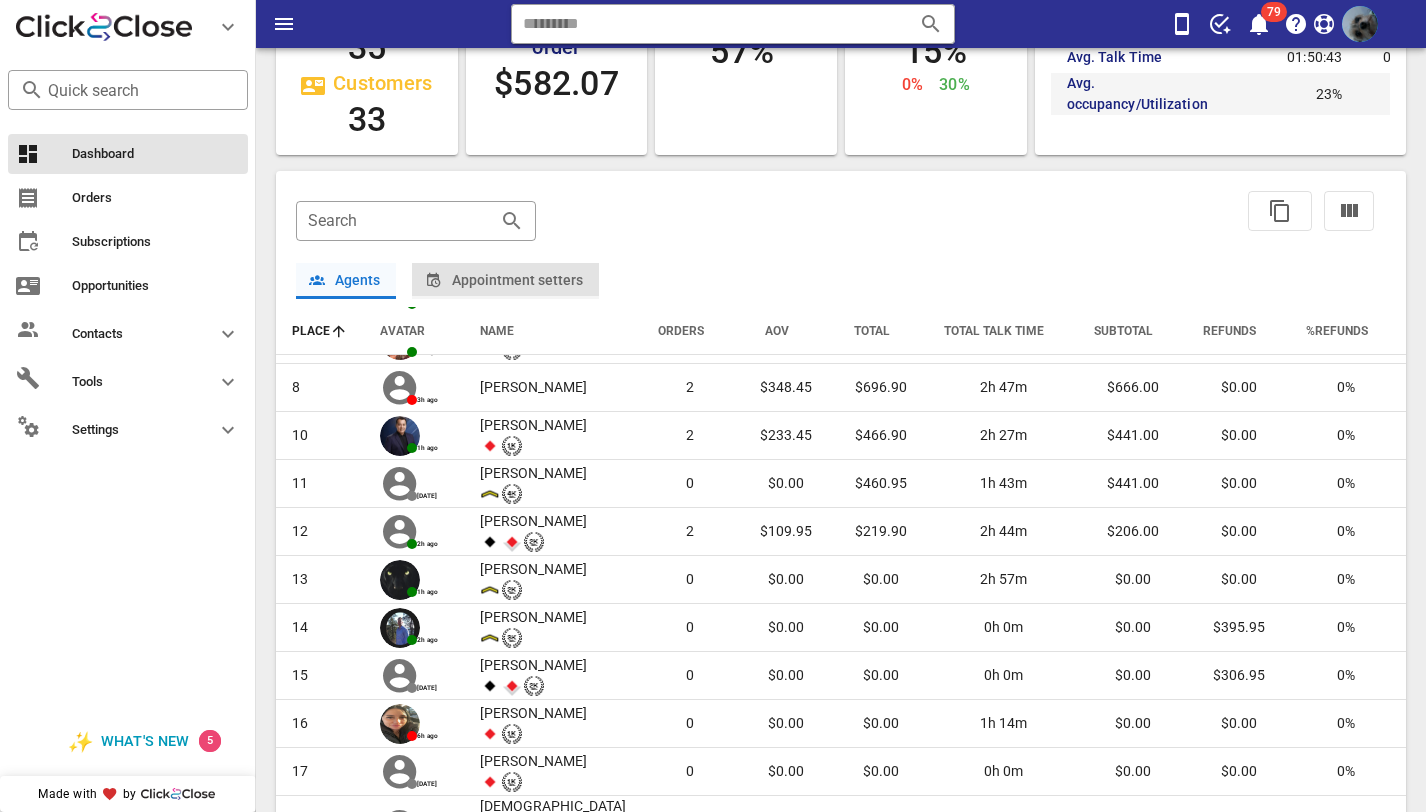click on "Appointment setters" at bounding box center [505, 280] 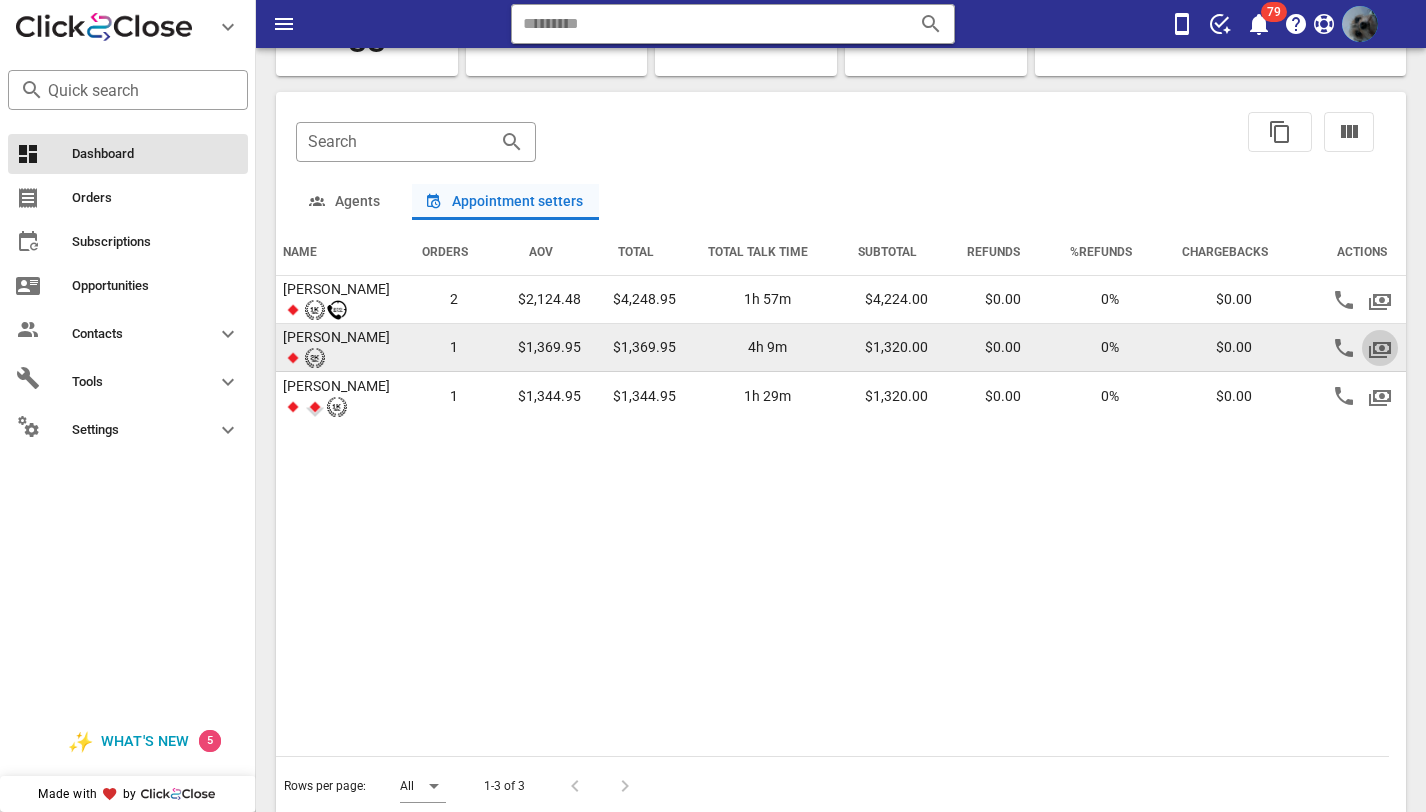 click at bounding box center (1380, 348) 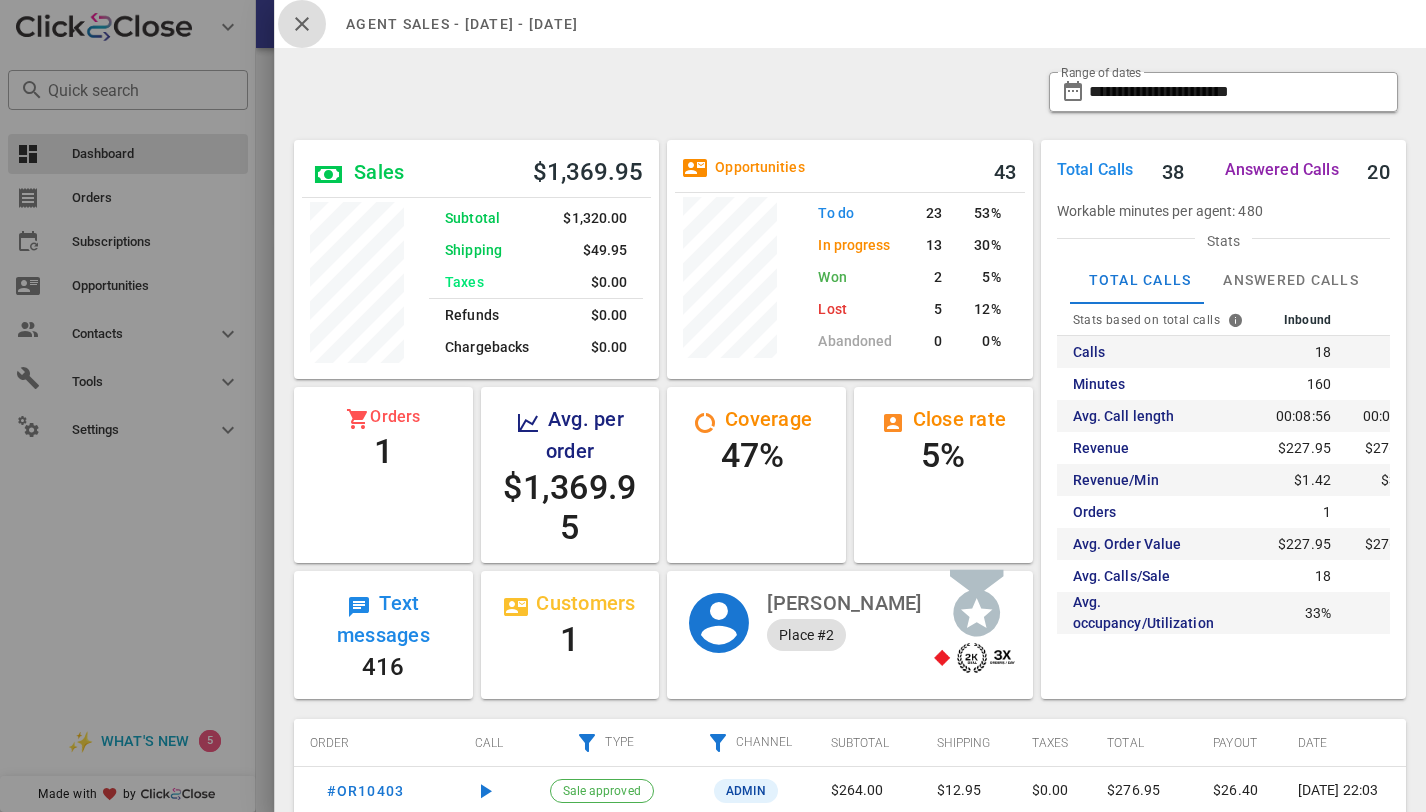 click at bounding box center (302, 24) 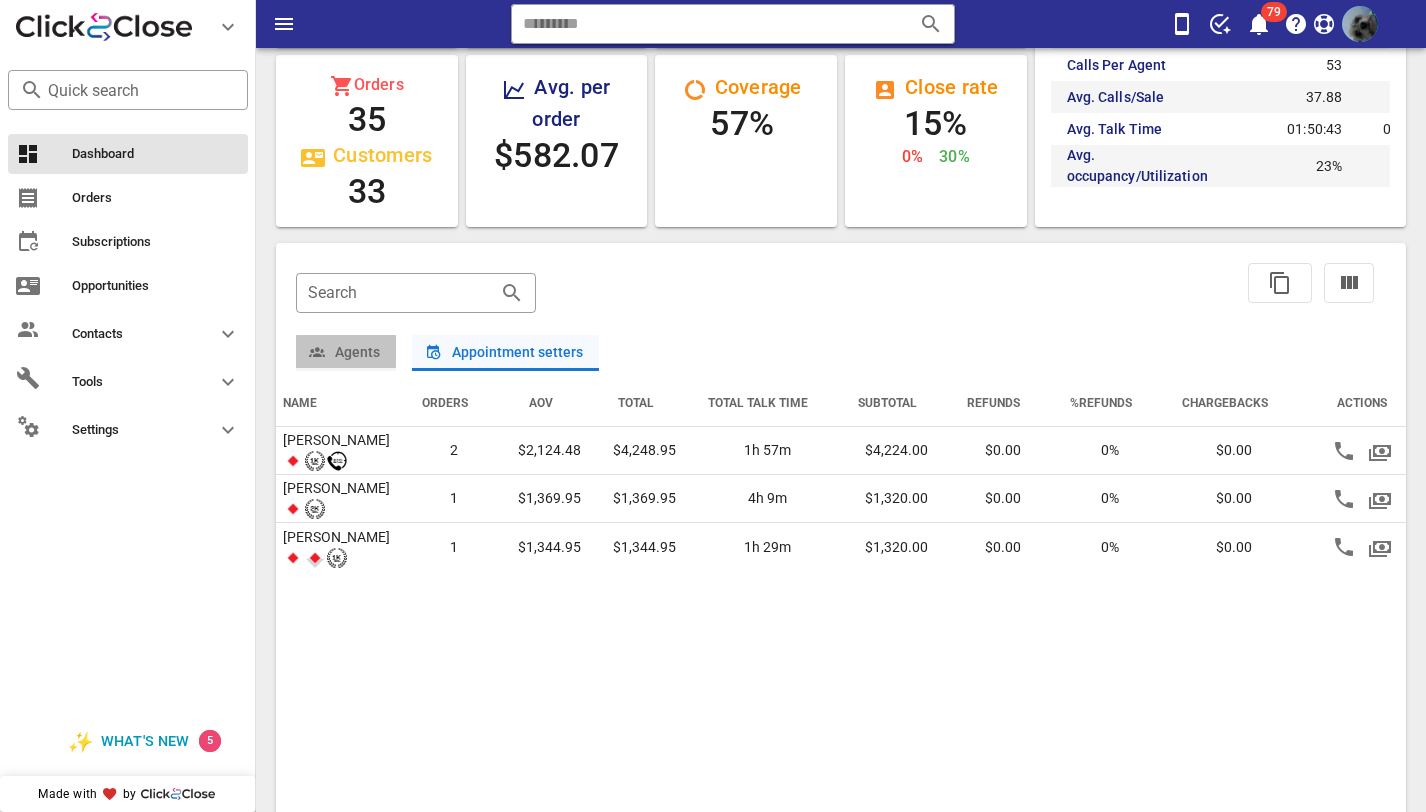 click on "Agents" at bounding box center (346, 352) 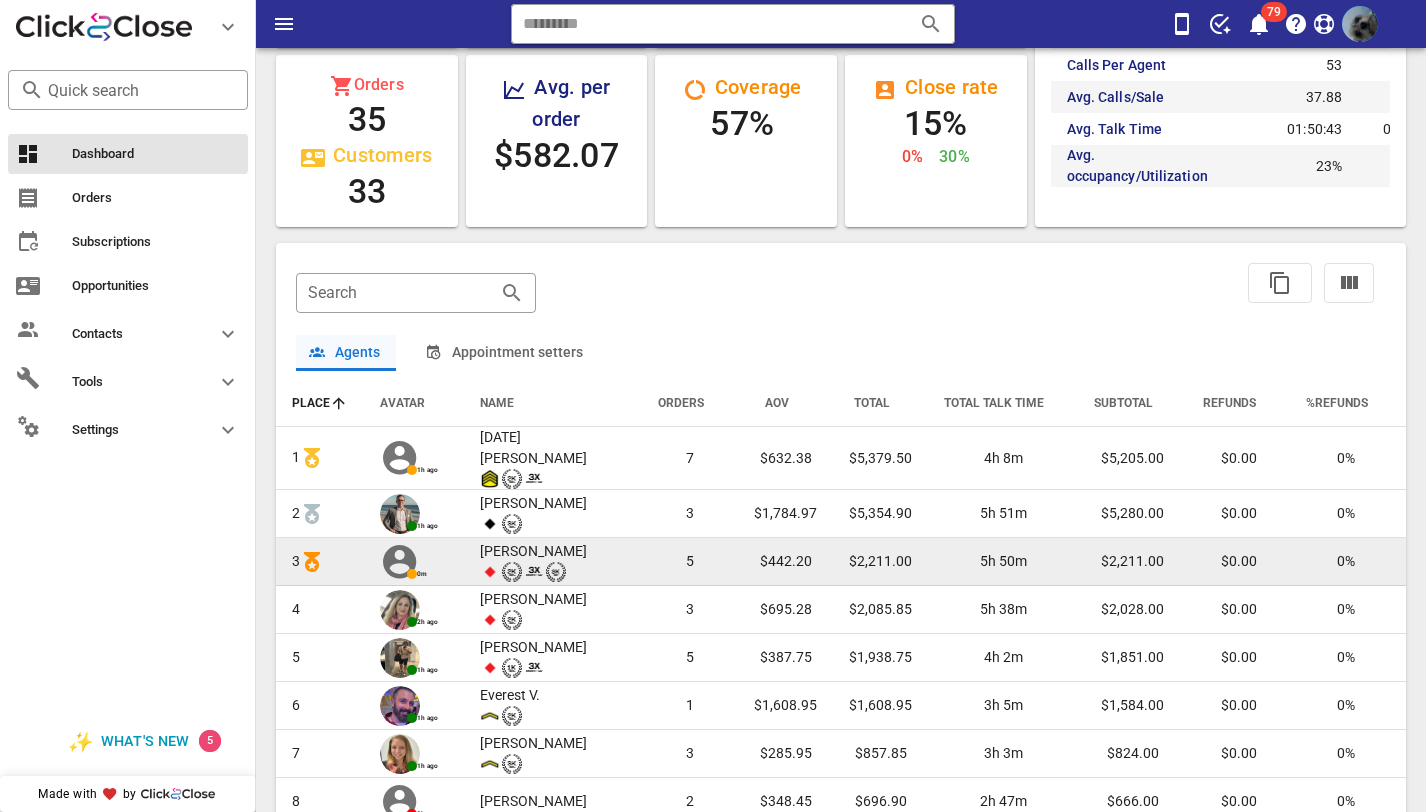 scroll, scrollTop: 496, scrollLeft: 0, axis: vertical 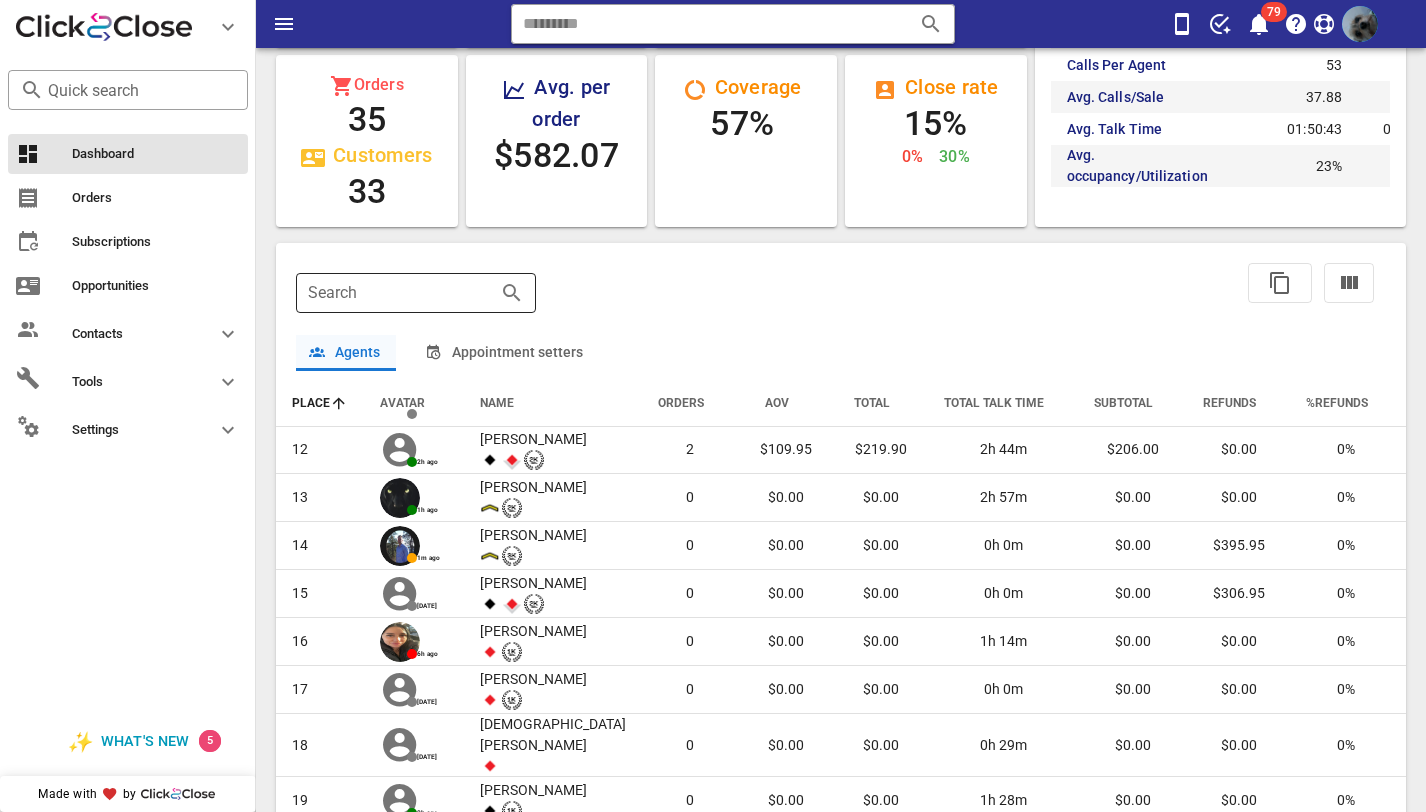 click on "Search" at bounding box center [388, 293] 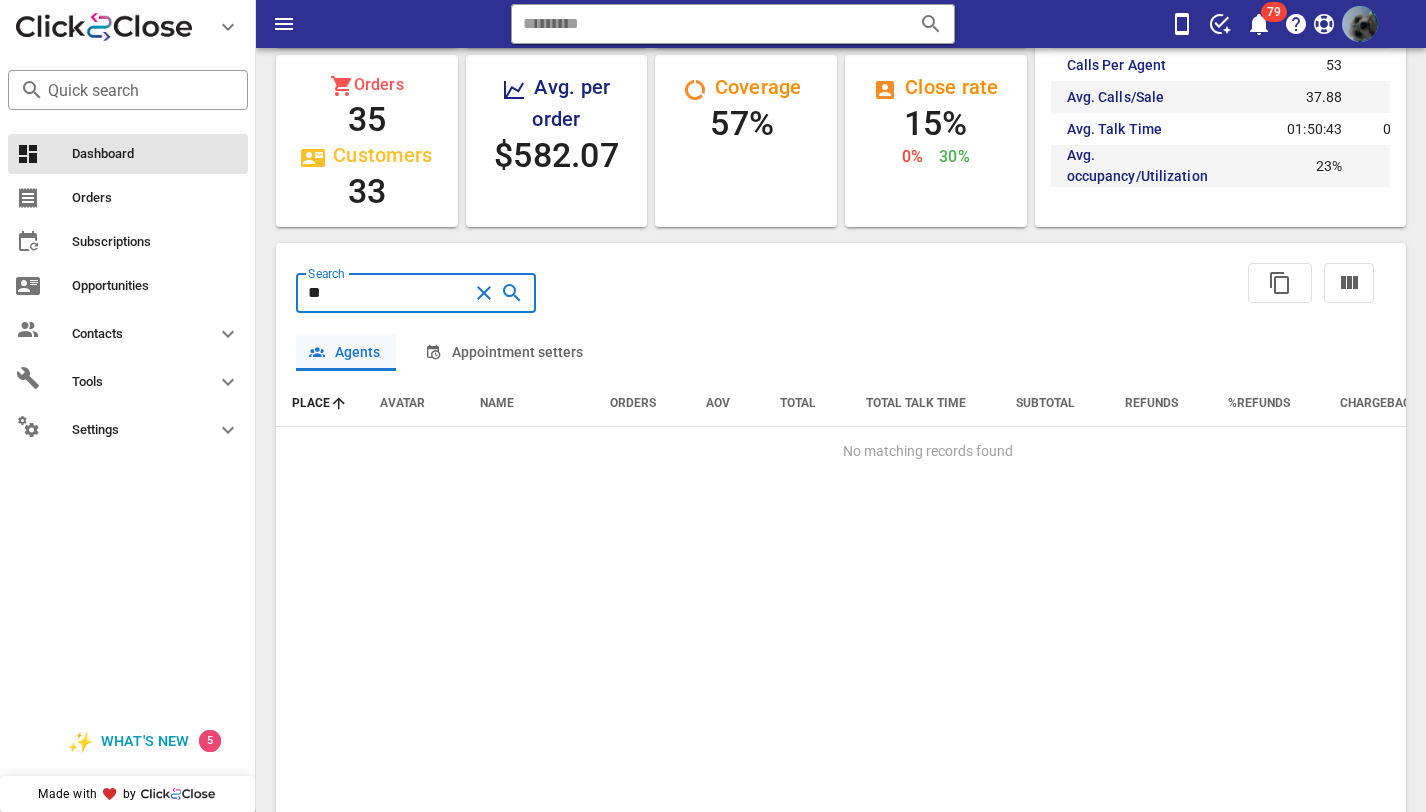 scroll, scrollTop: 0, scrollLeft: 0, axis: both 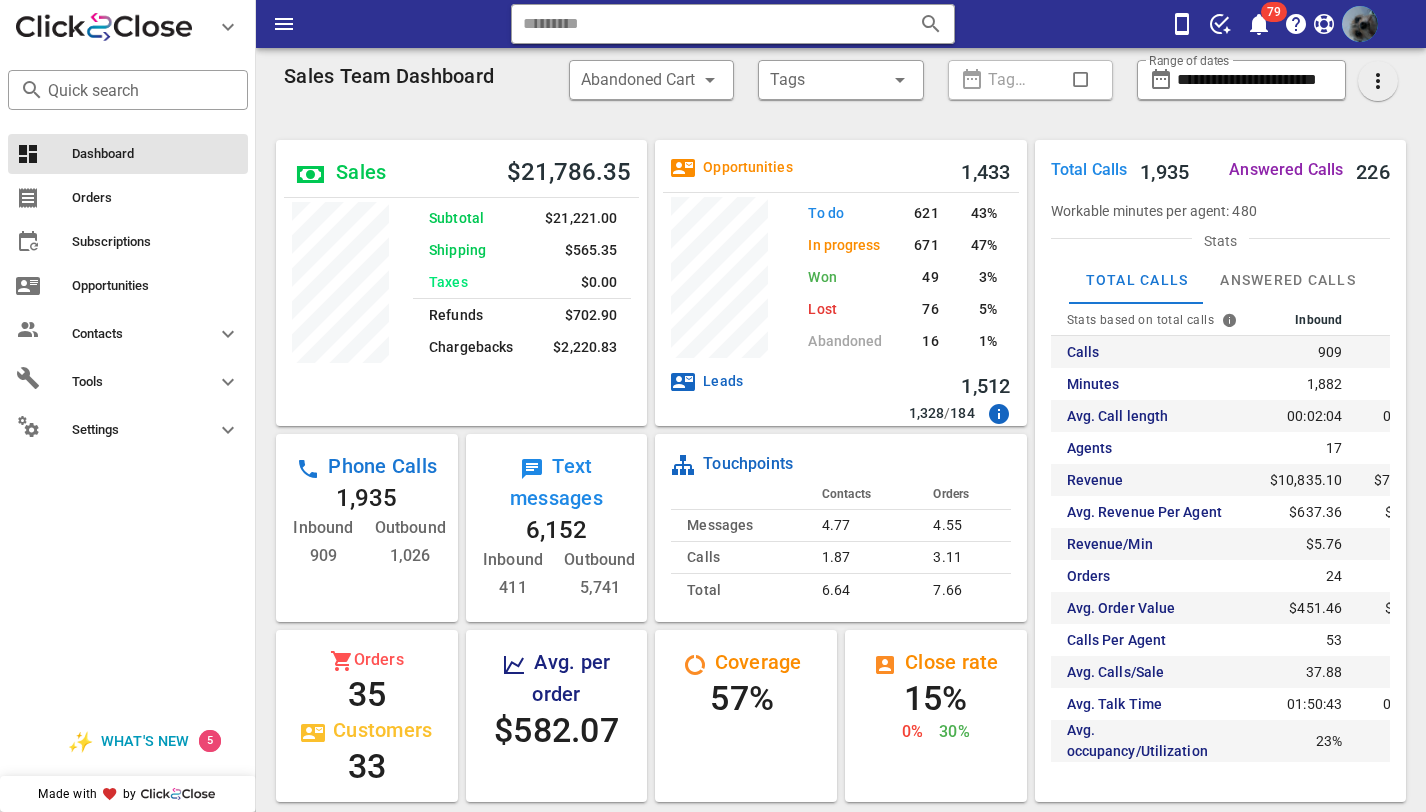 type on "****" 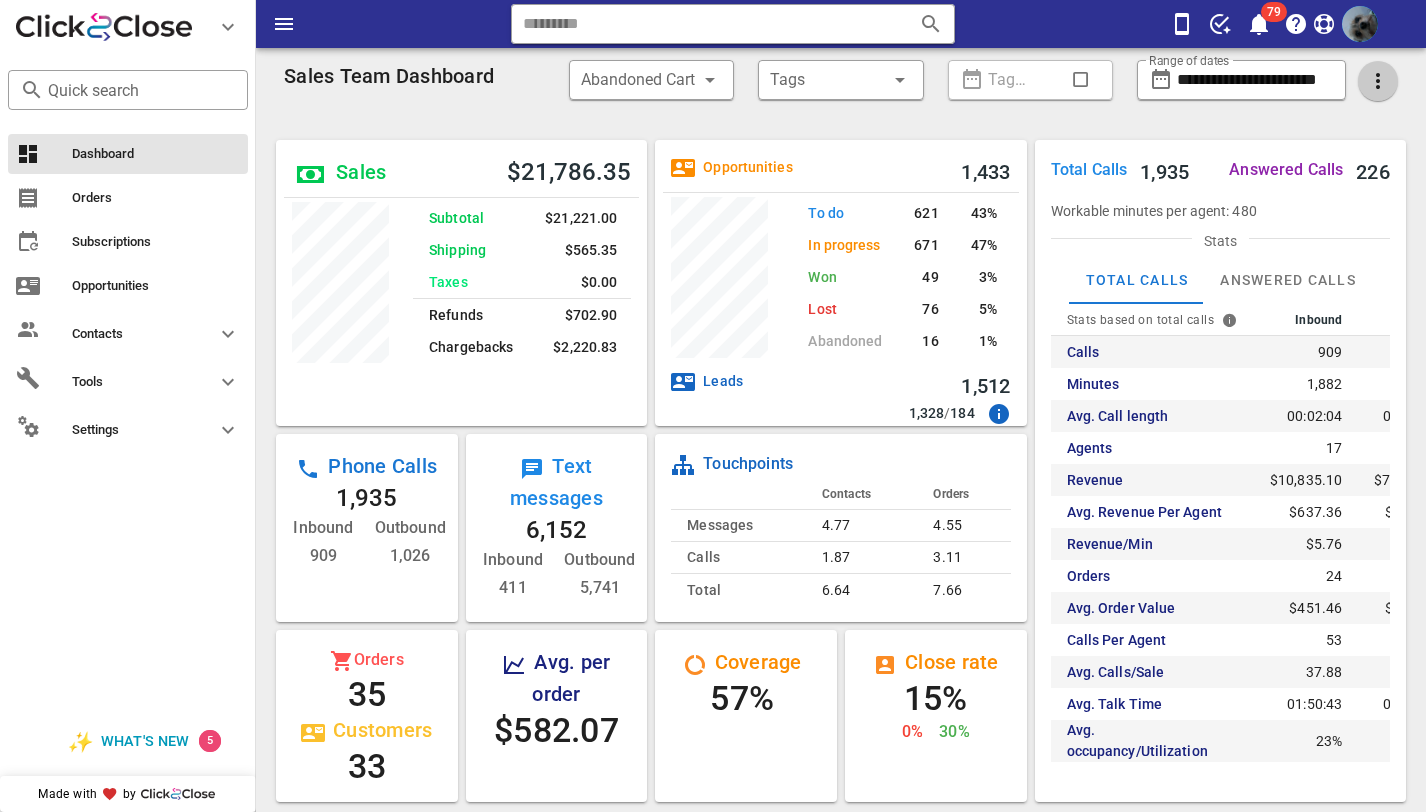 click at bounding box center (1378, 81) 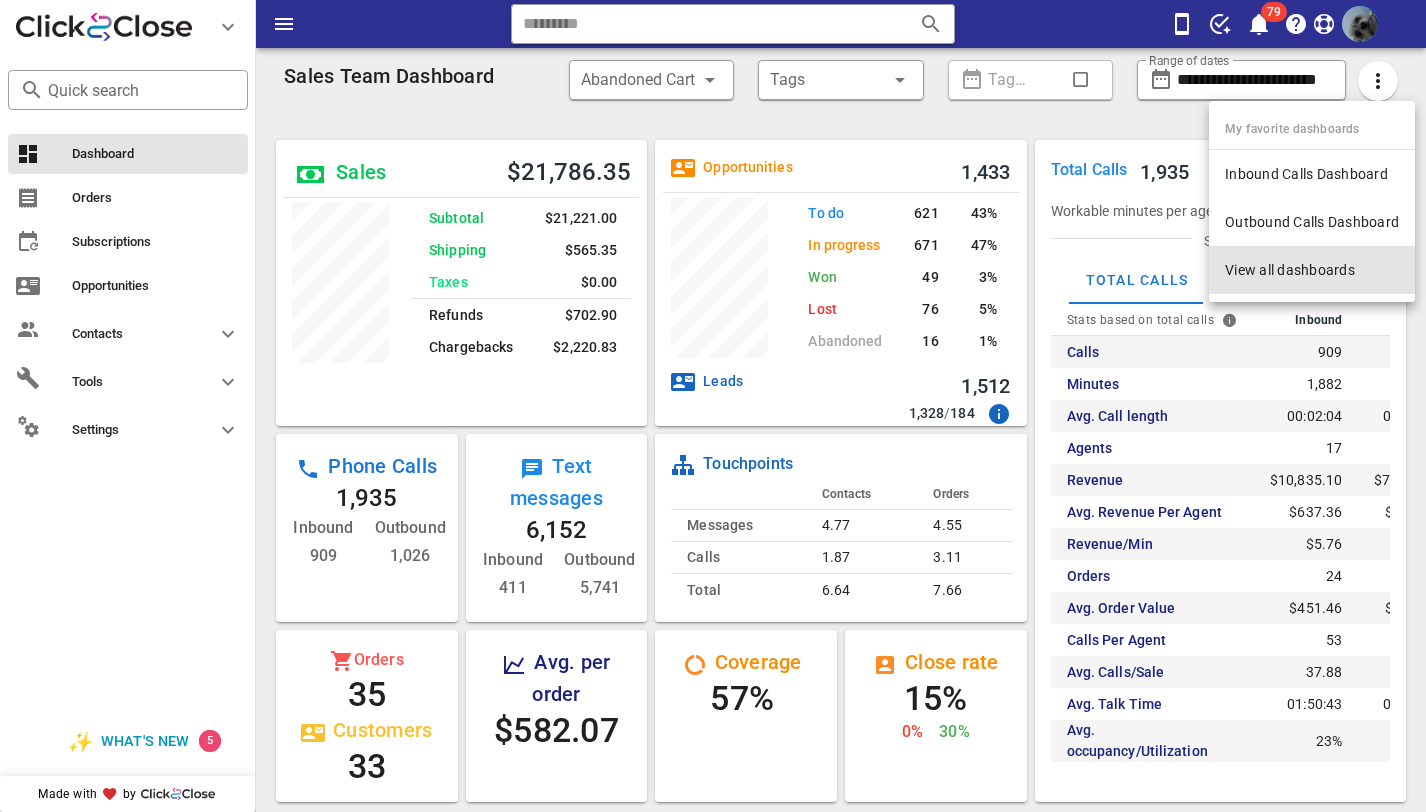 click on "View all dashboards" at bounding box center [1312, 270] 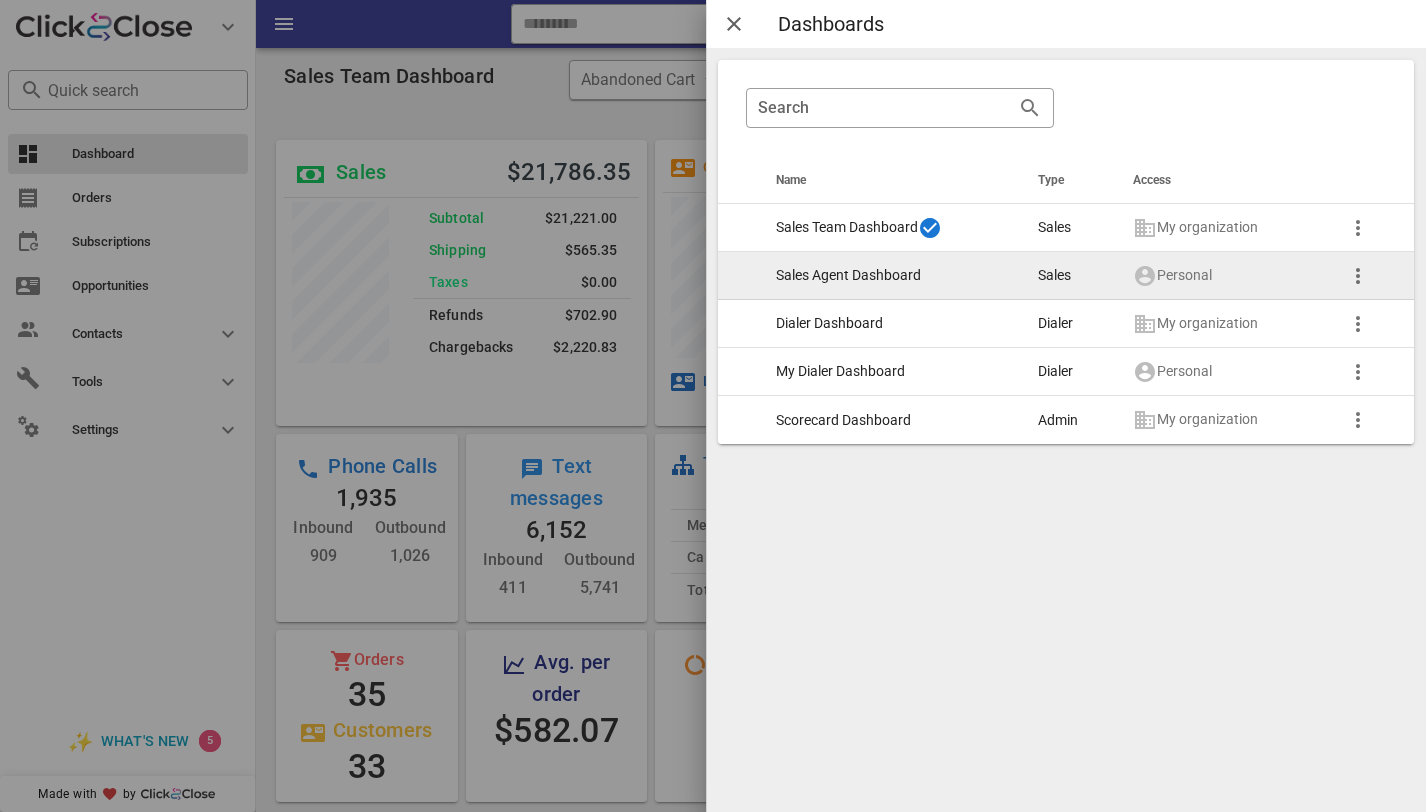 click on "Sales Agent Dashboard" at bounding box center [890, 276] 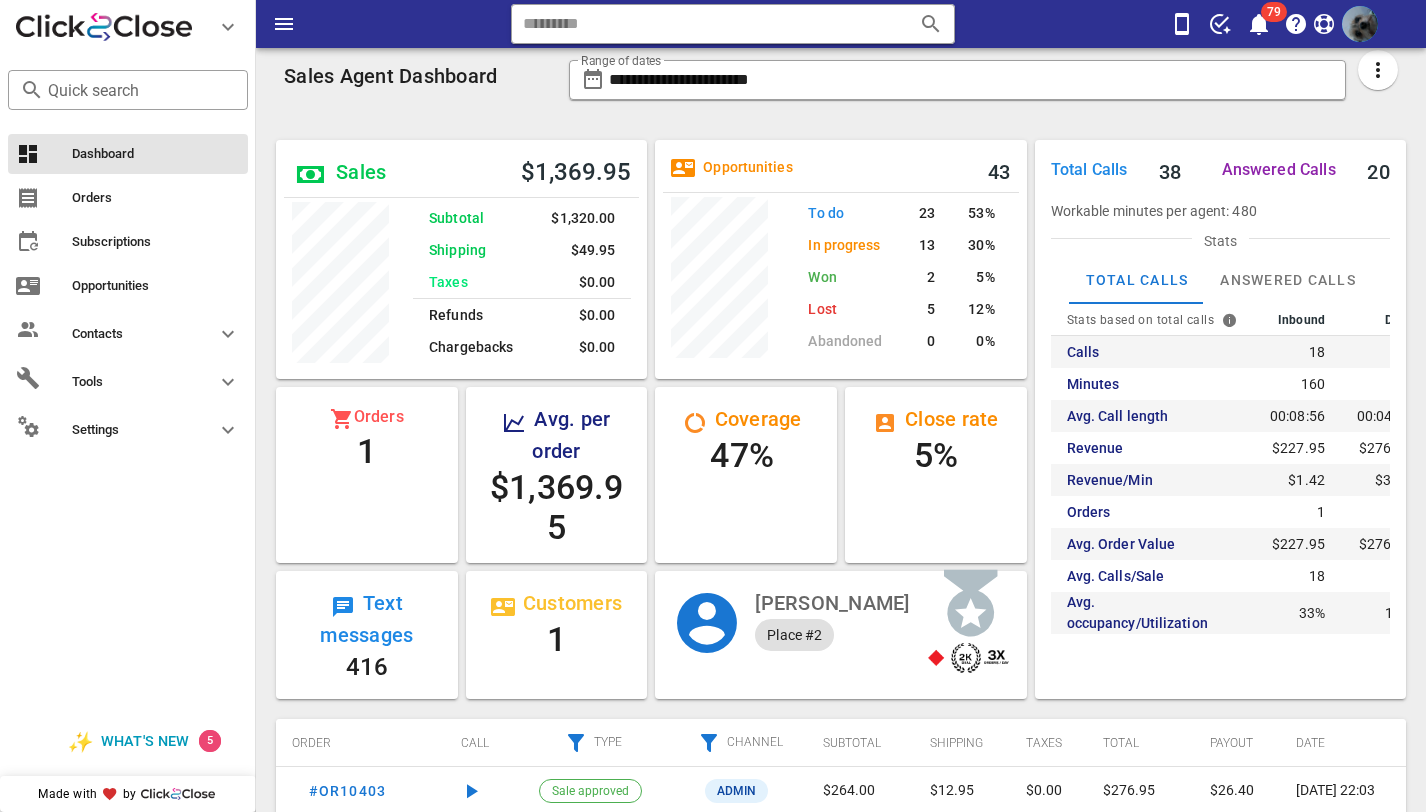 scroll, scrollTop: 999761, scrollLeft: 999628, axis: both 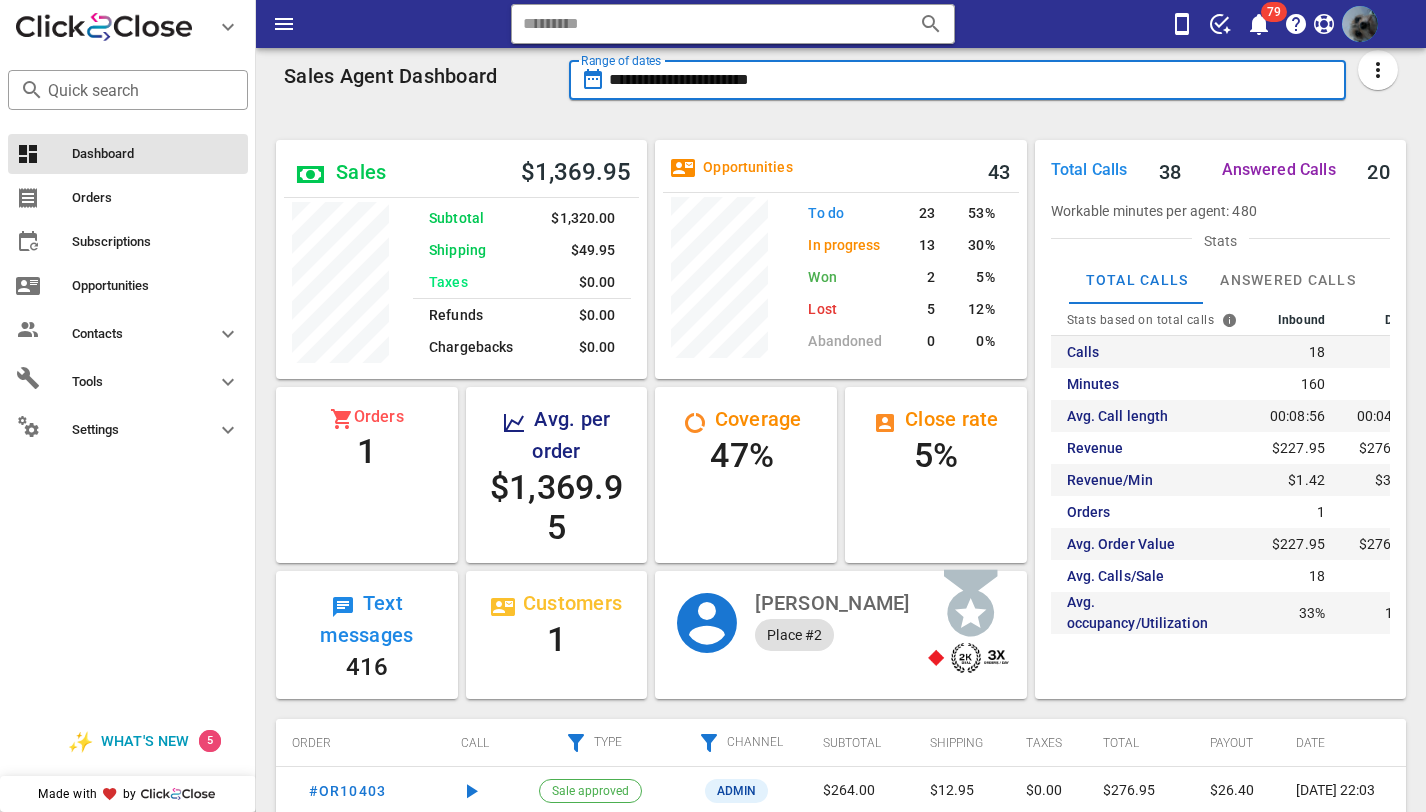click on "**********" at bounding box center (972, 80) 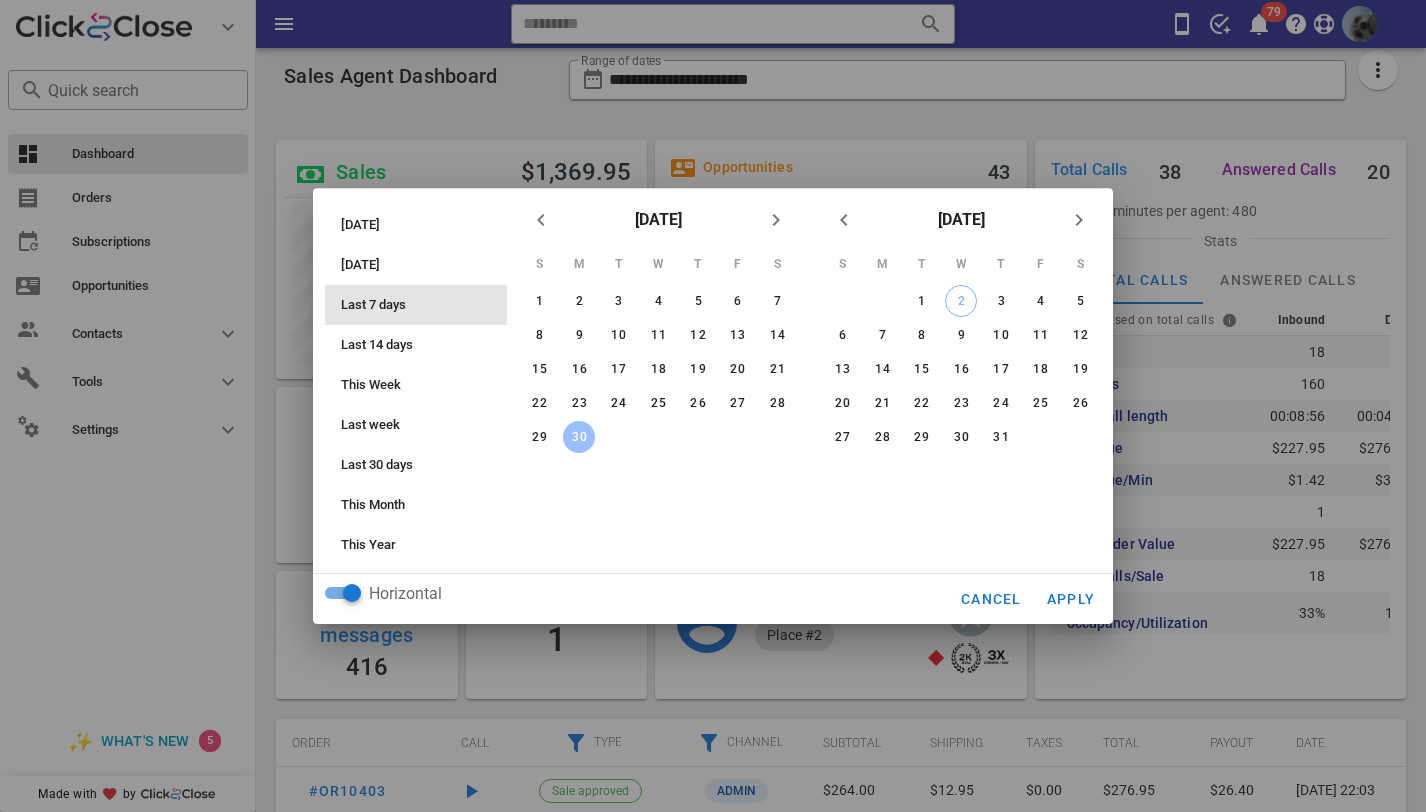 click on "Last 7 days" at bounding box center [422, 305] 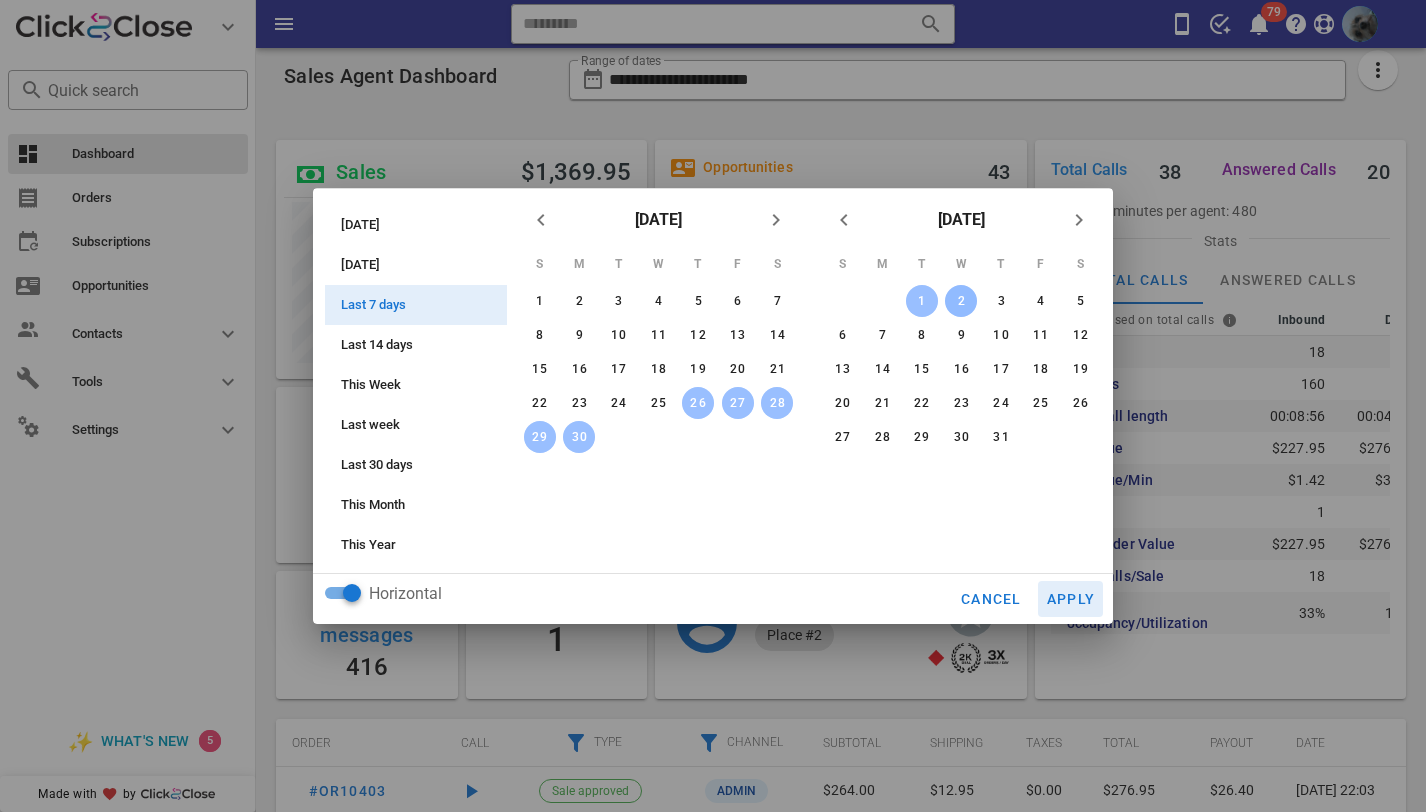 click on "Apply" at bounding box center [1071, 599] 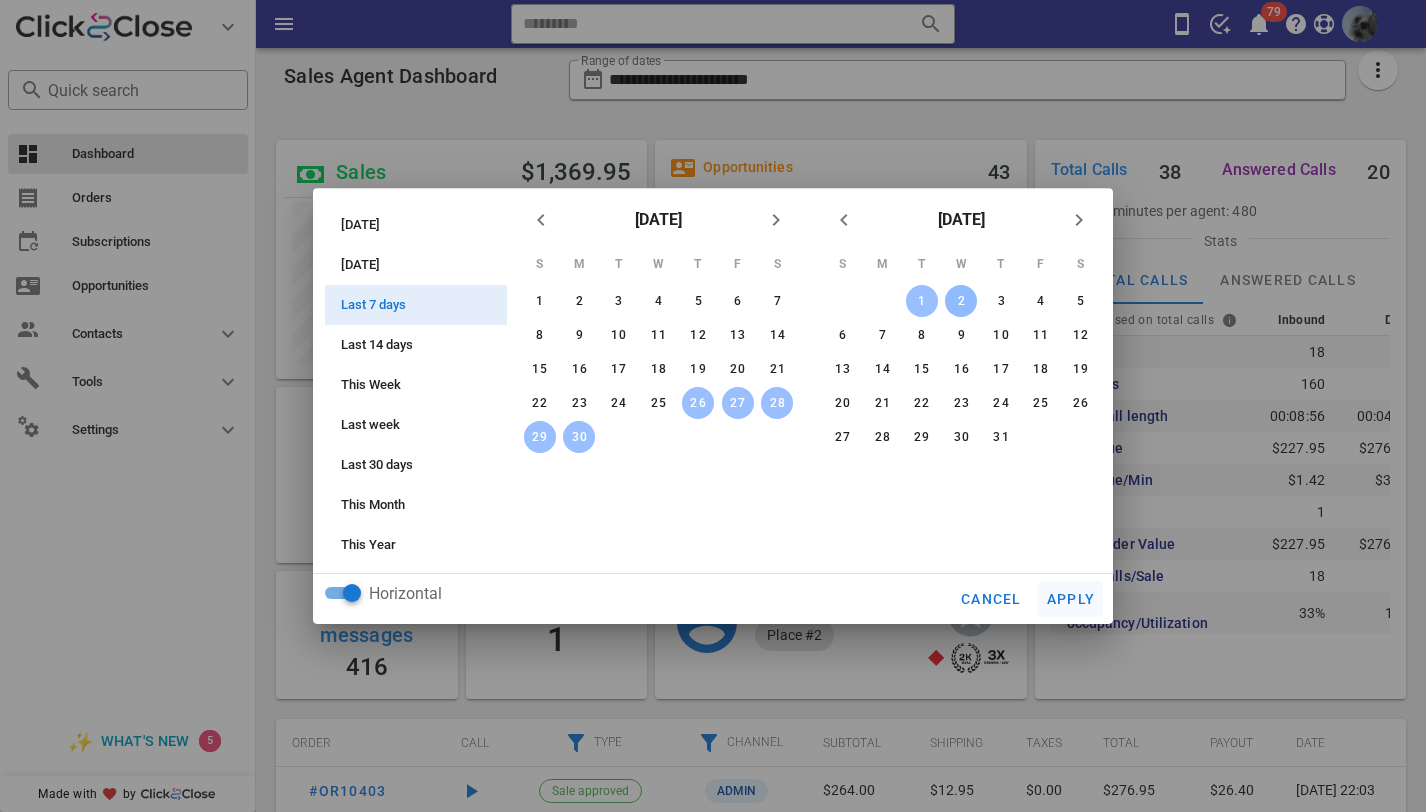 type on "**********" 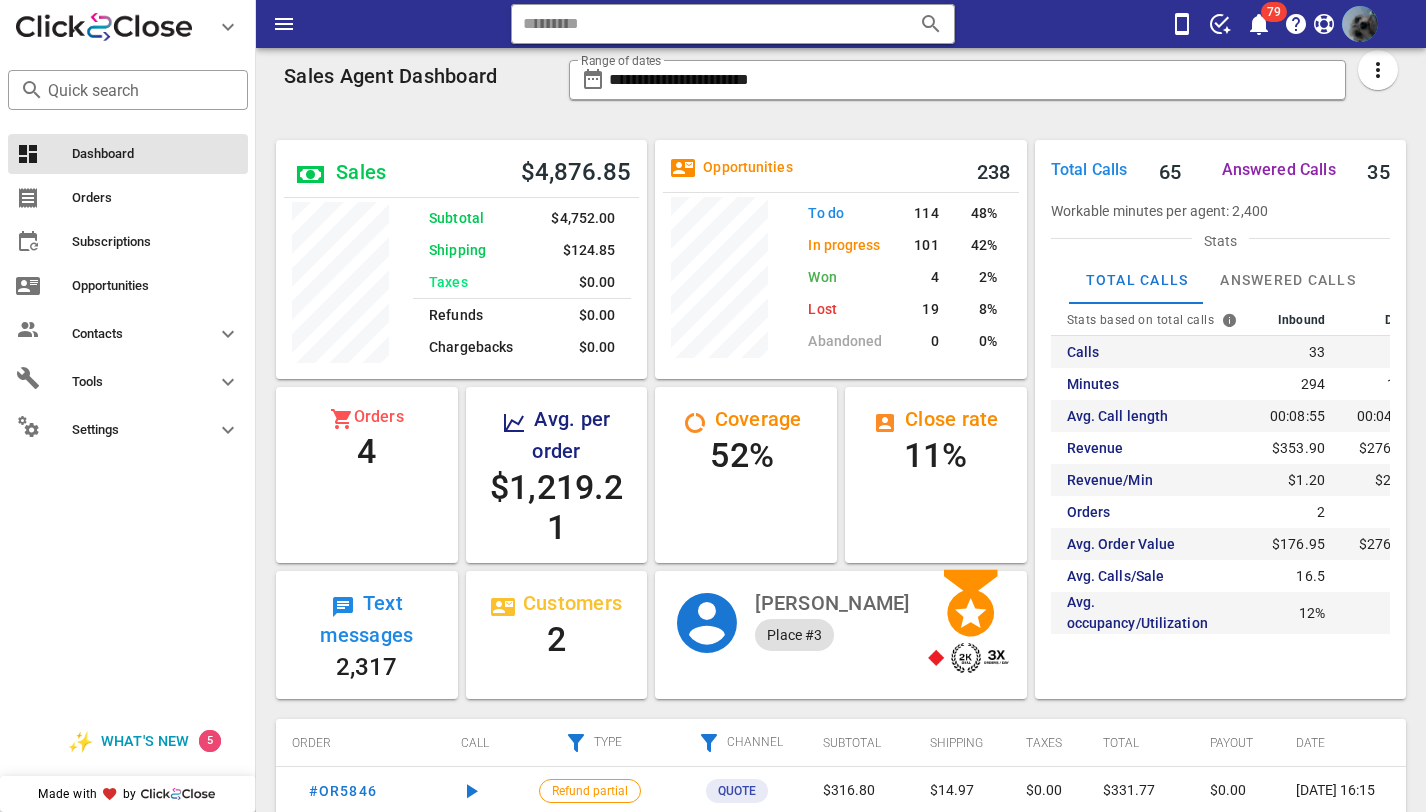 scroll, scrollTop: 999755, scrollLeft: 999628, axis: both 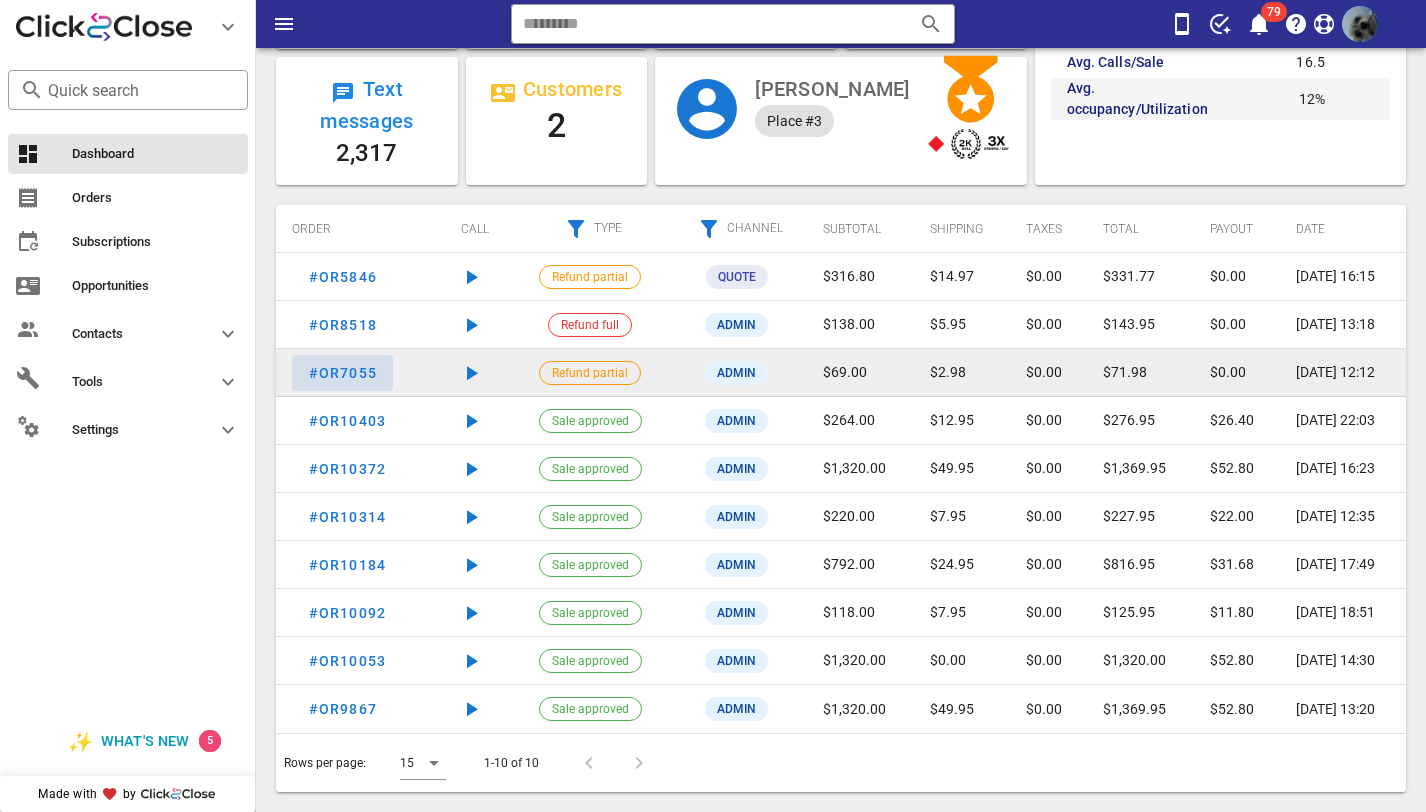 click on "#OR7055" at bounding box center (342, 373) 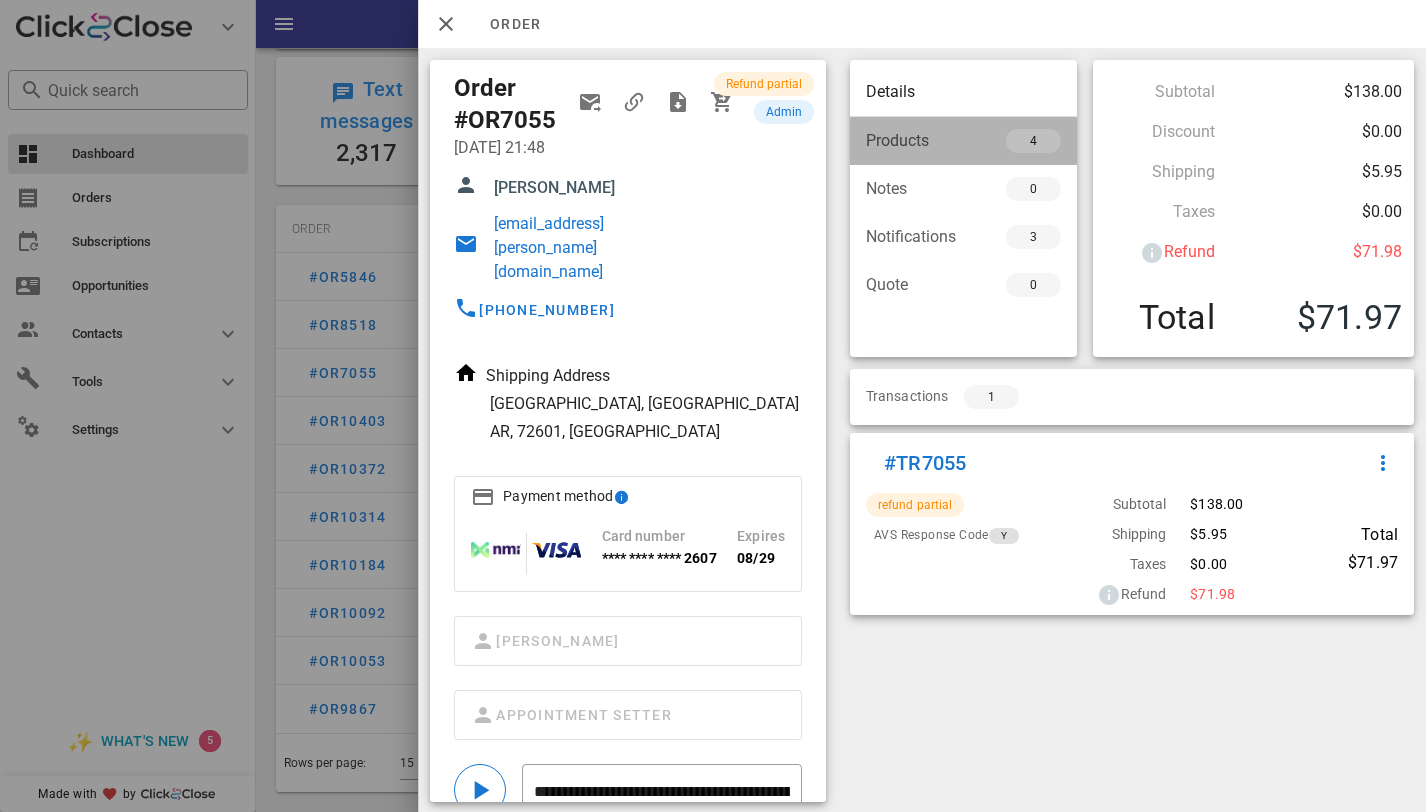 click on "4" at bounding box center [1013, 141] 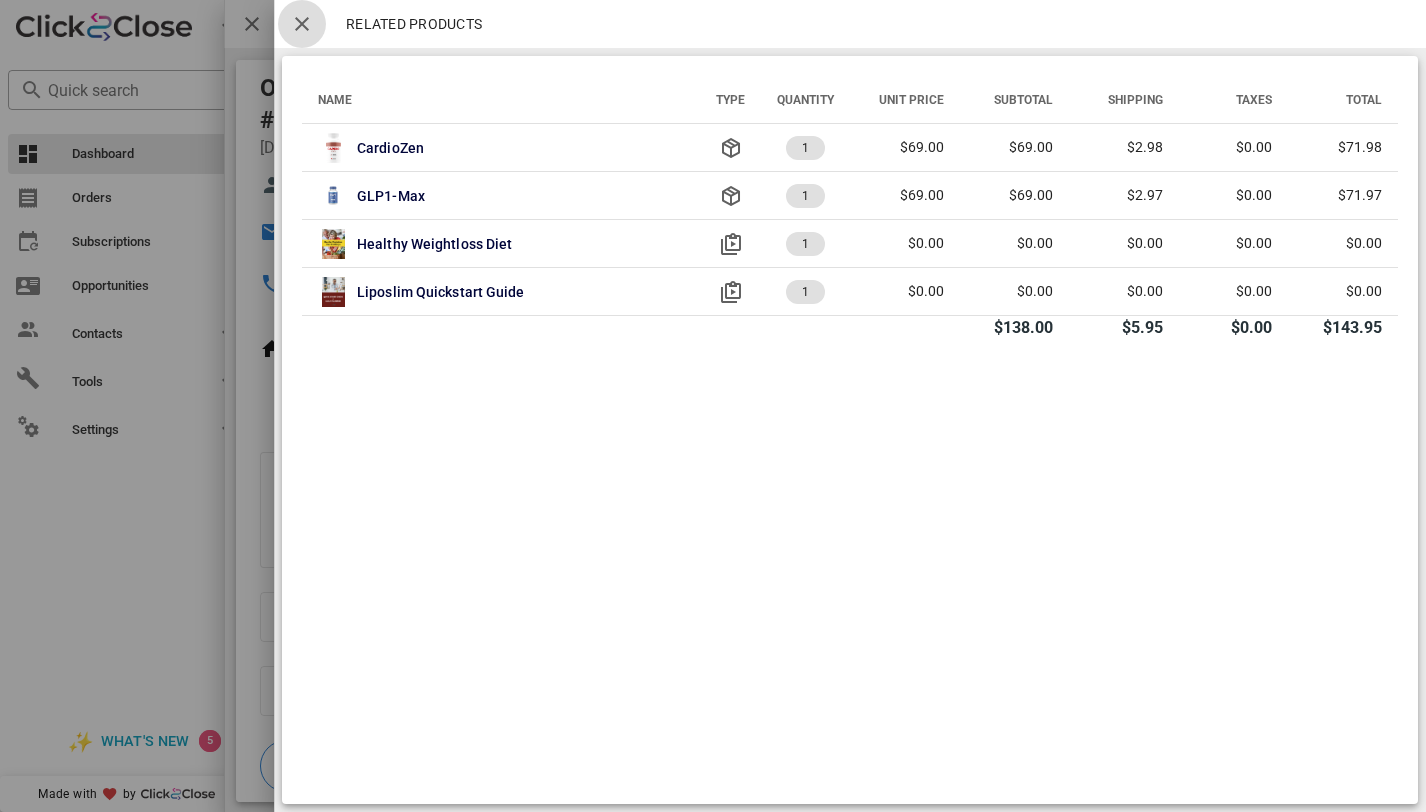 click at bounding box center [302, 24] 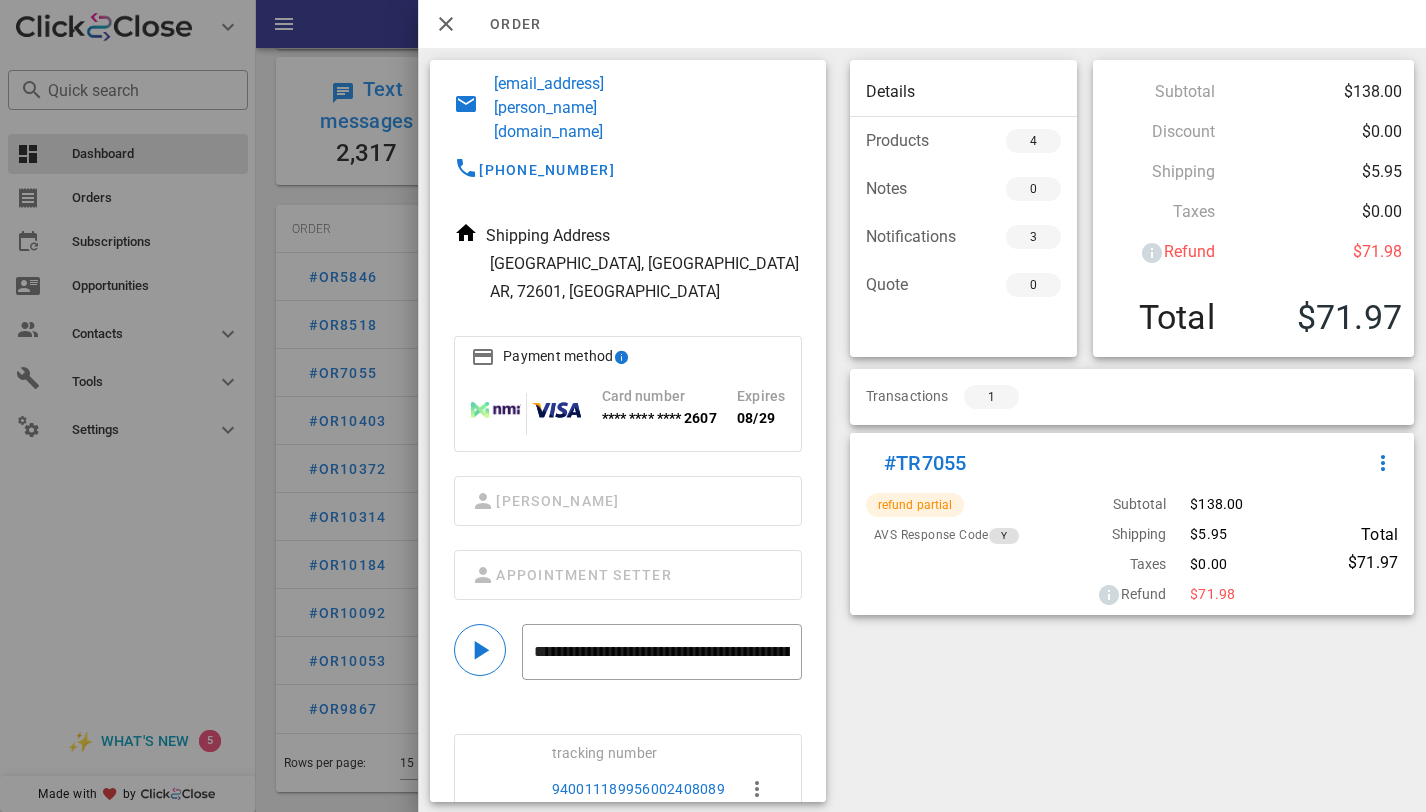 scroll, scrollTop: 146, scrollLeft: 0, axis: vertical 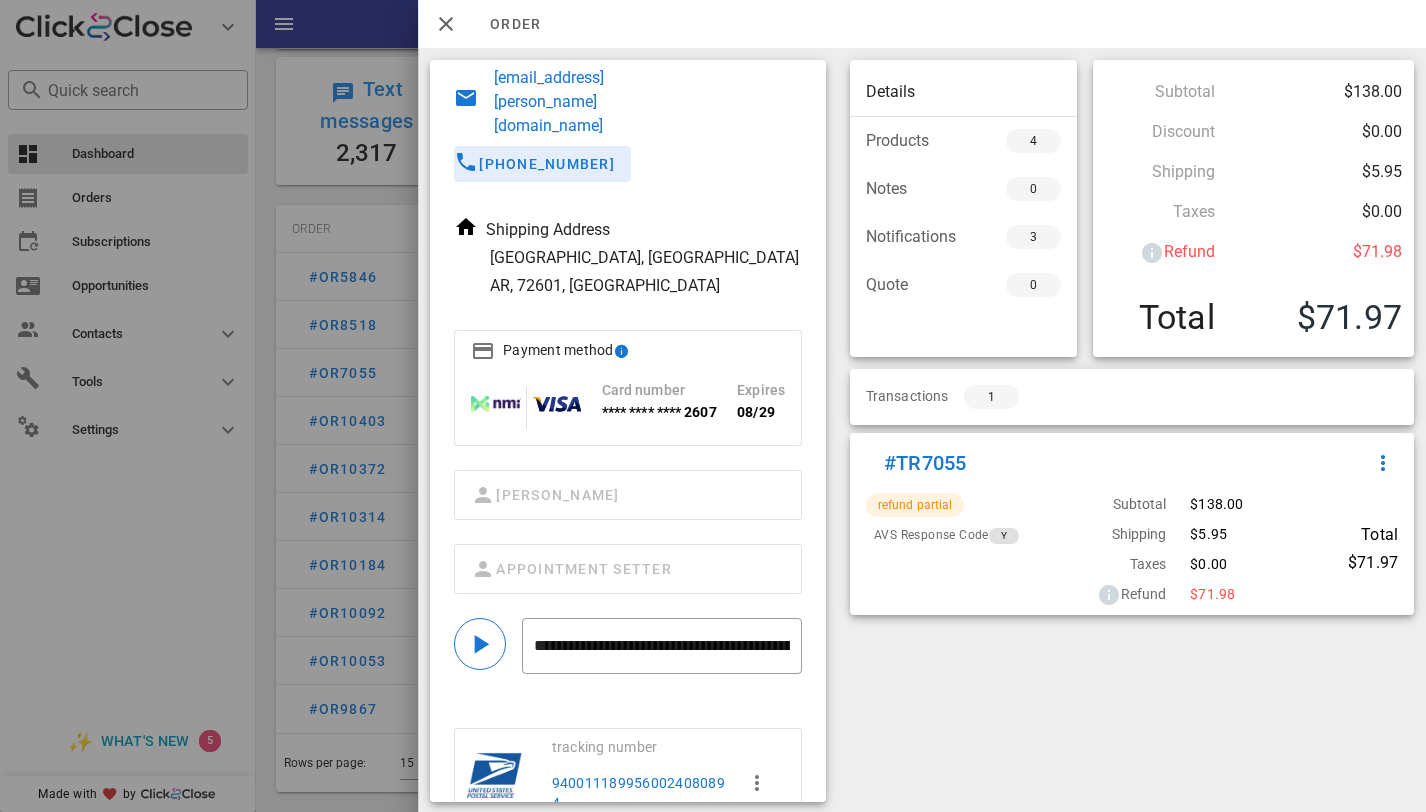 click on "[PHONE_NUMBER]" at bounding box center [546, 164] 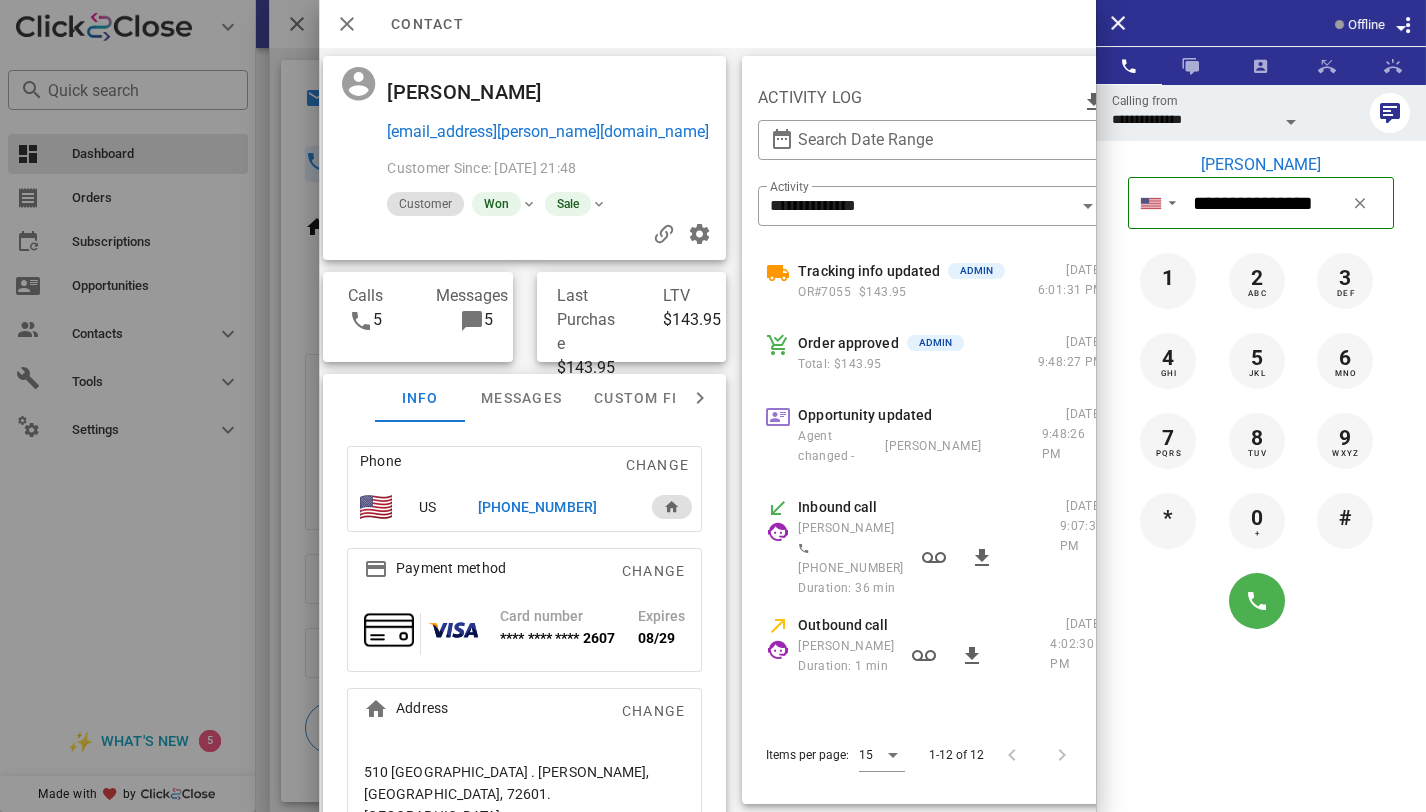 scroll, scrollTop: 0, scrollLeft: 334, axis: horizontal 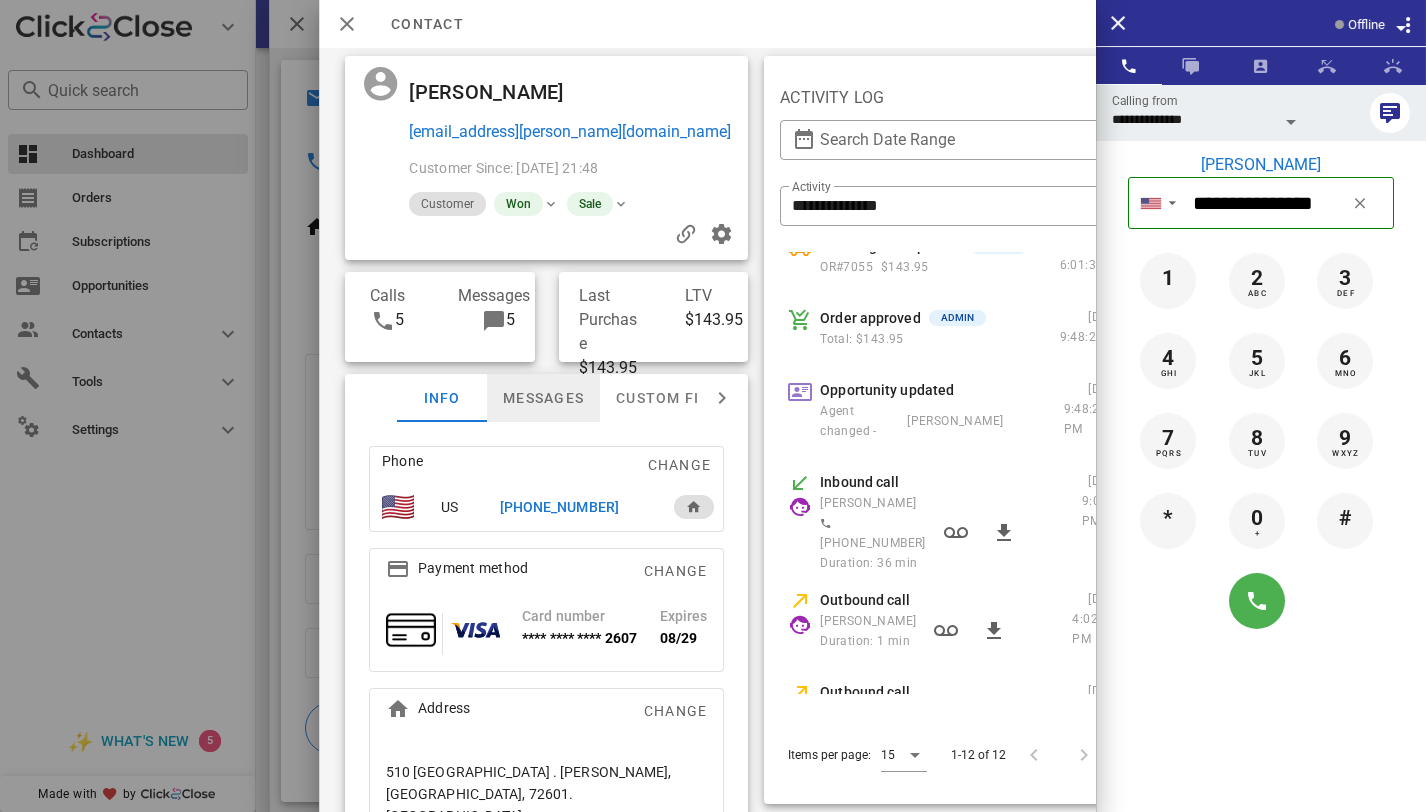 click on "Messages" at bounding box center [543, 398] 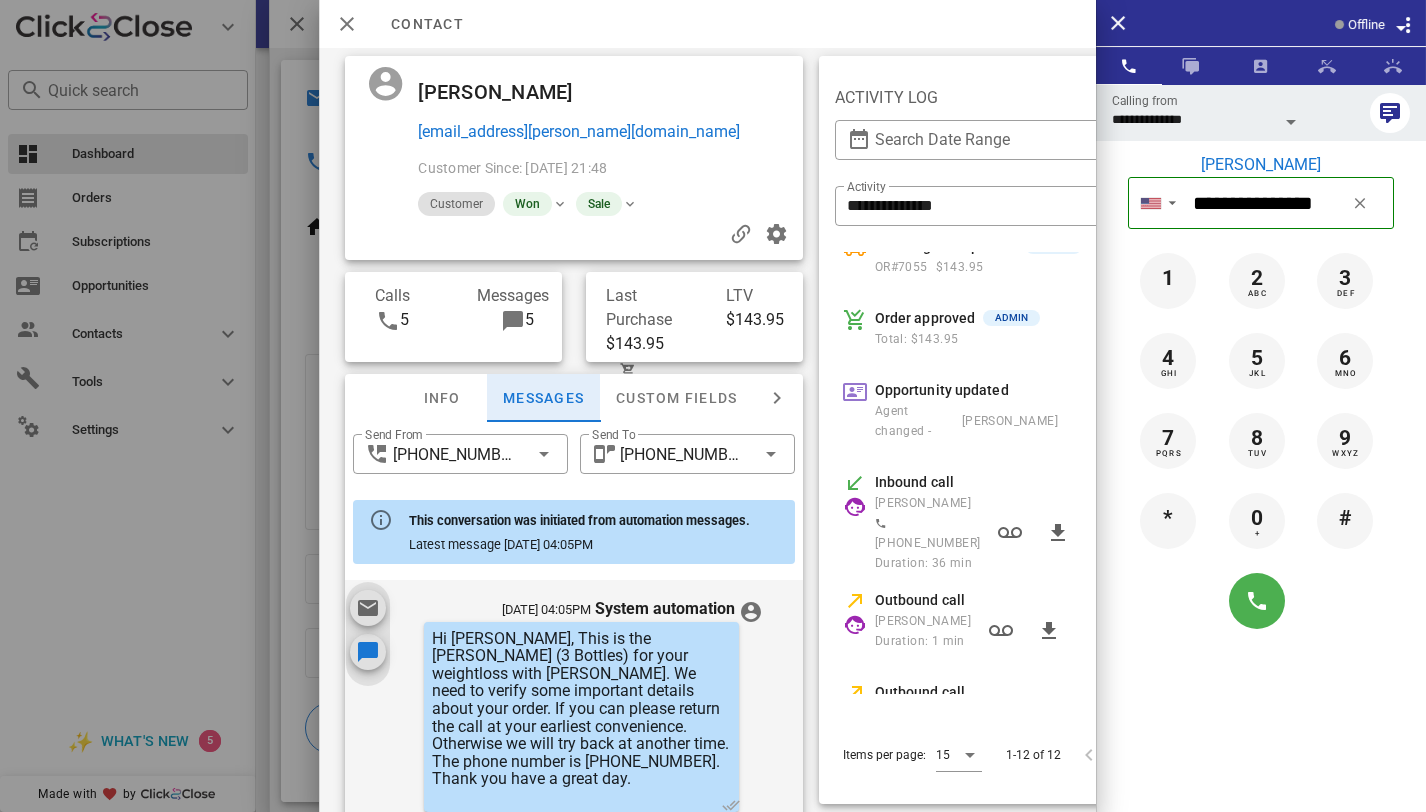 scroll, scrollTop: 612, scrollLeft: 0, axis: vertical 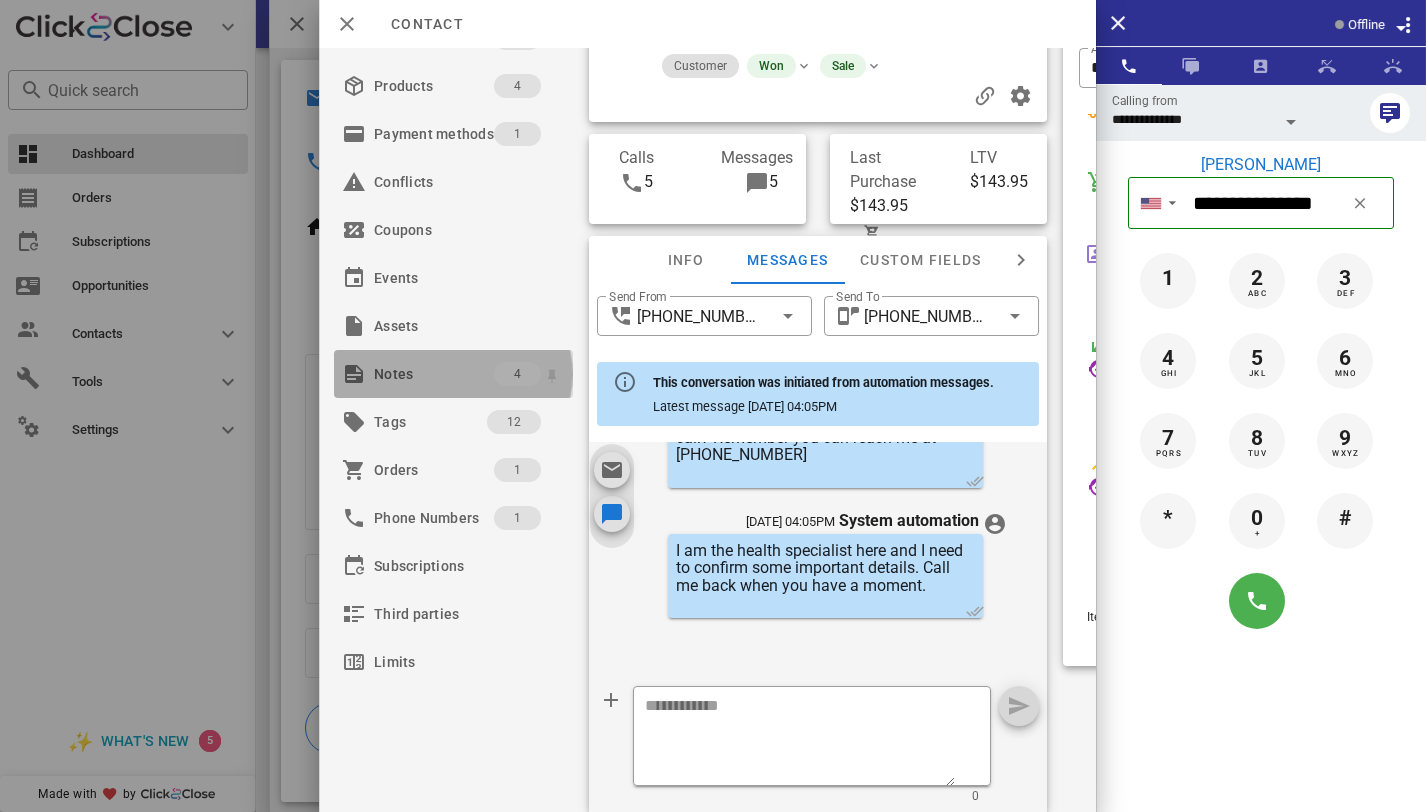 click on "Notes" at bounding box center (434, 374) 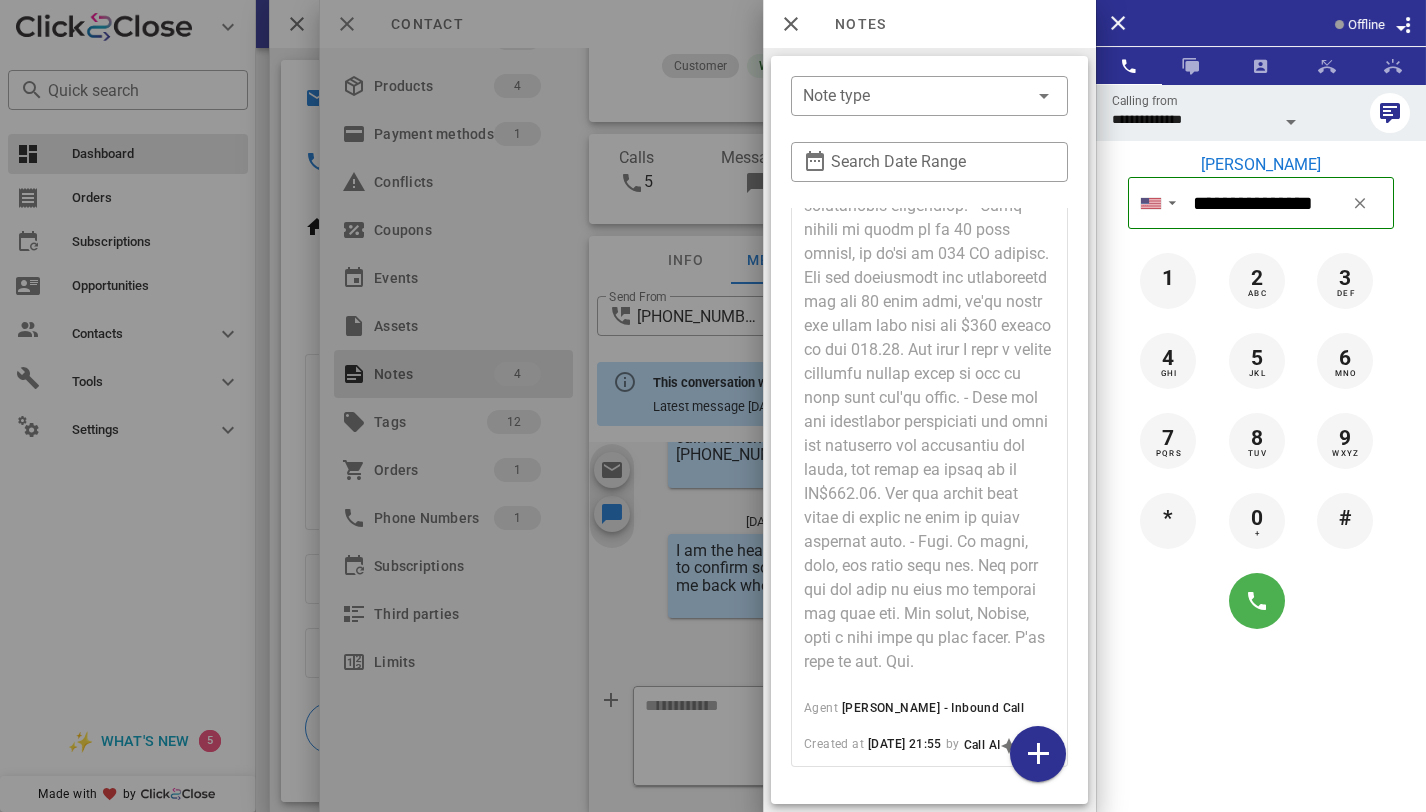 scroll, scrollTop: 1485, scrollLeft: 0, axis: vertical 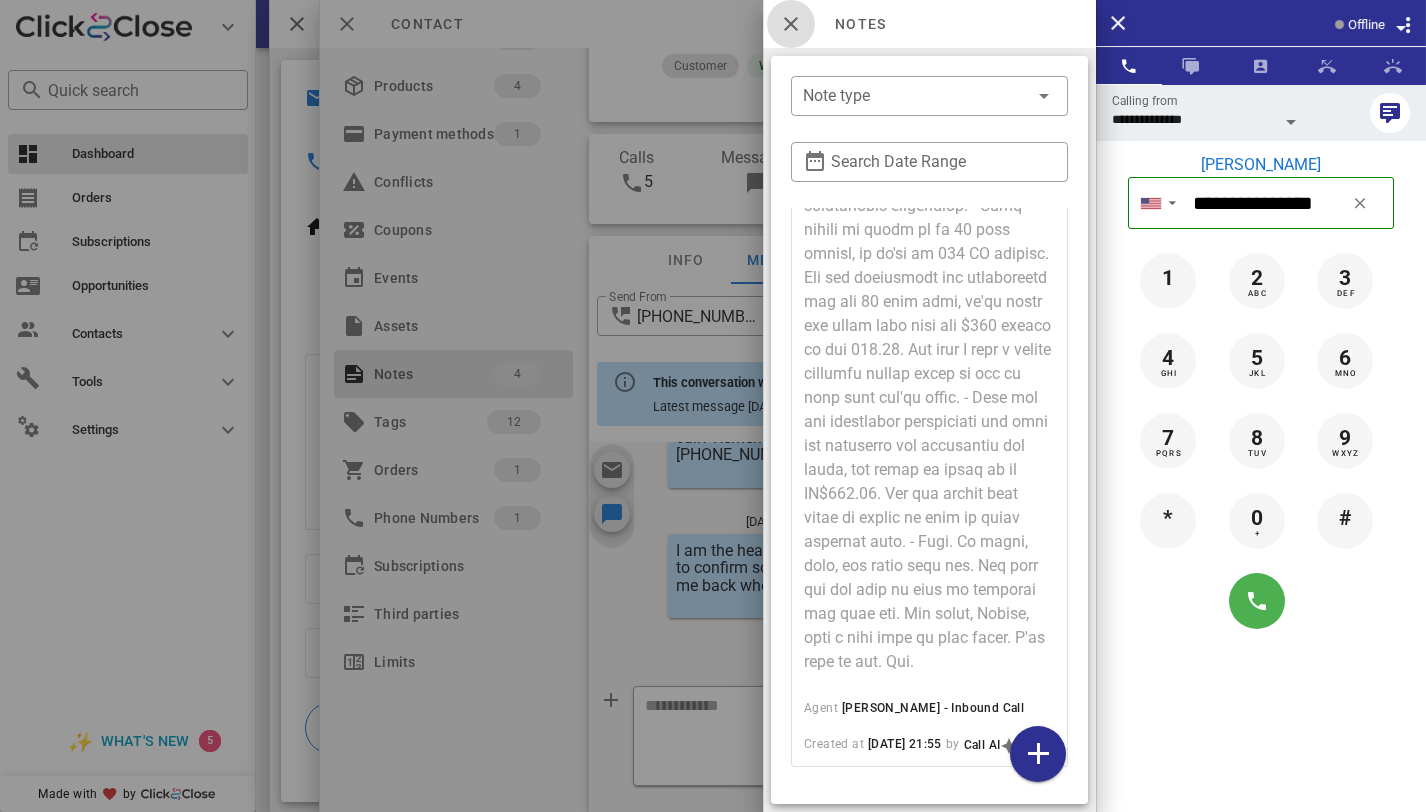 click at bounding box center (791, 24) 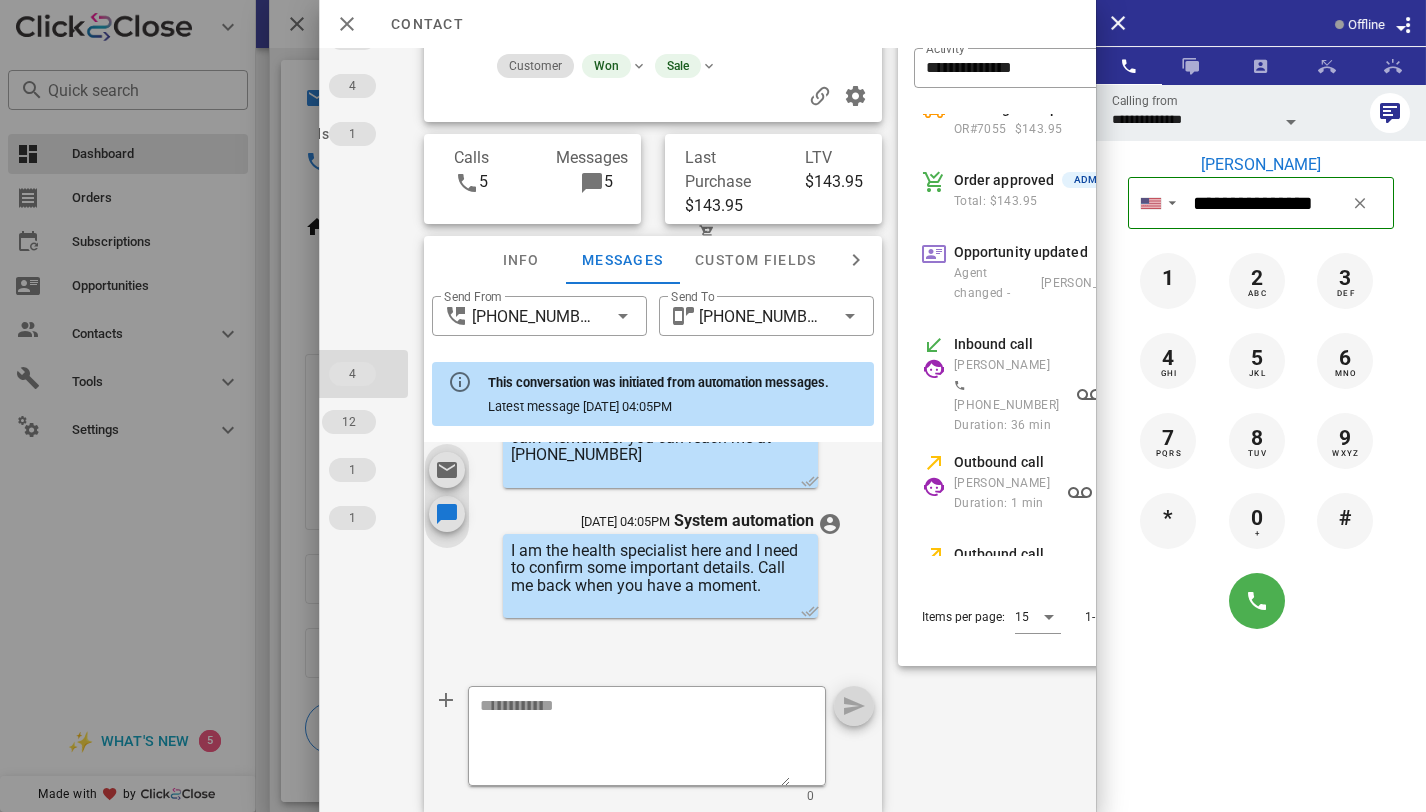 scroll, scrollTop: 153, scrollLeft: 192, axis: both 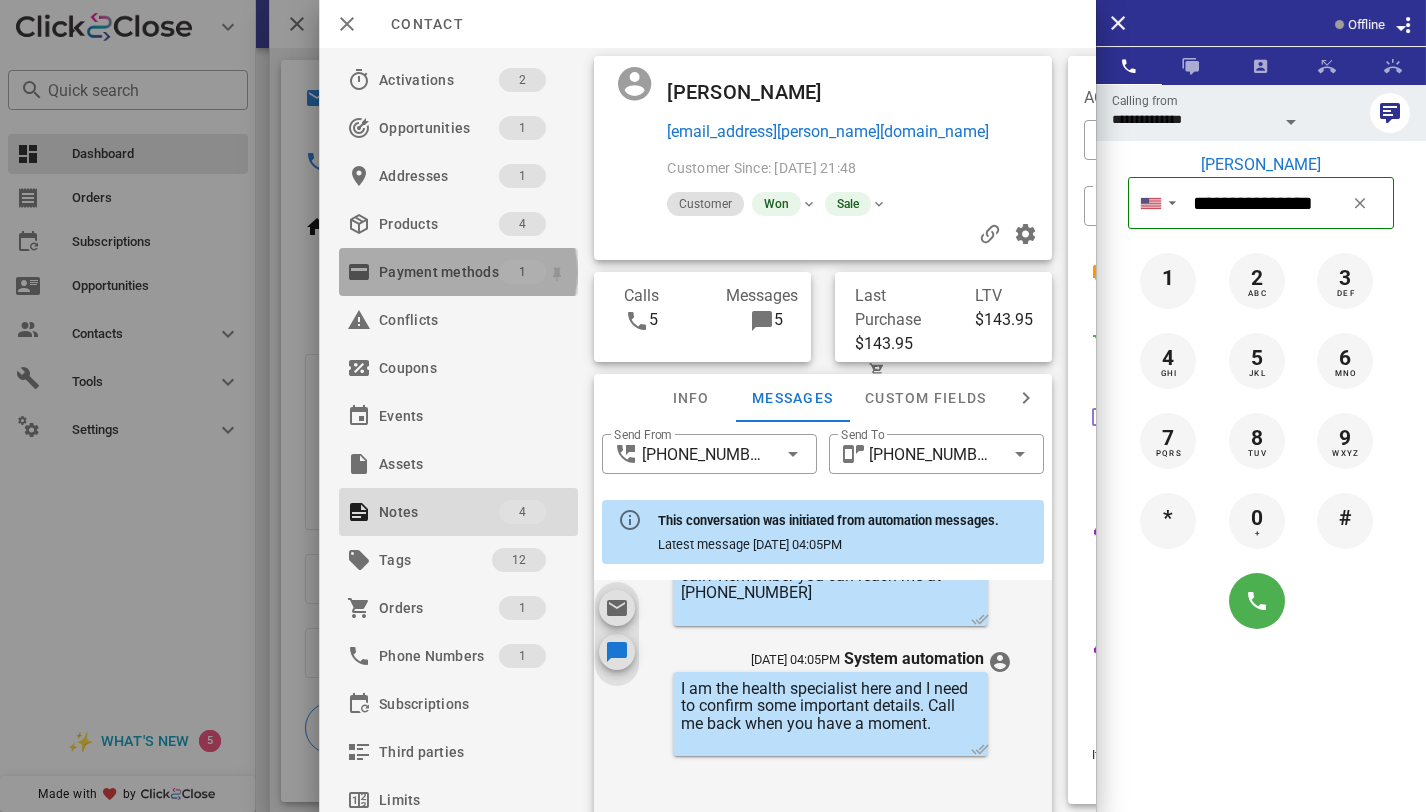 click on "Payment methods" at bounding box center (439, 272) 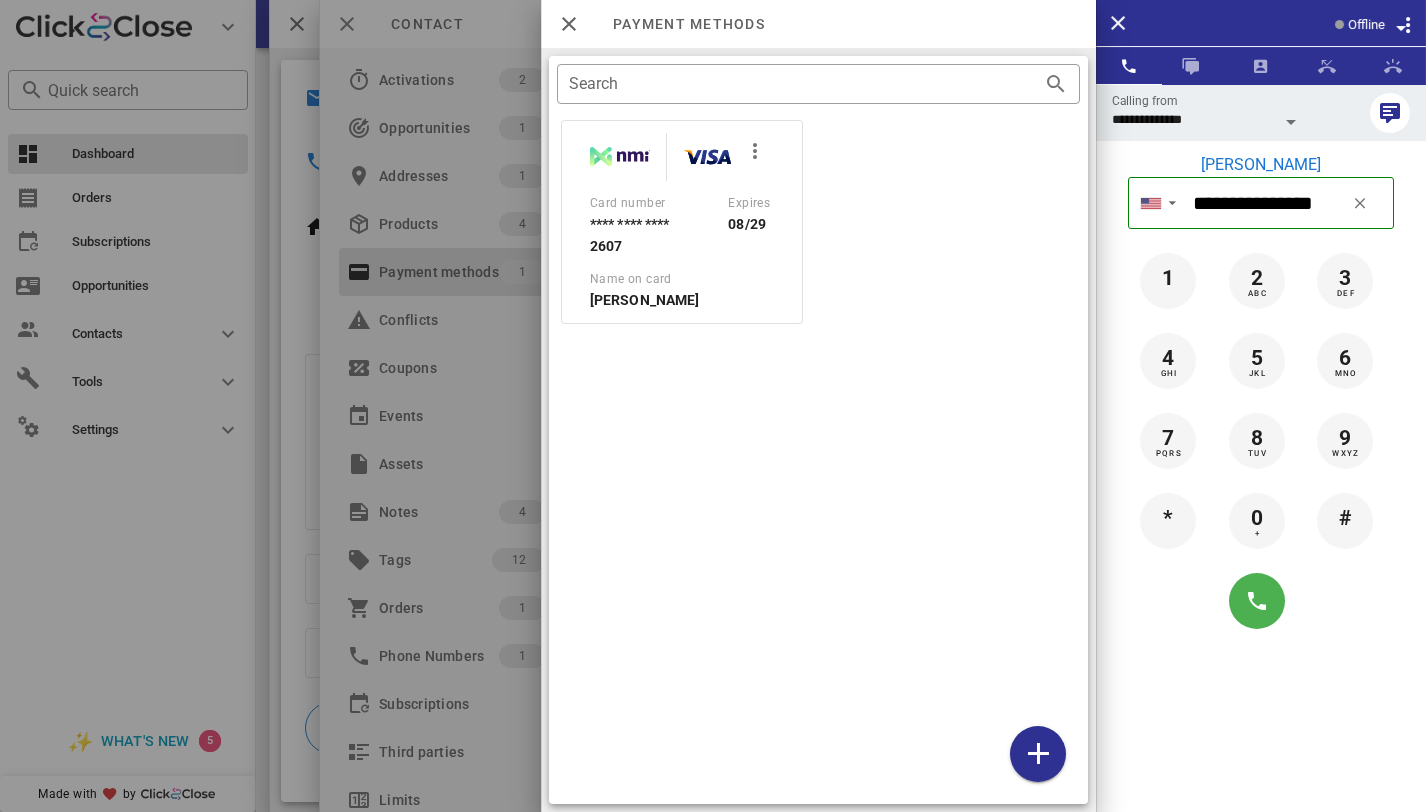 click at bounding box center [713, 406] 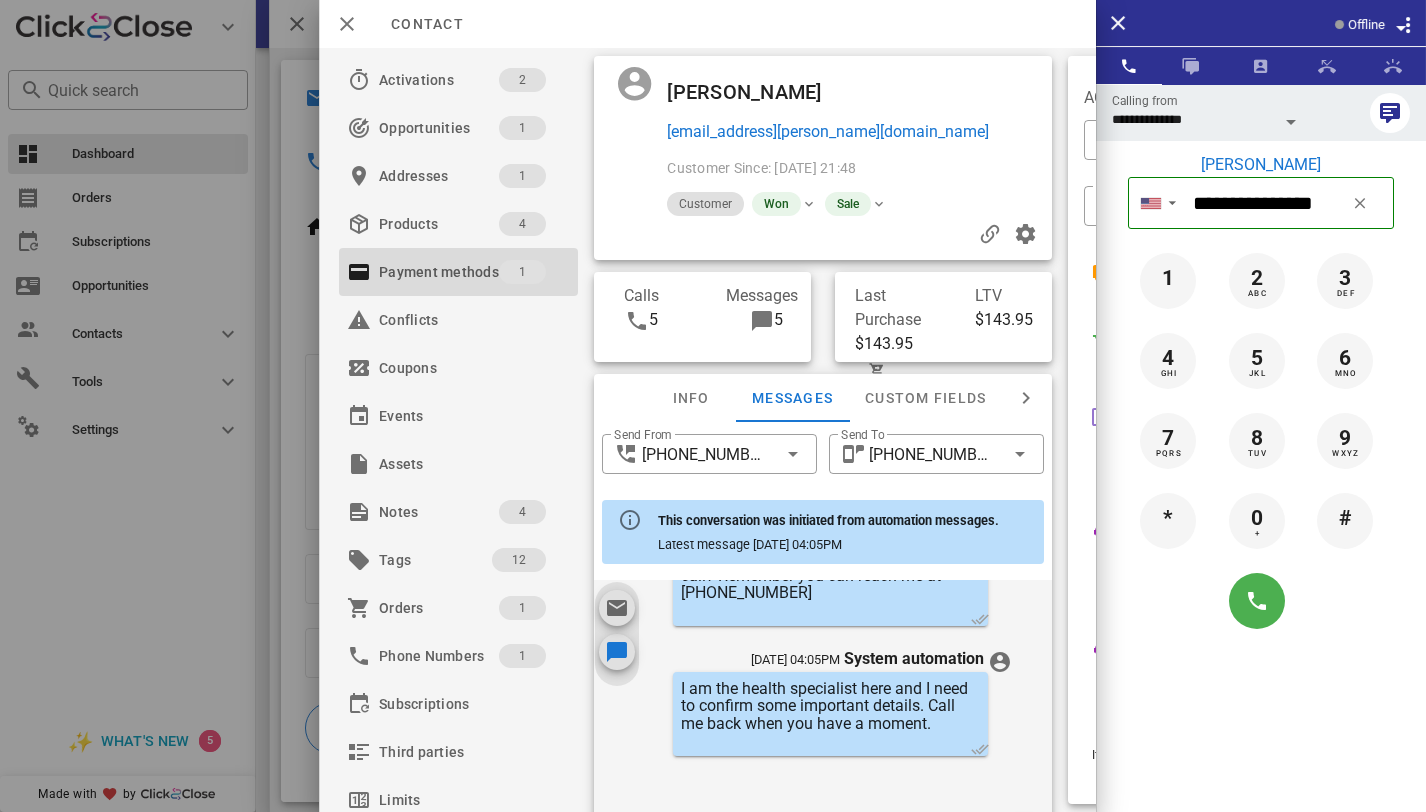 scroll, scrollTop: 154, scrollLeft: 0, axis: vertical 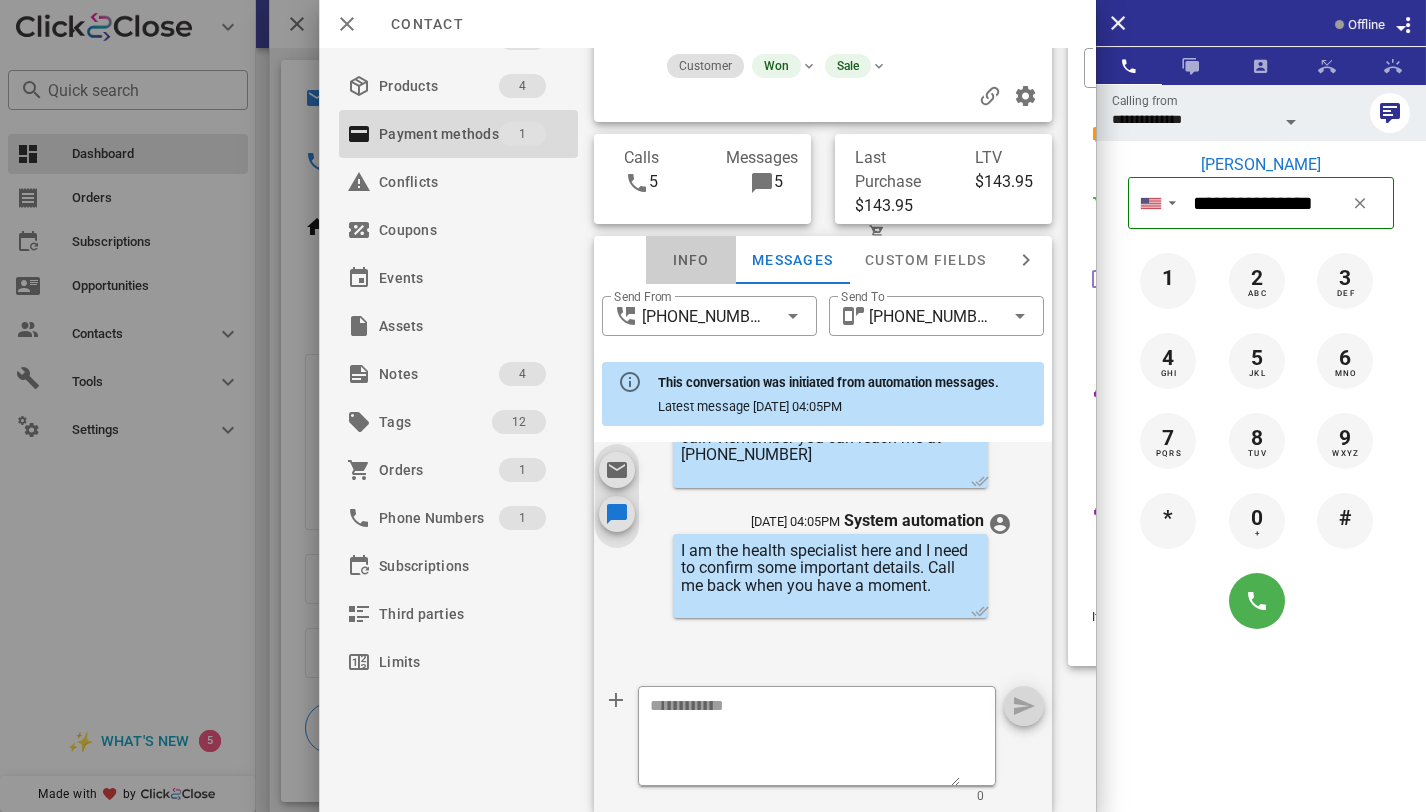 click on "Info" at bounding box center [691, 260] 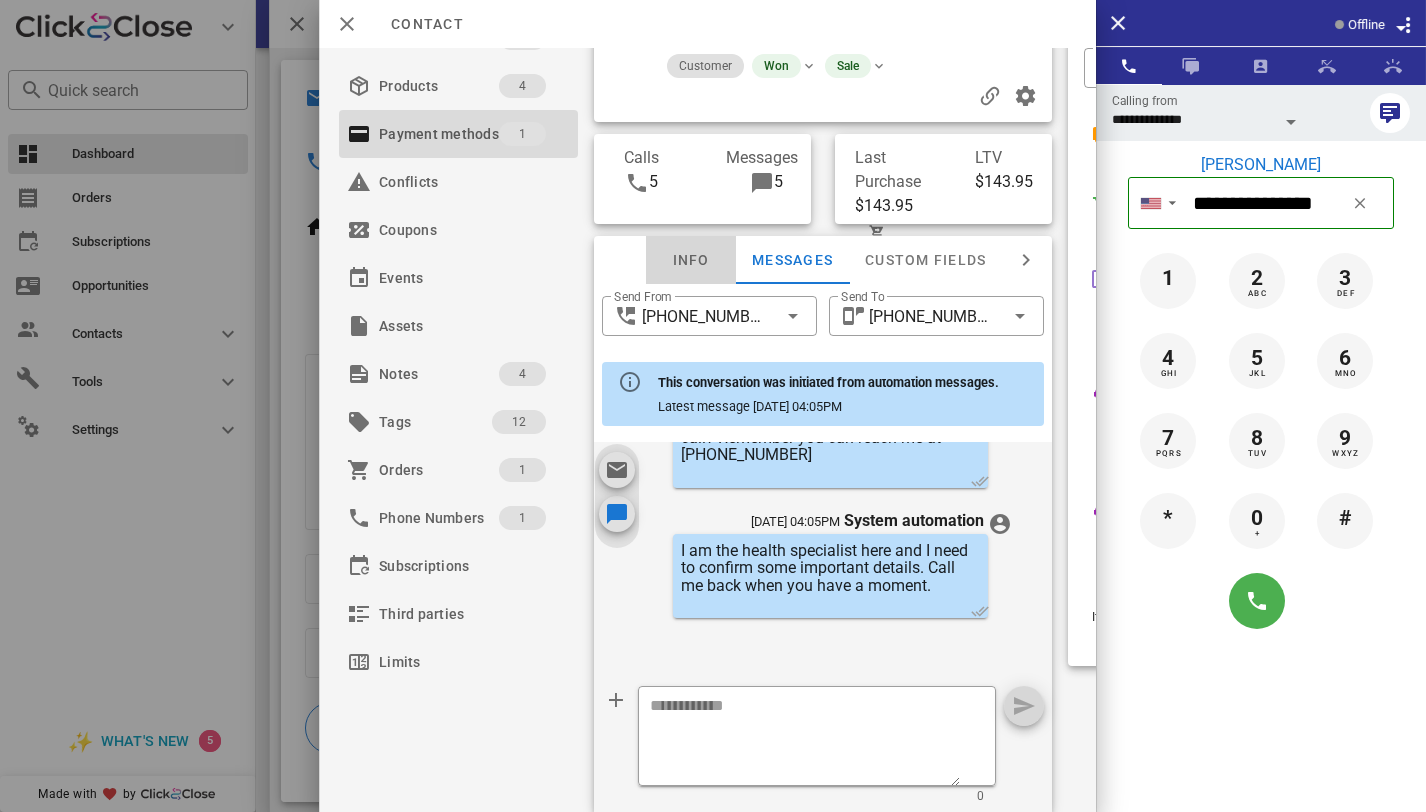 scroll, scrollTop: 44, scrollLeft: 0, axis: vertical 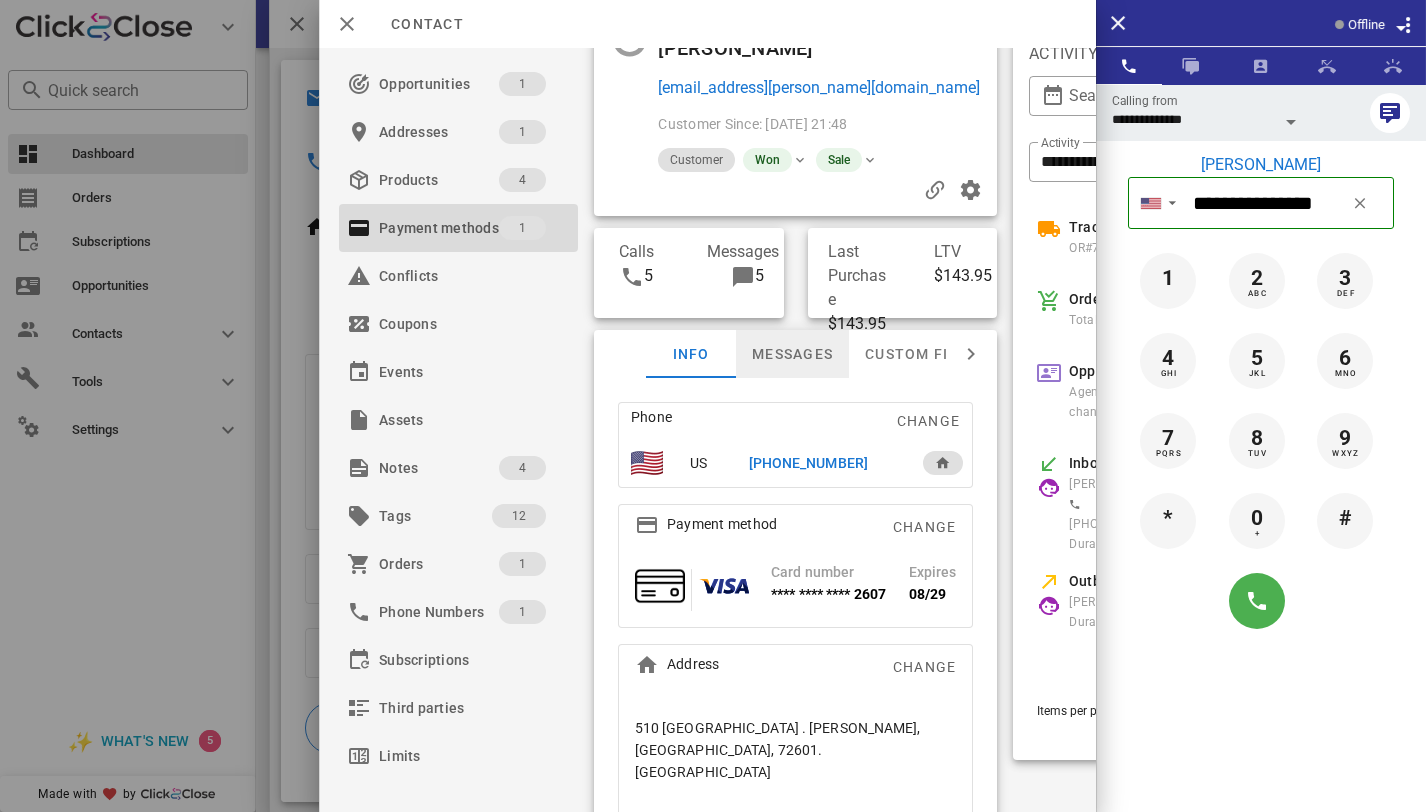 click on "Messages" at bounding box center (792, 354) 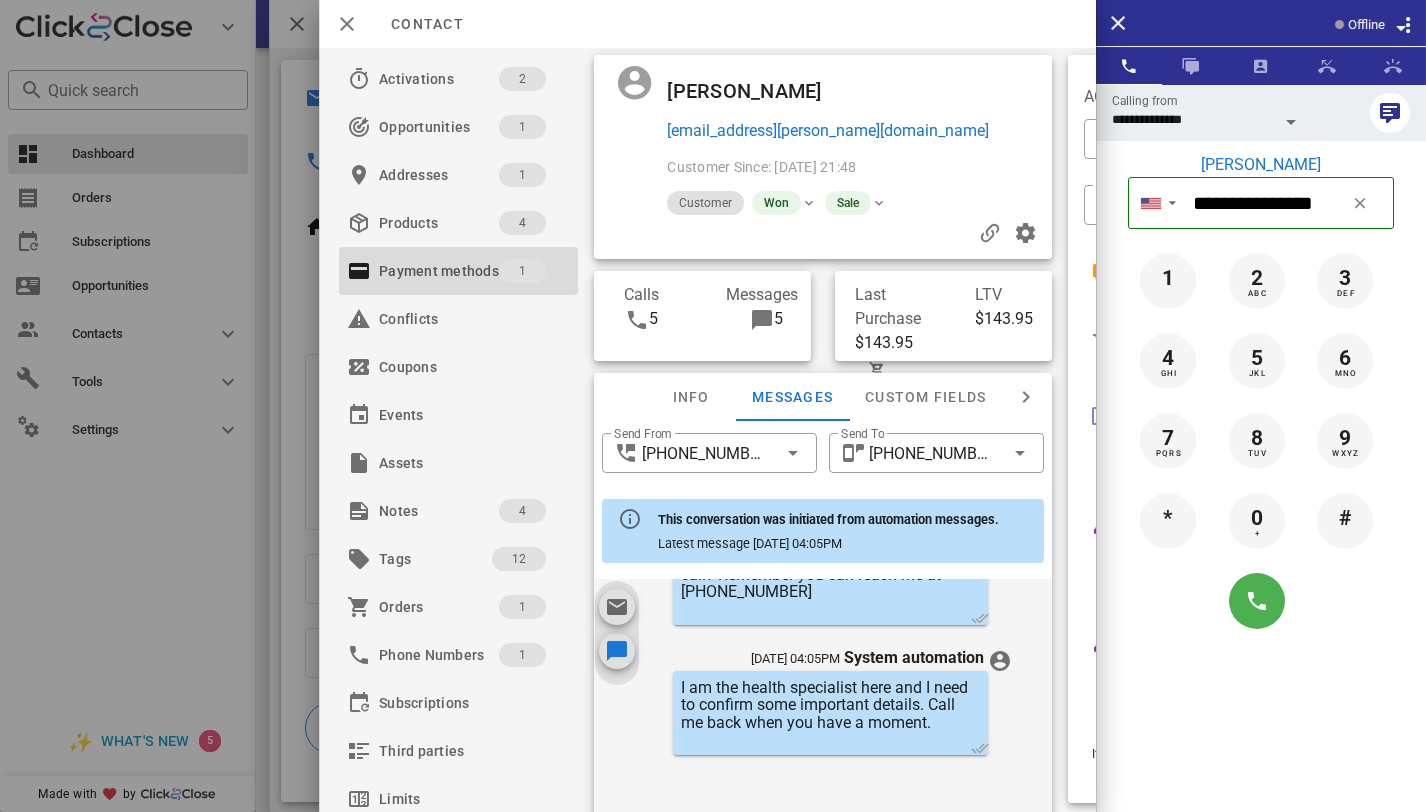 scroll, scrollTop: 0, scrollLeft: 0, axis: both 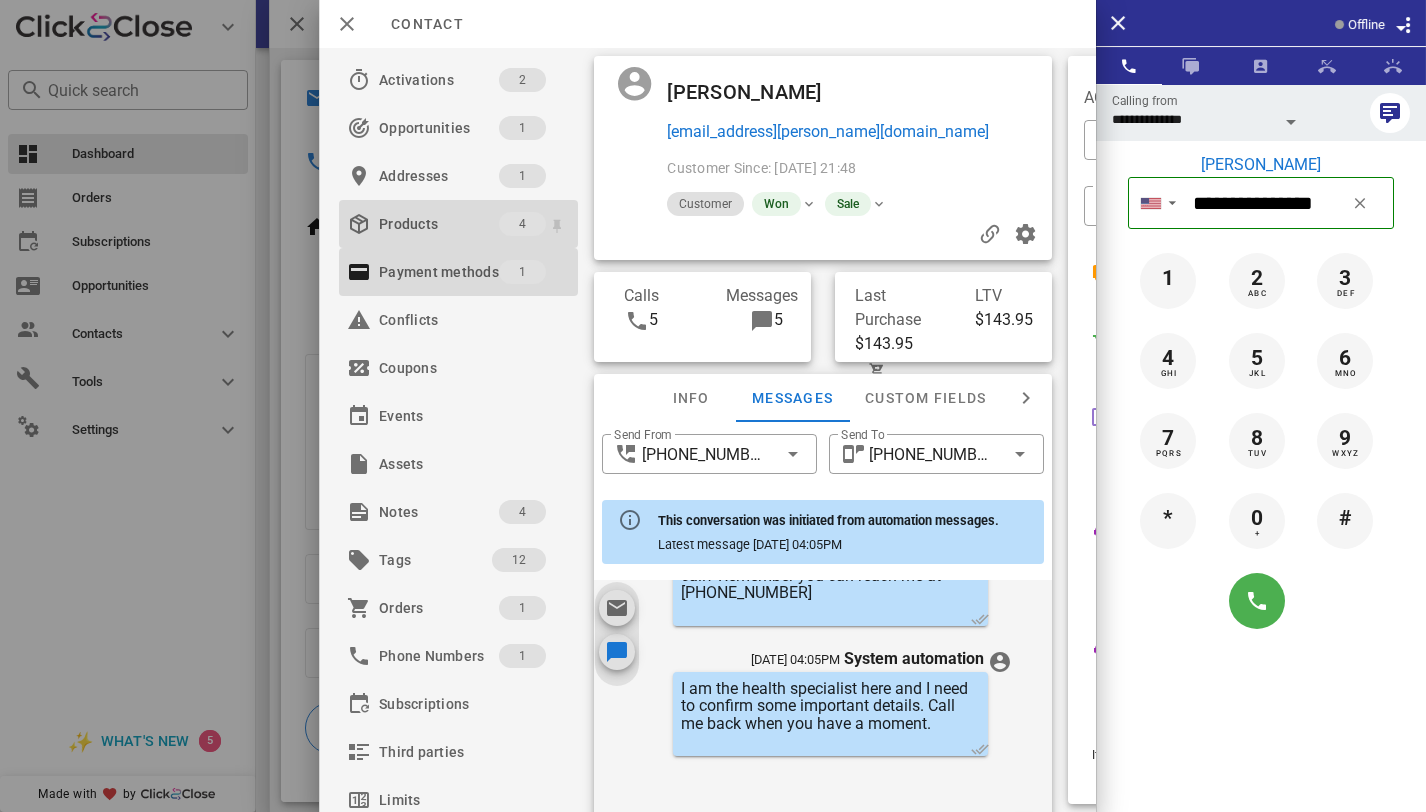 click on "Products" at bounding box center (439, 224) 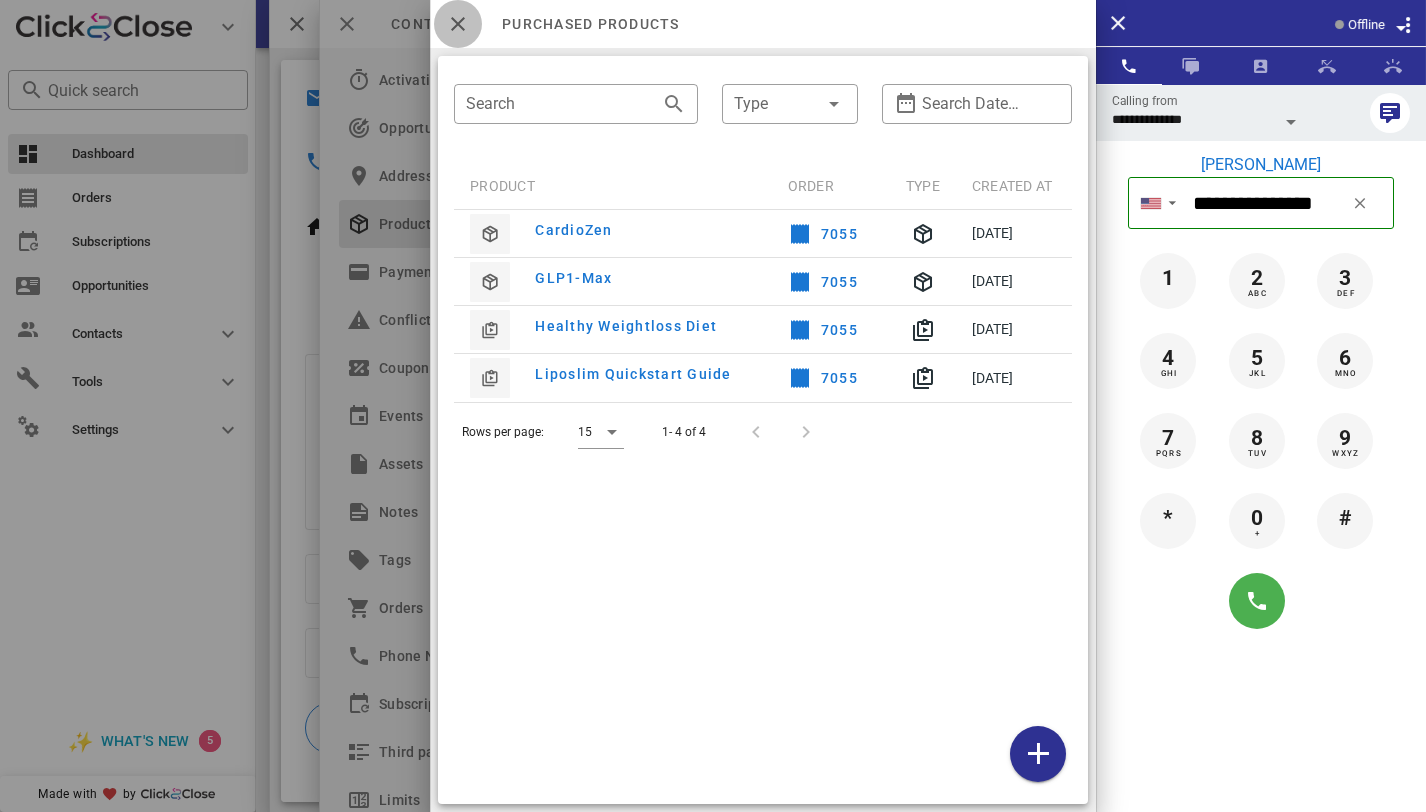 click at bounding box center (458, 24) 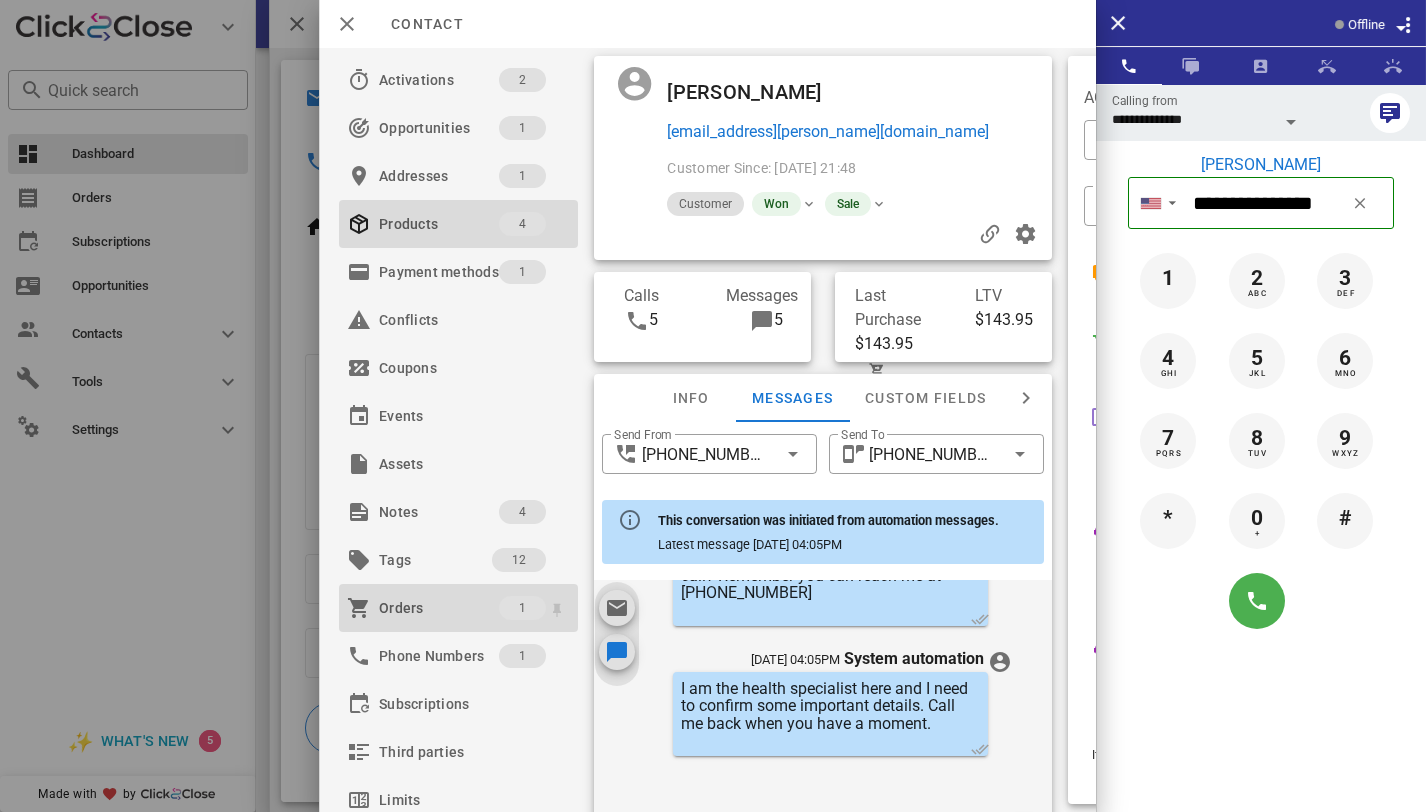 click on "Orders" at bounding box center [439, 608] 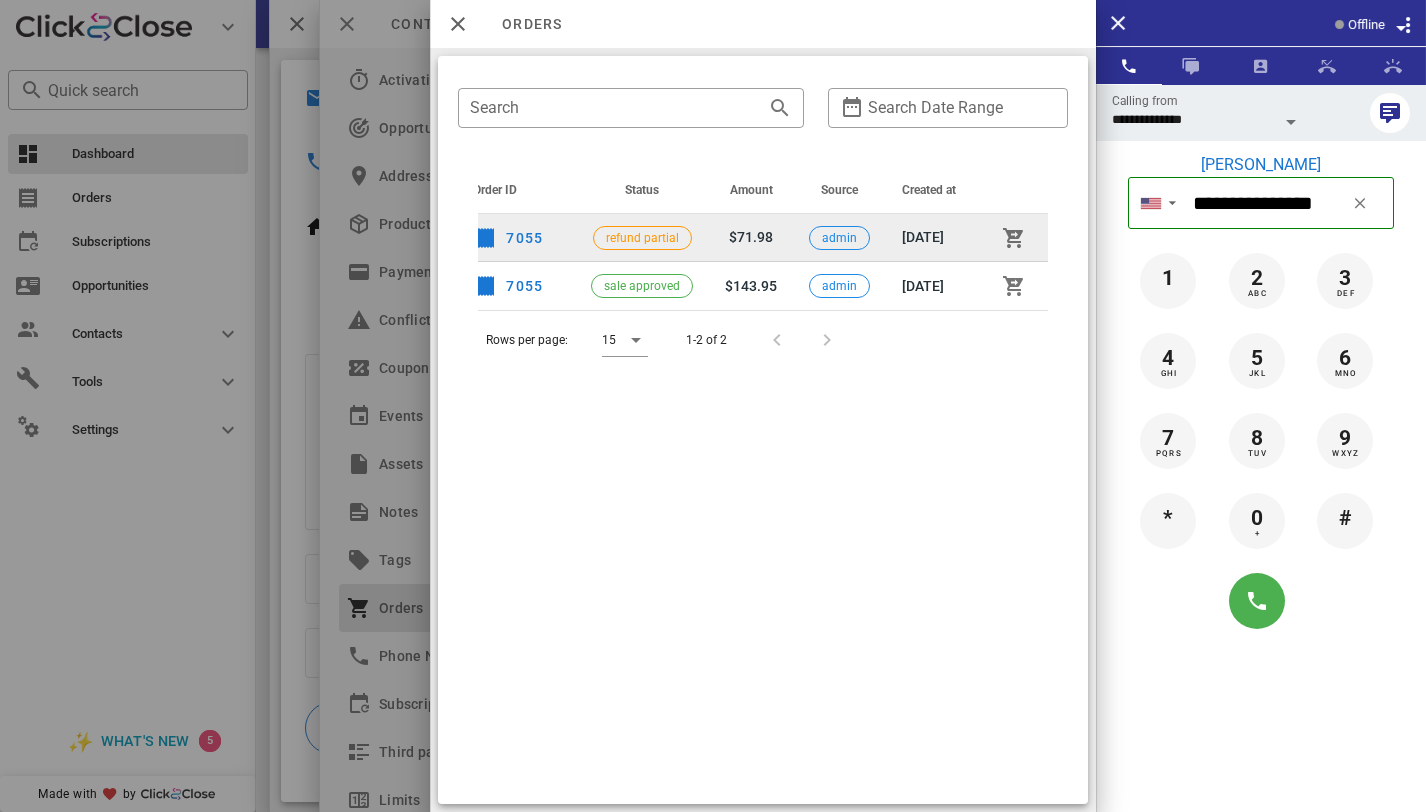 scroll, scrollTop: 0, scrollLeft: 0, axis: both 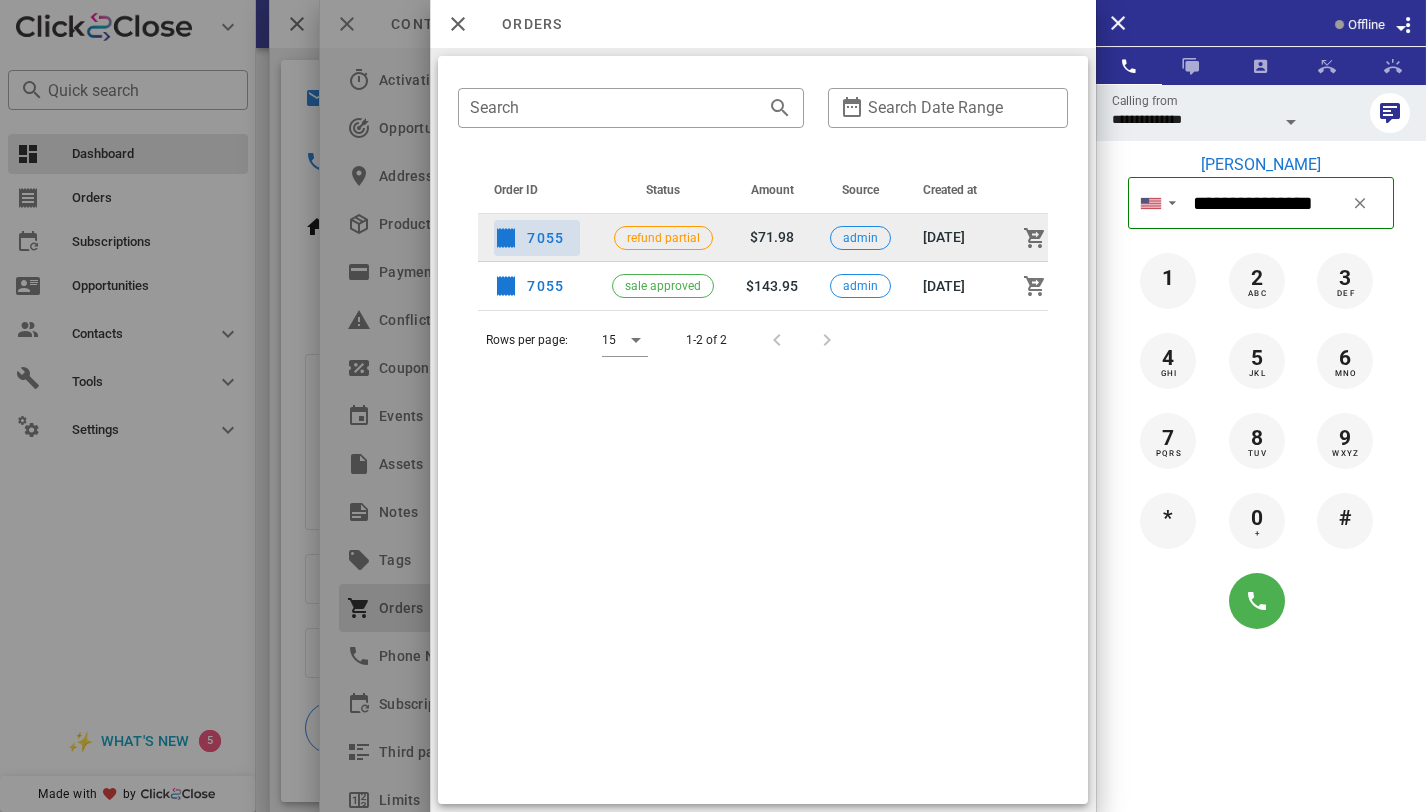 click on "7055" at bounding box center (529, 238) 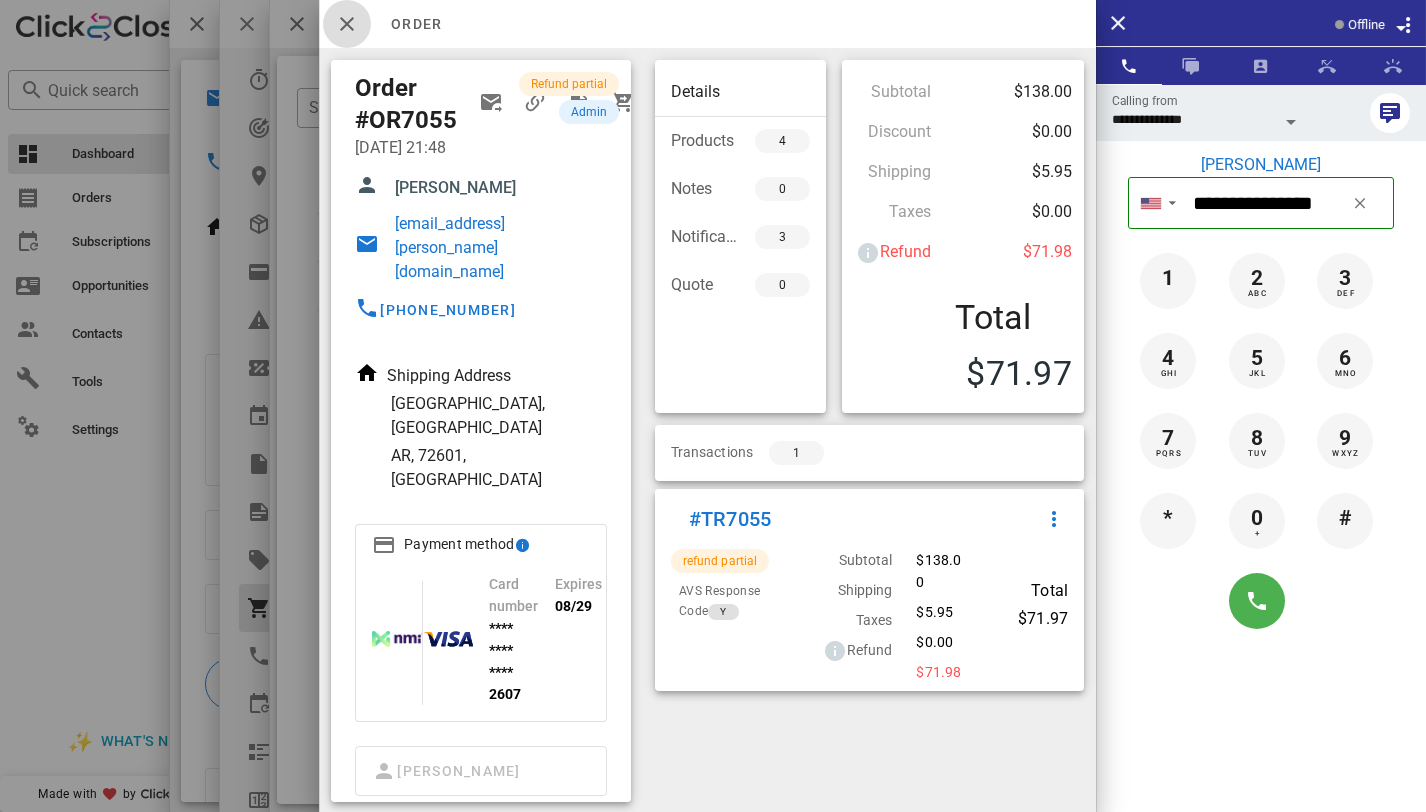 click at bounding box center [347, 24] 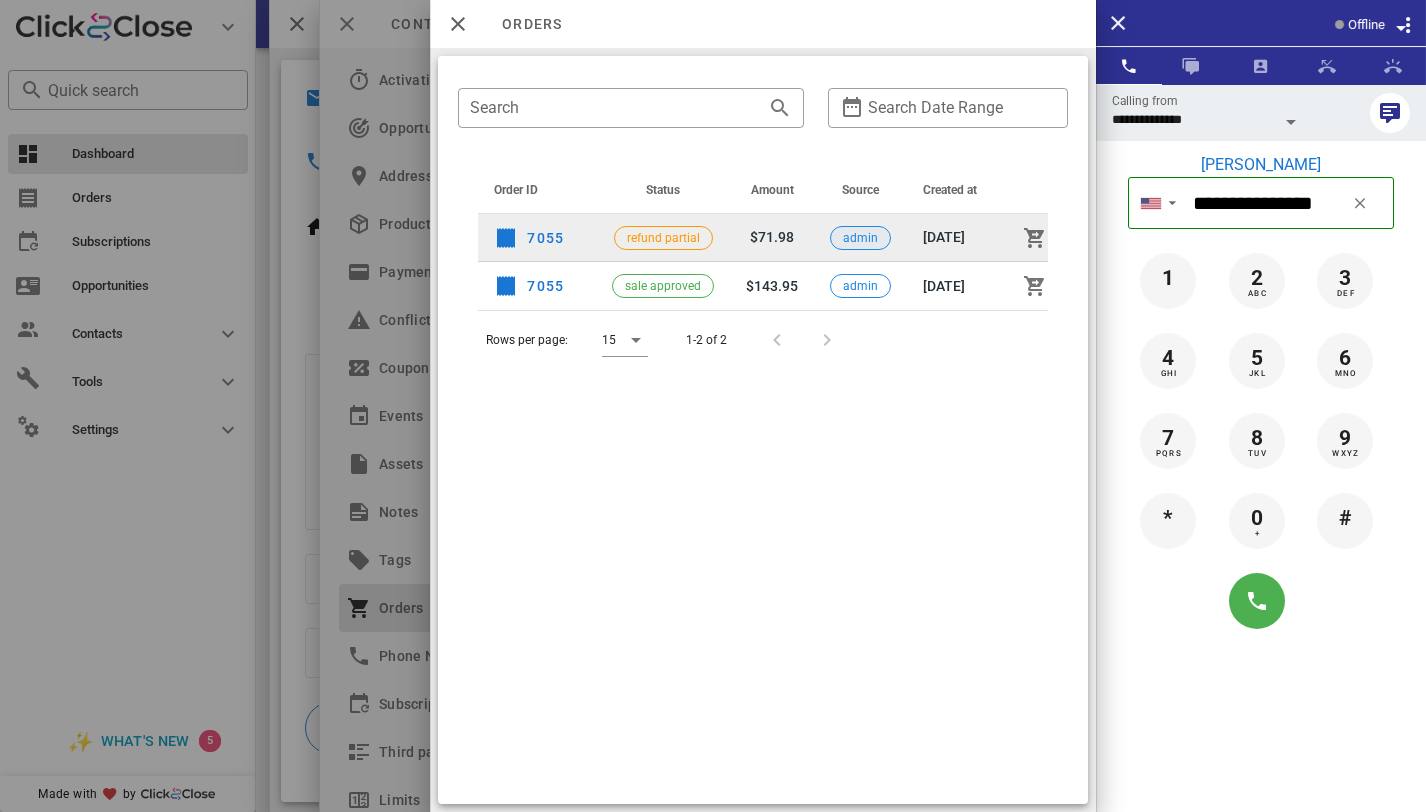 click on "admin" at bounding box center (860, 238) 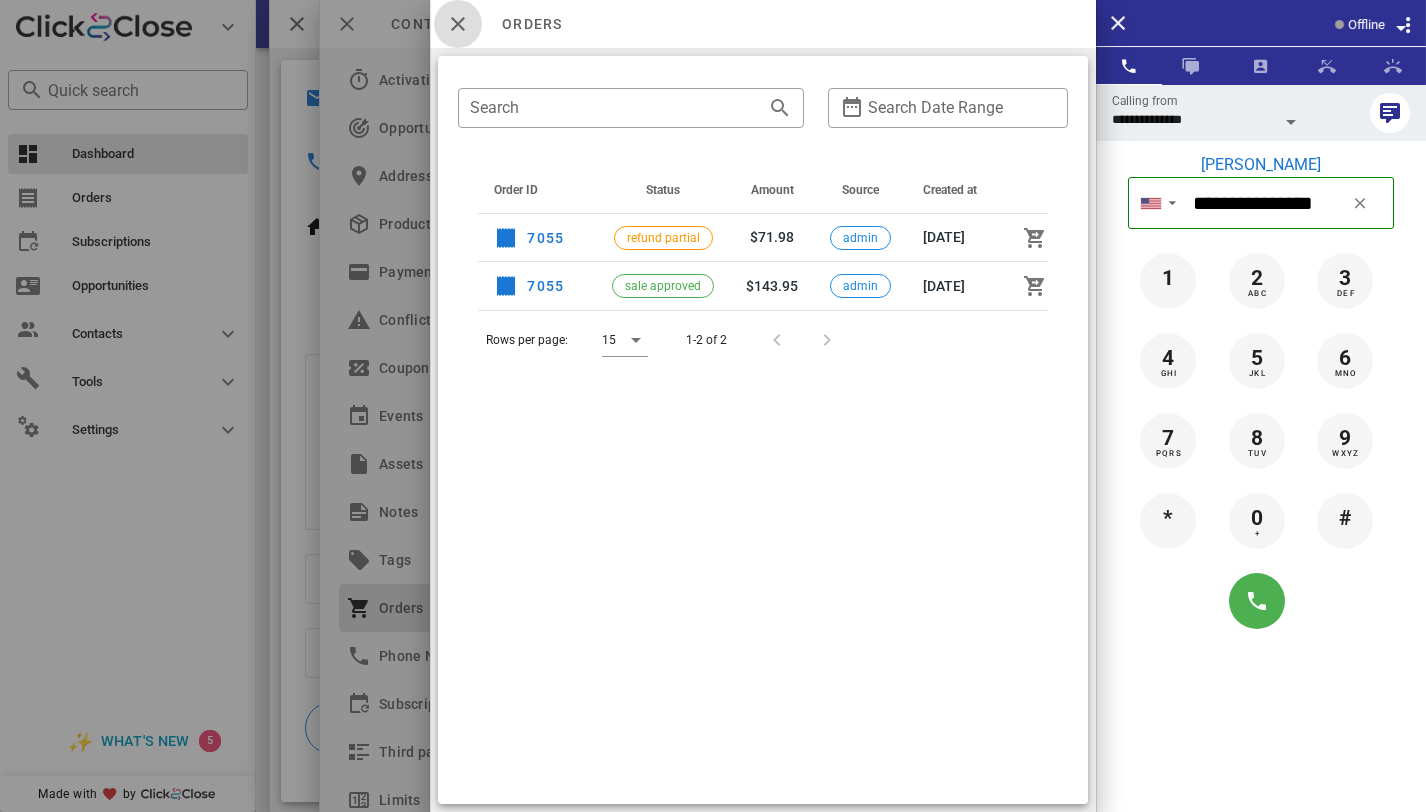click at bounding box center (458, 24) 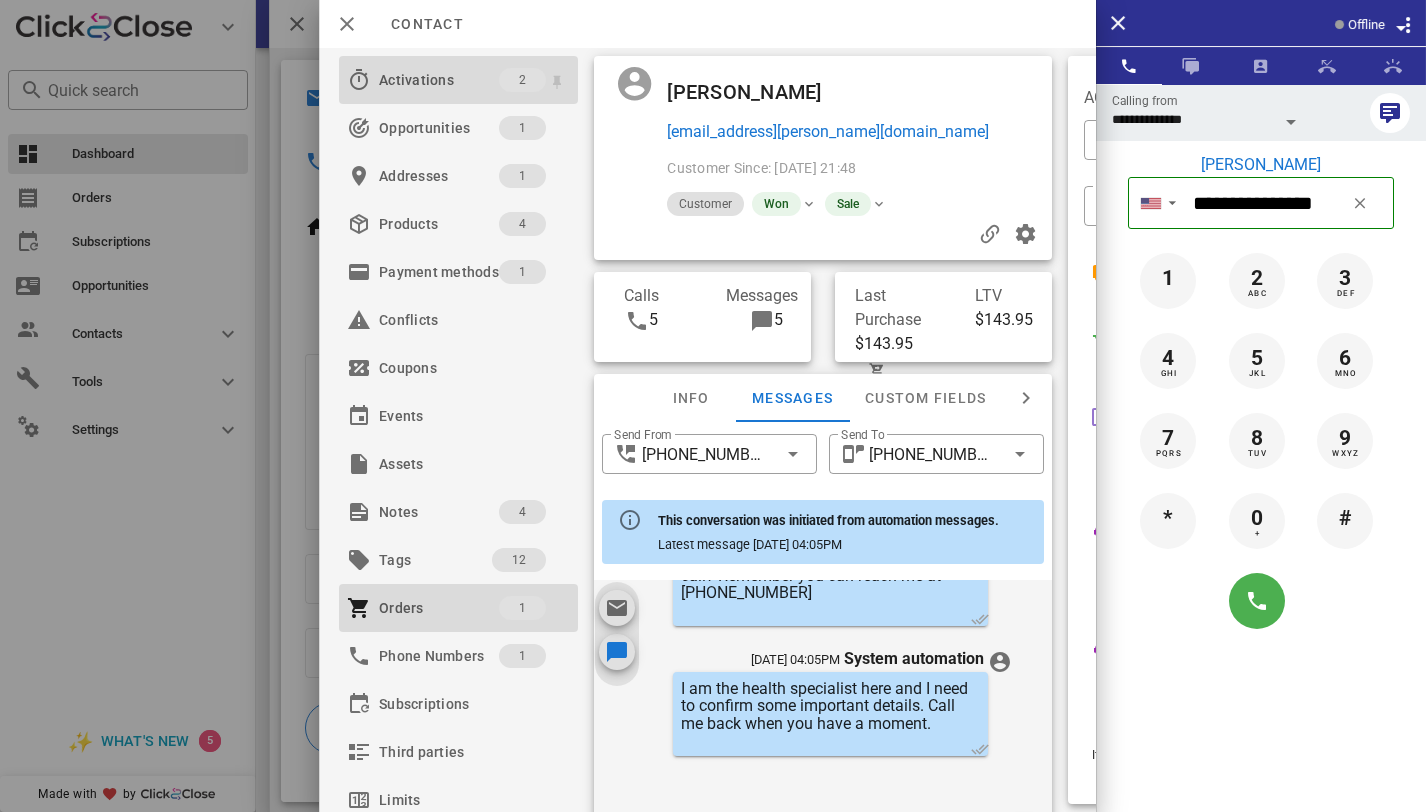 click on "Activations" at bounding box center [439, 80] 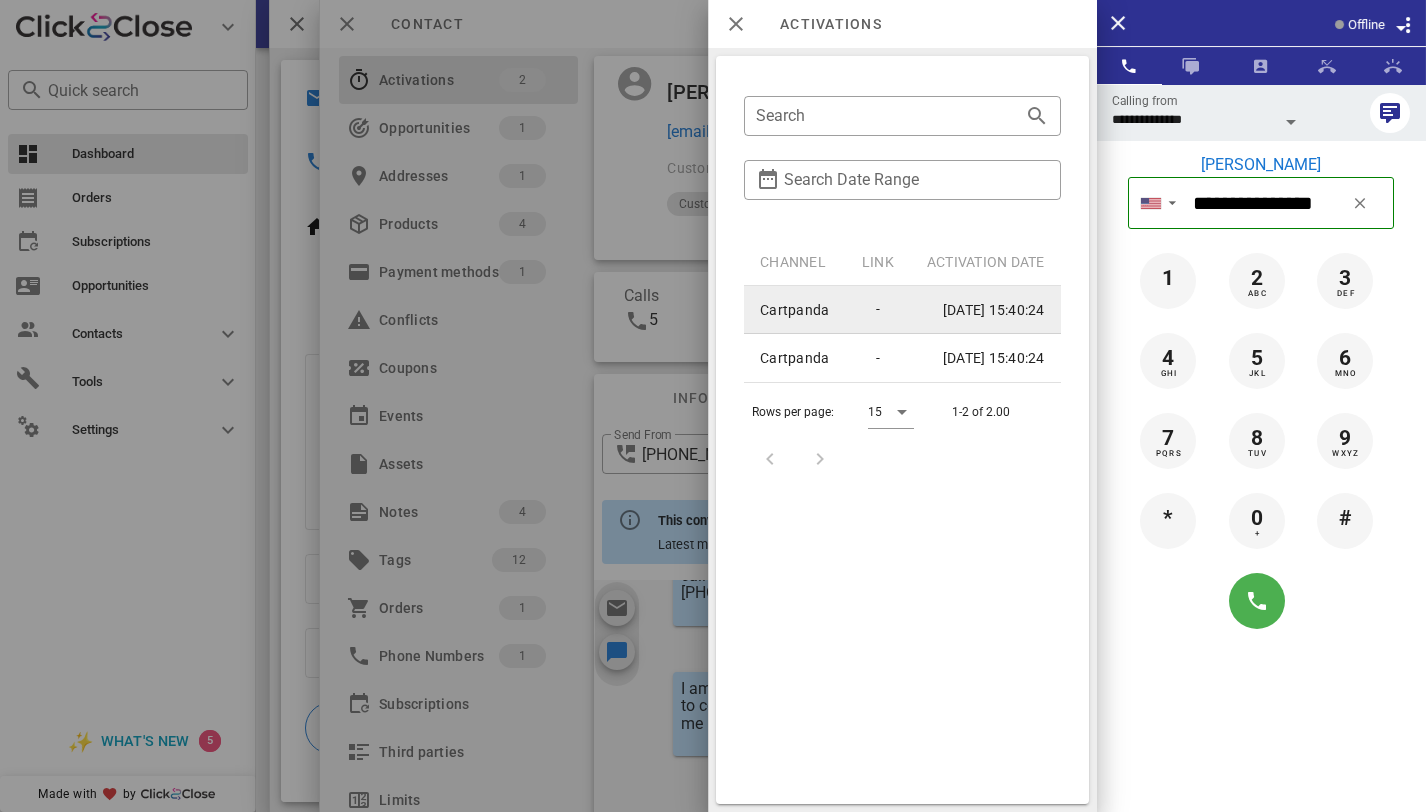 click on "[DATE] 15:40:24" at bounding box center [985, 310] 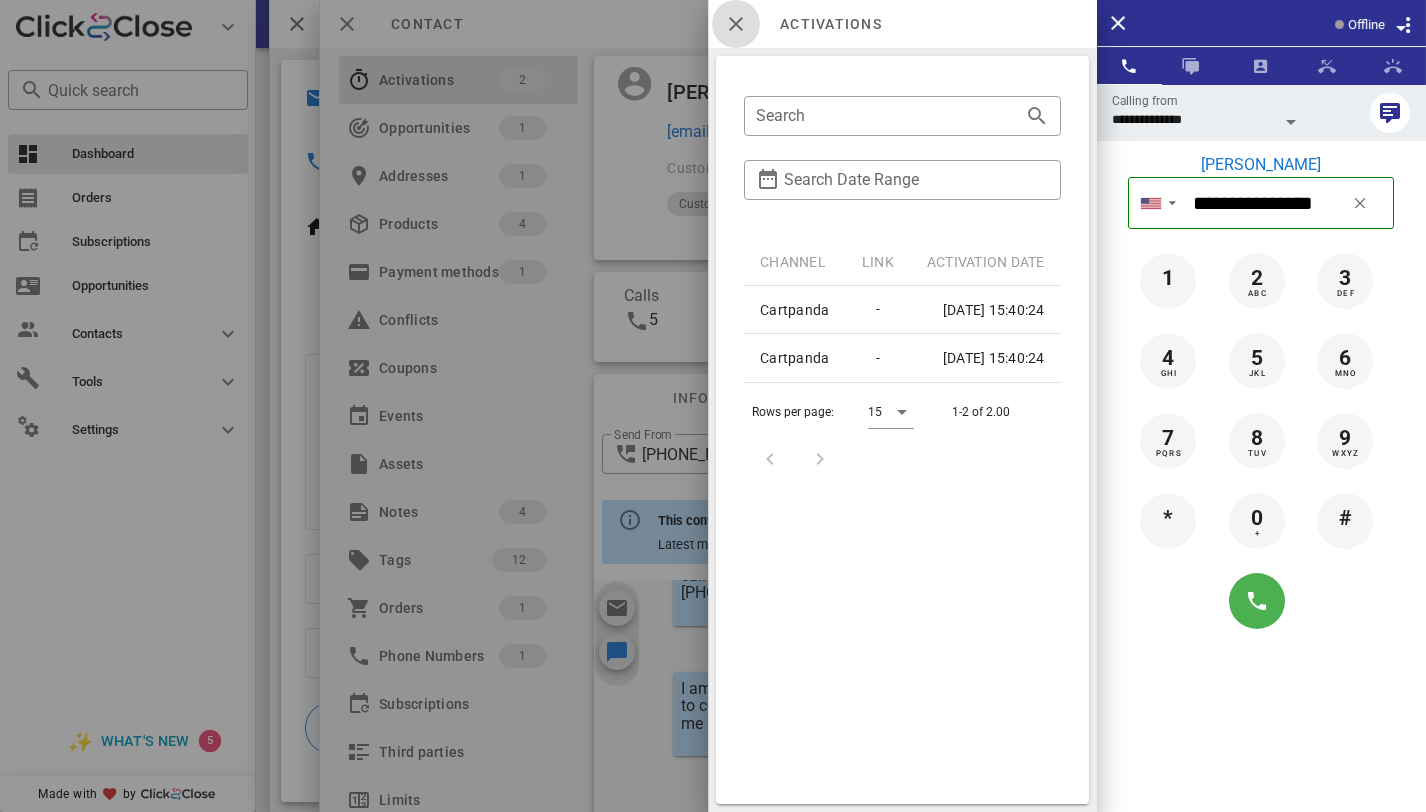 click at bounding box center [736, 24] 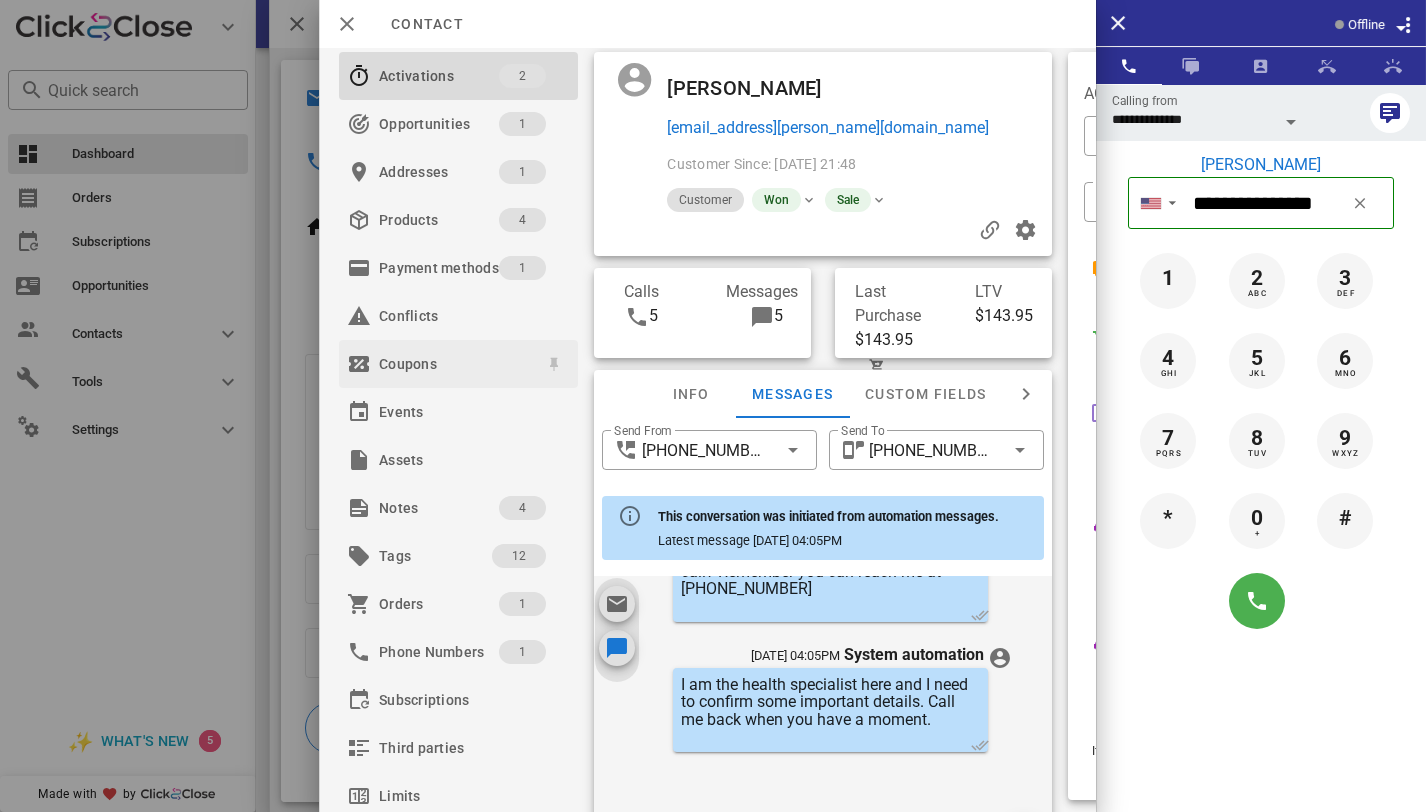 scroll, scrollTop: 1, scrollLeft: 0, axis: vertical 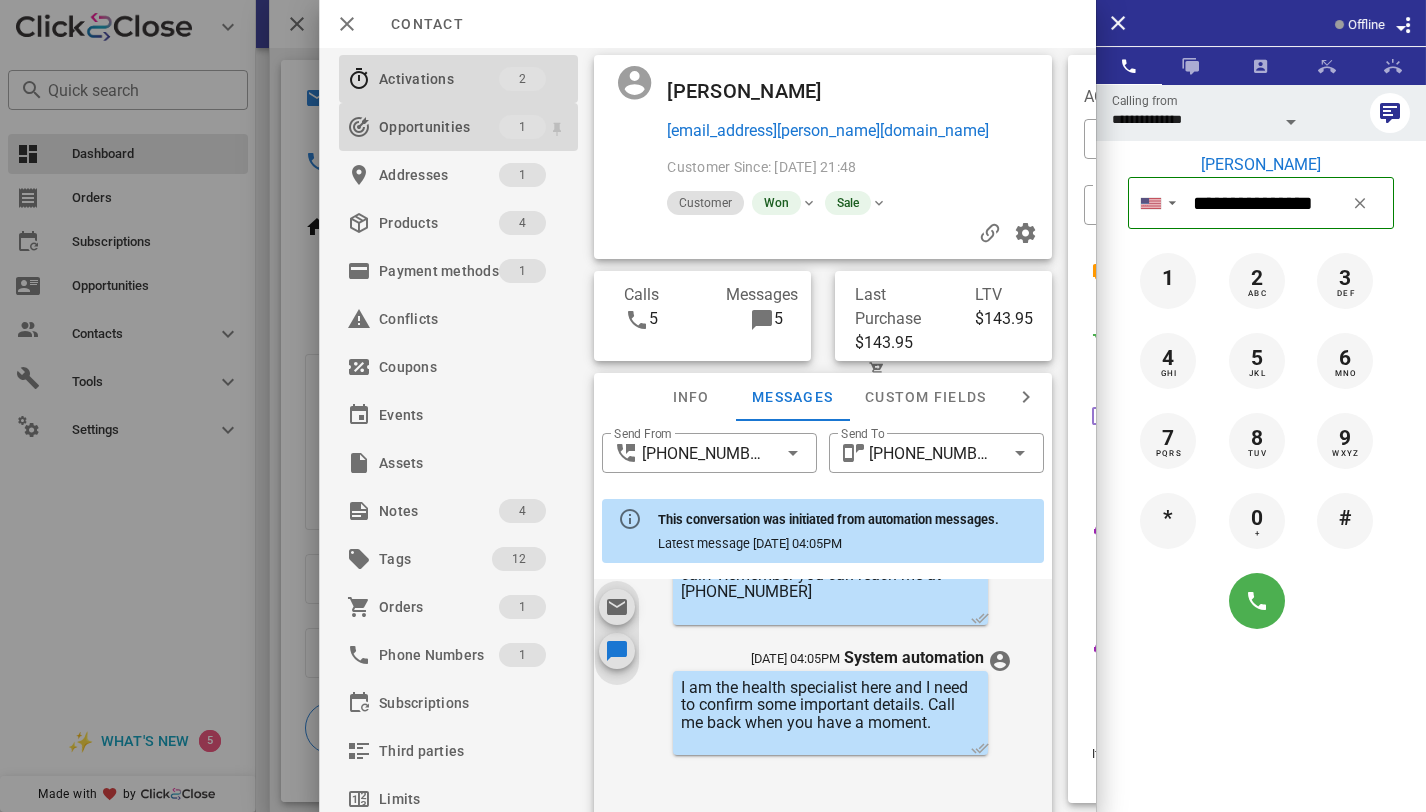 click on "Opportunities" at bounding box center [439, 127] 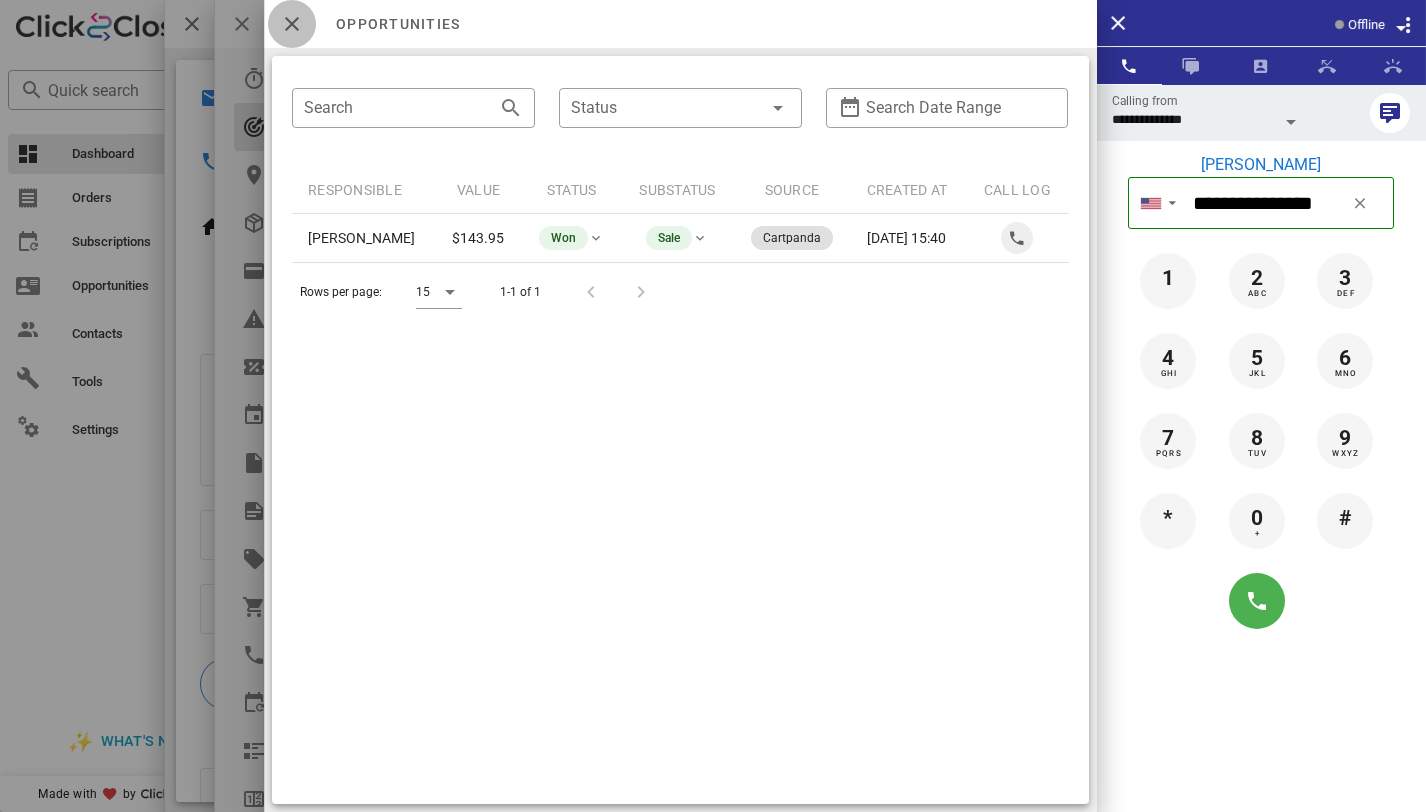 click at bounding box center [292, 24] 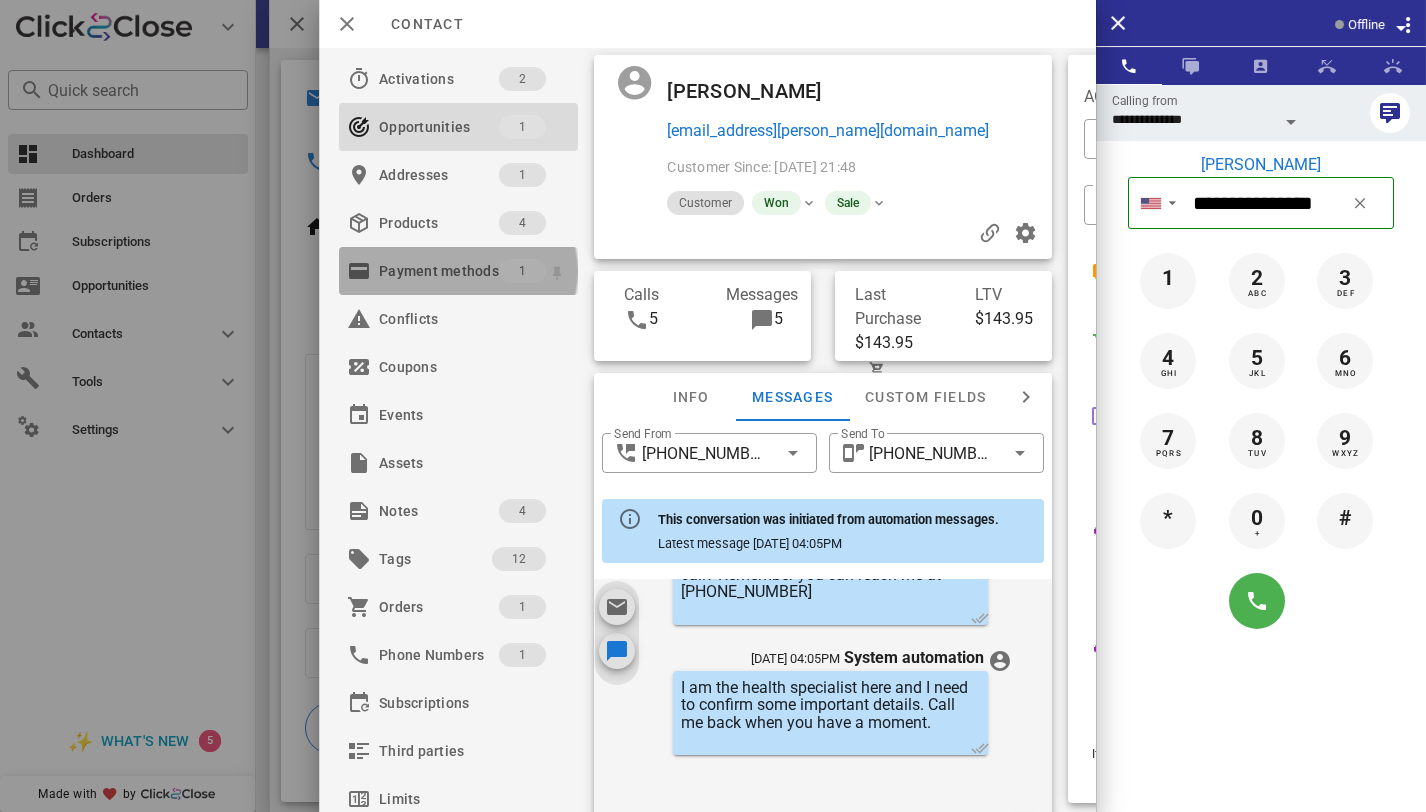click on "Payment methods" at bounding box center [439, 271] 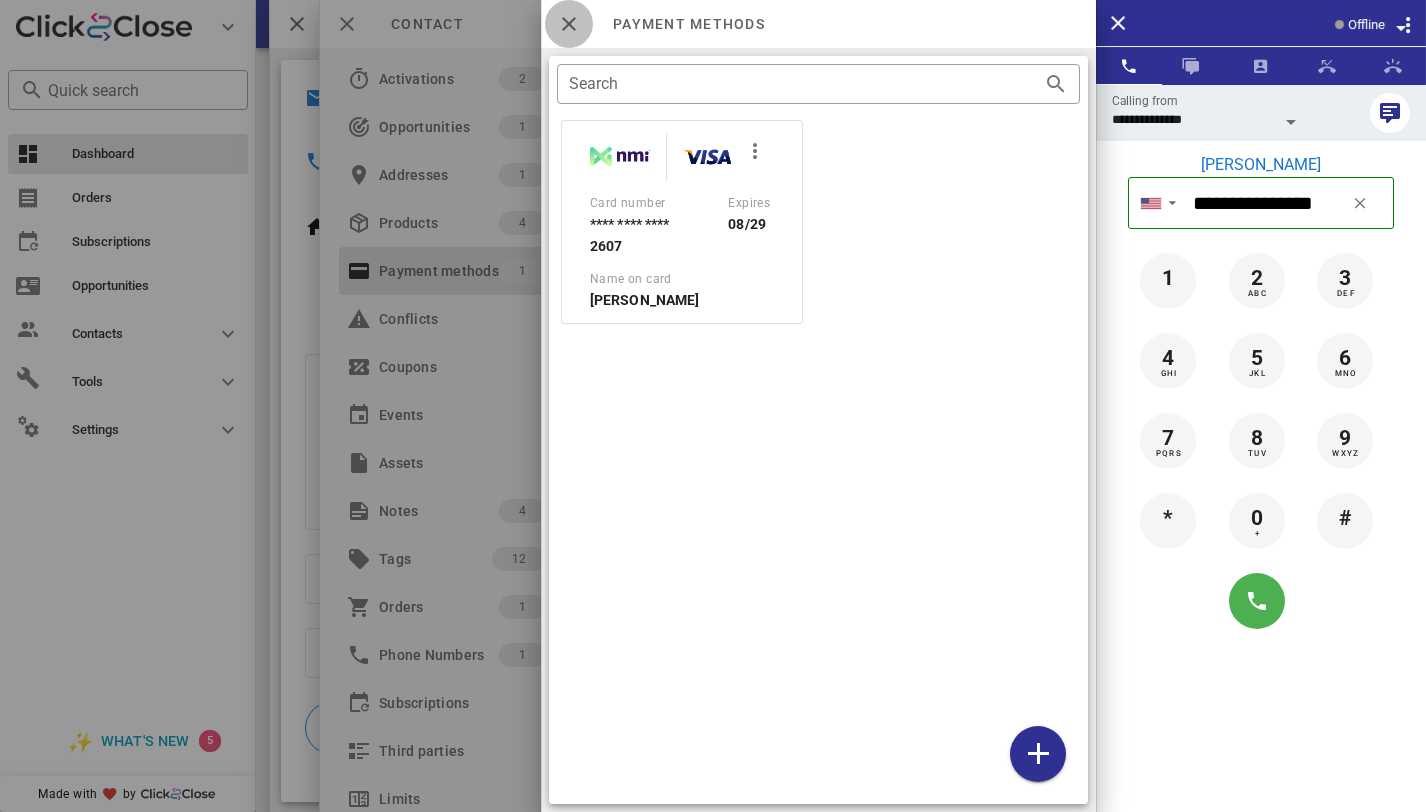 click at bounding box center (569, 24) 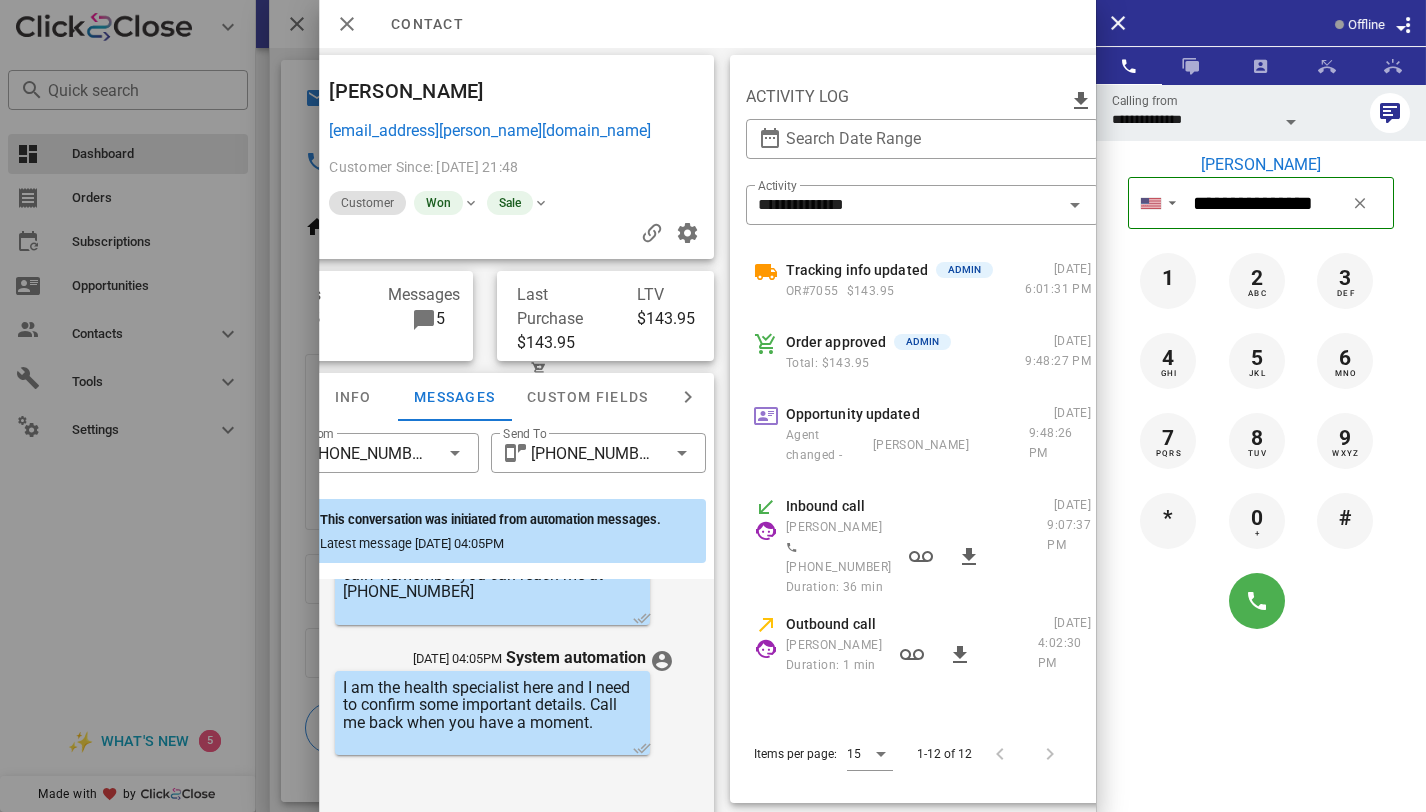 scroll, scrollTop: 1, scrollLeft: 341, axis: both 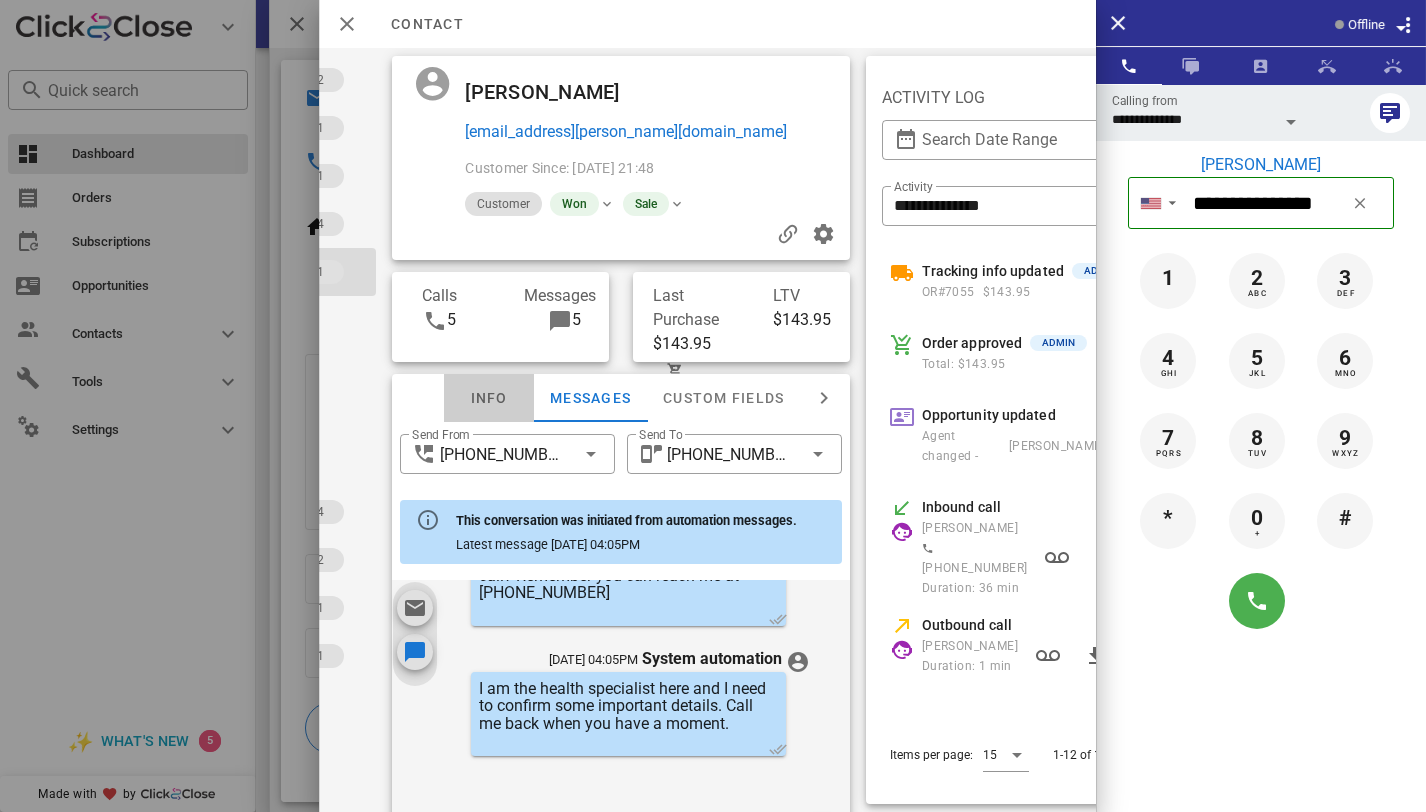 click on "Info" at bounding box center (489, 398) 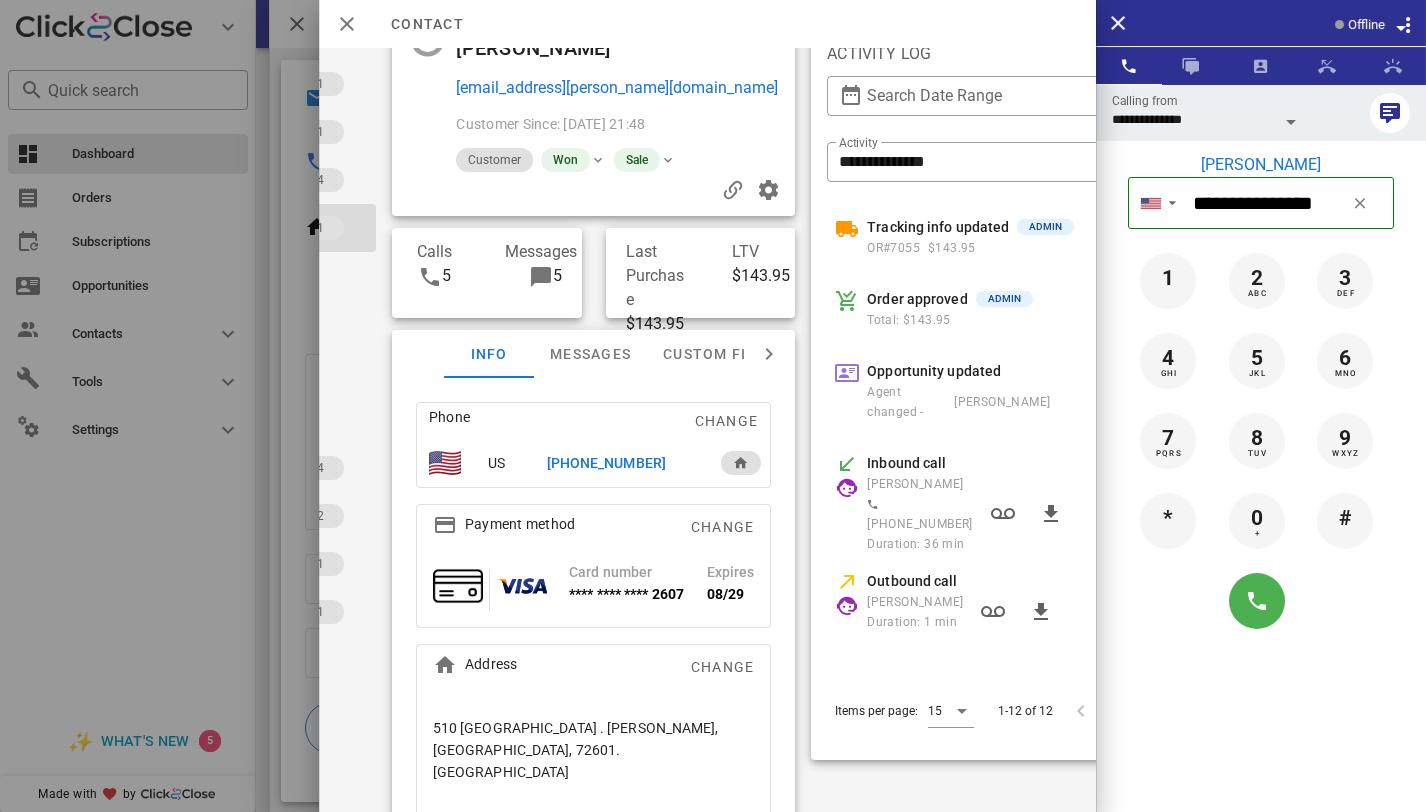 scroll, scrollTop: 44, scrollLeft: 0, axis: vertical 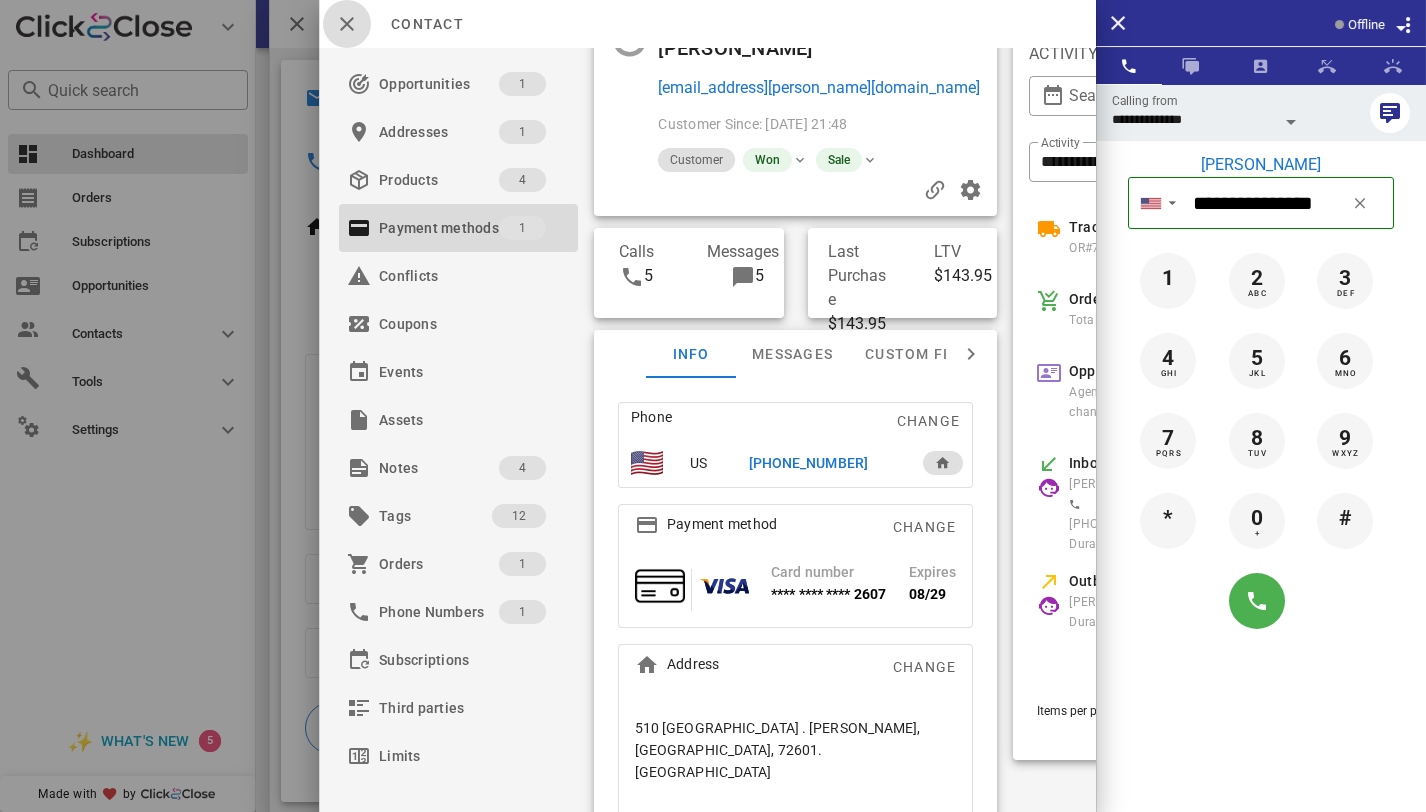click at bounding box center [347, 24] 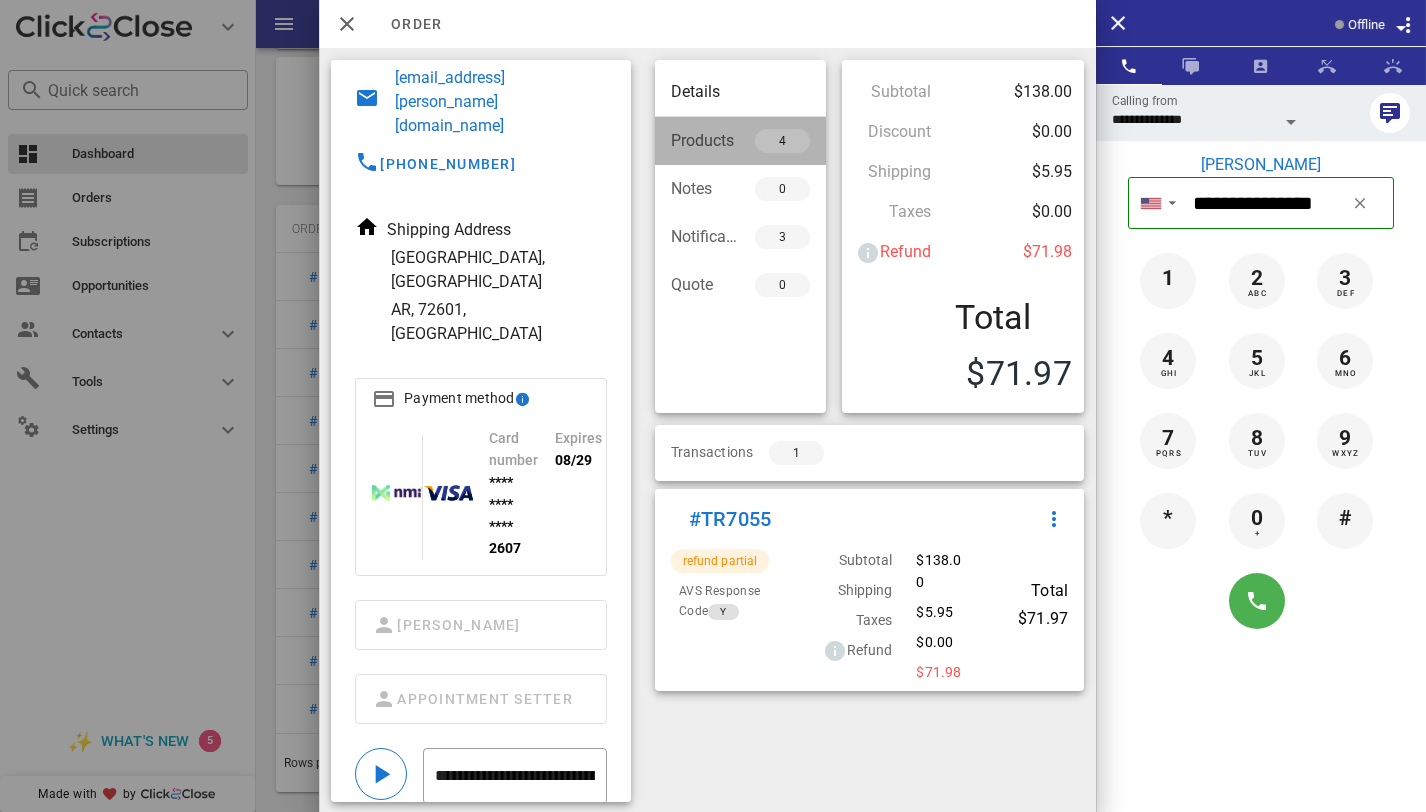 click on "4" at bounding box center (774, 141) 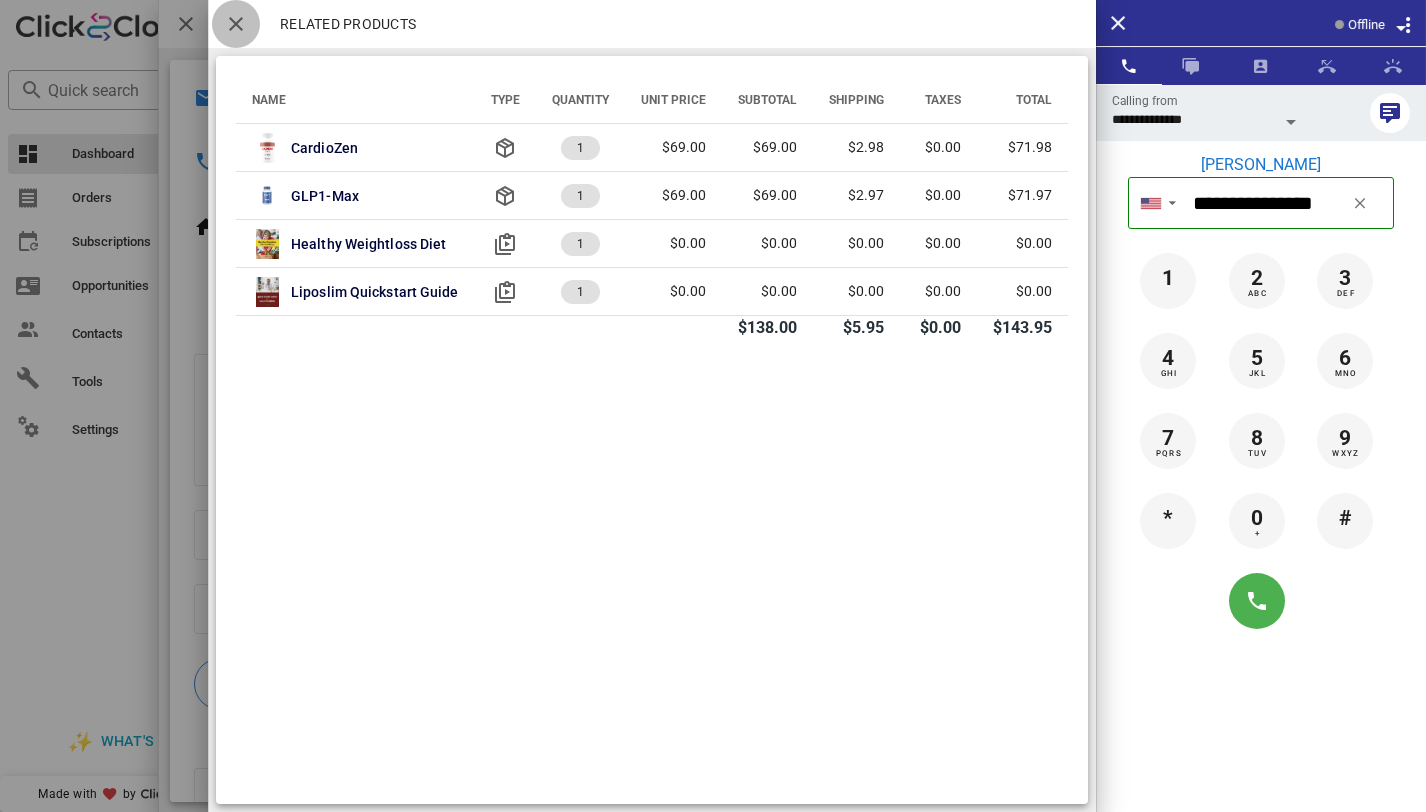 click at bounding box center [236, 24] 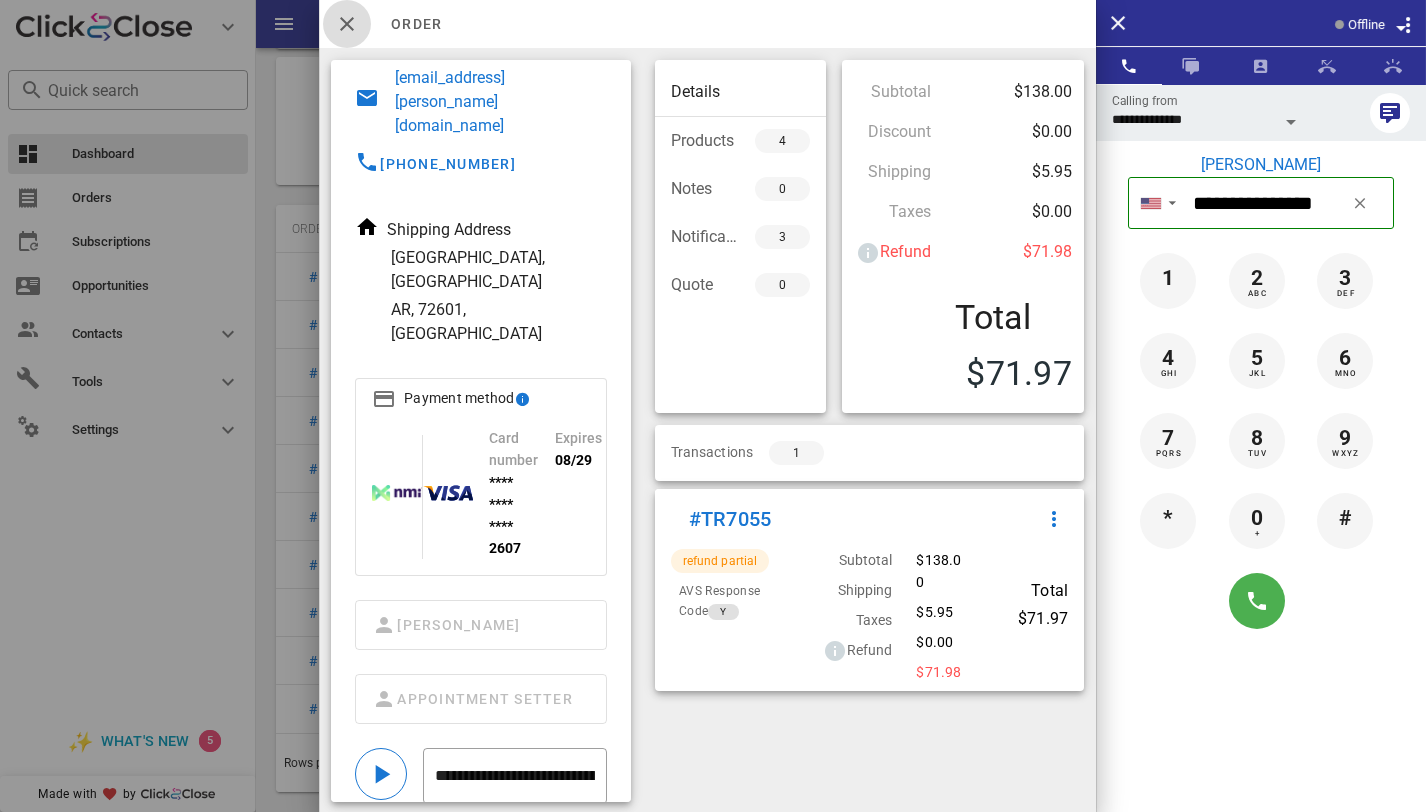 click at bounding box center (347, 24) 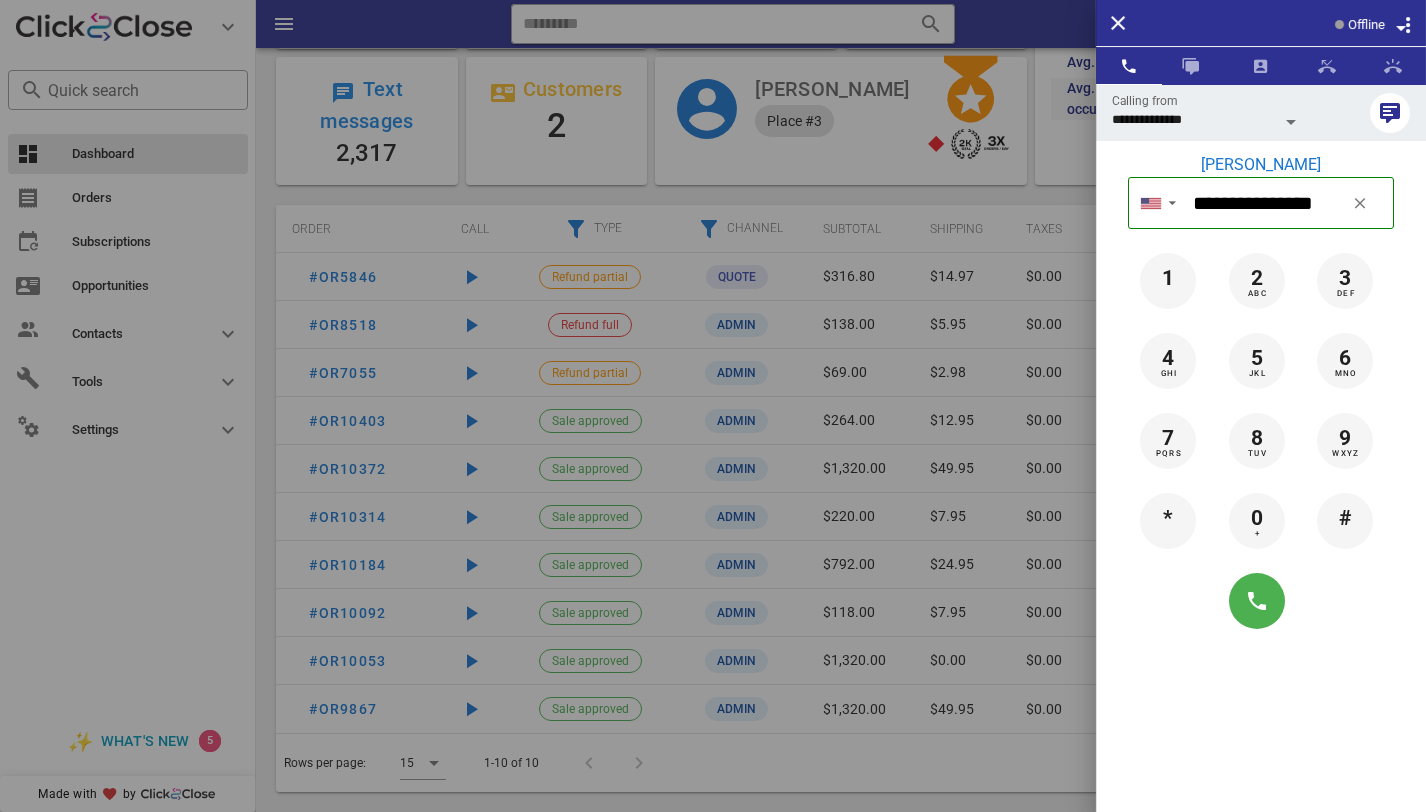 click at bounding box center [713, 406] 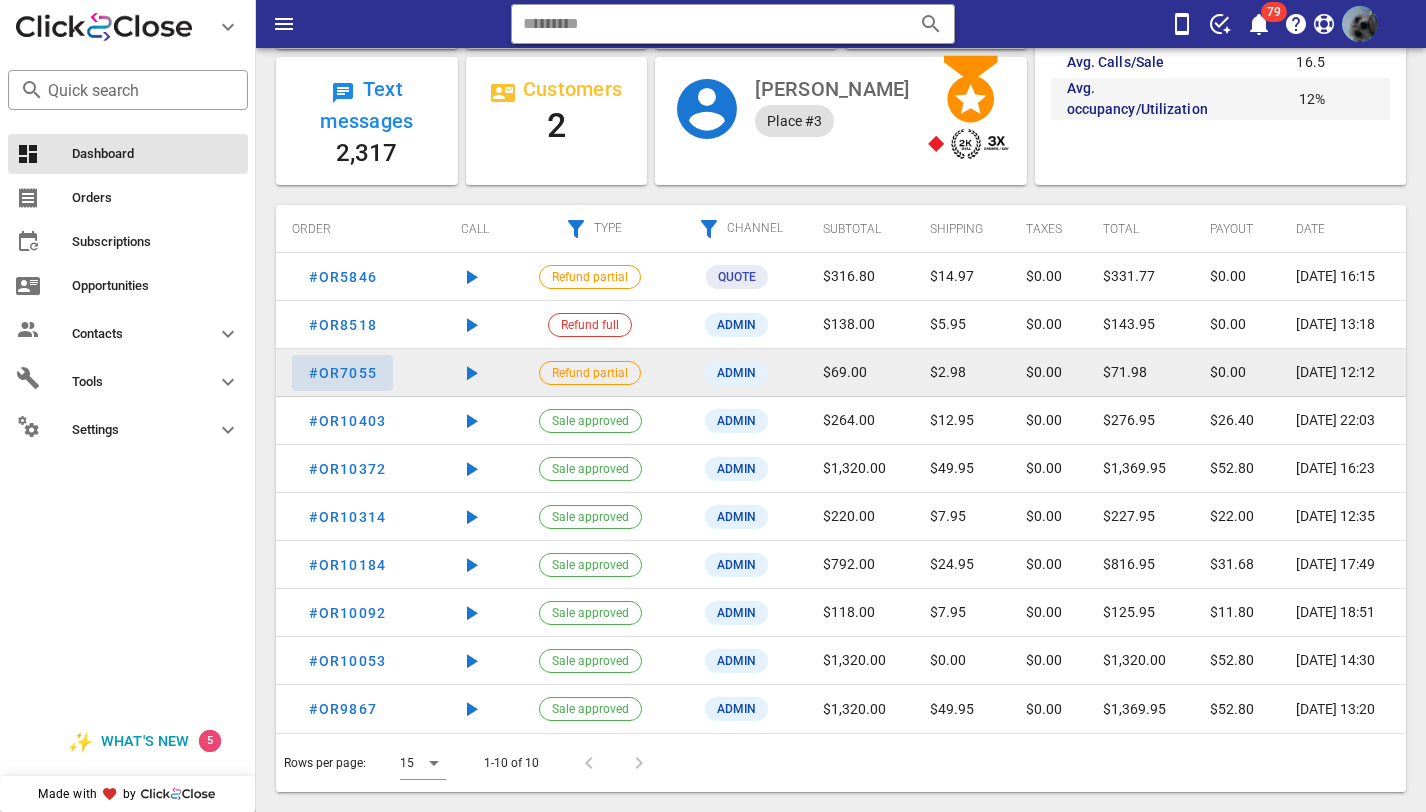click on "#OR7055" at bounding box center (342, 373) 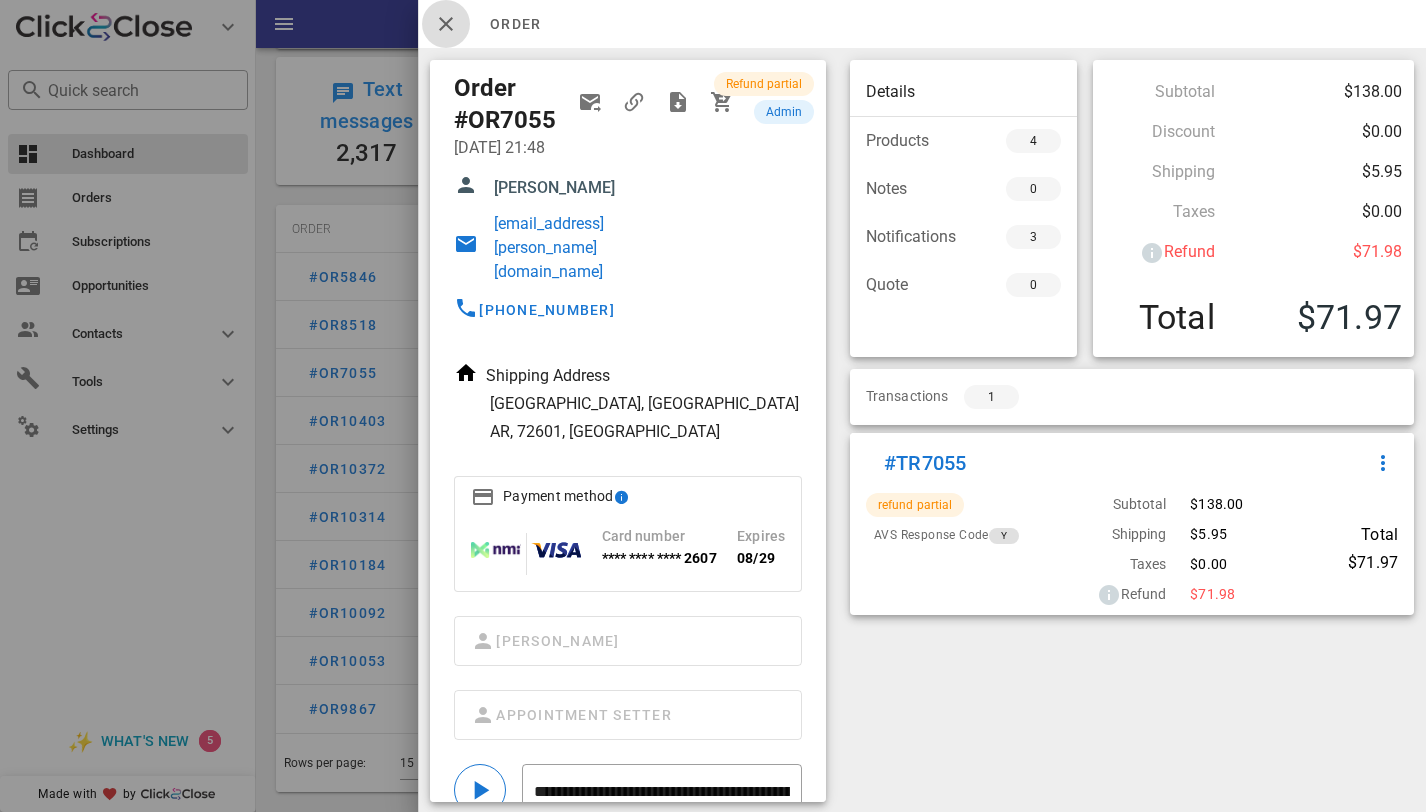 click at bounding box center (446, 24) 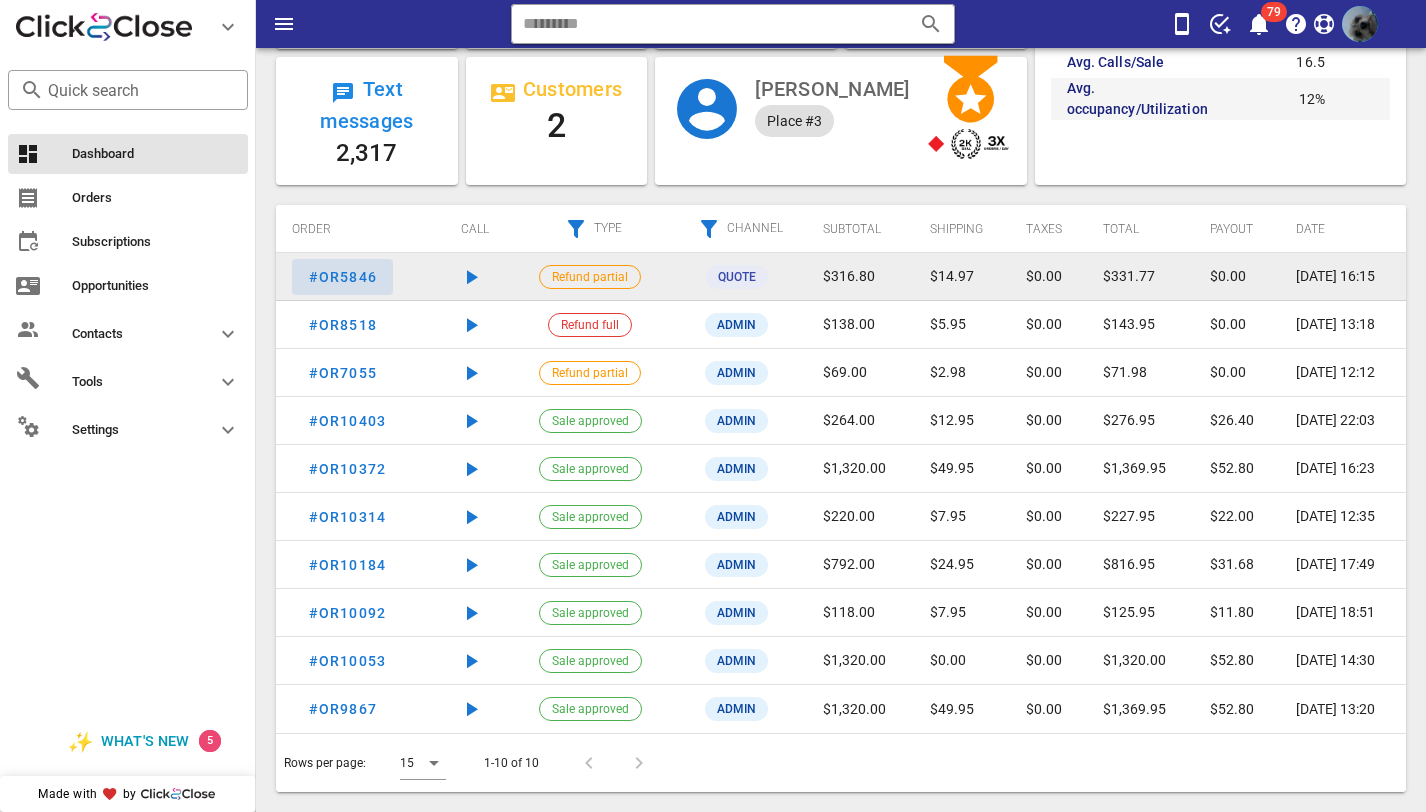 click on "#OR5846" at bounding box center (342, 277) 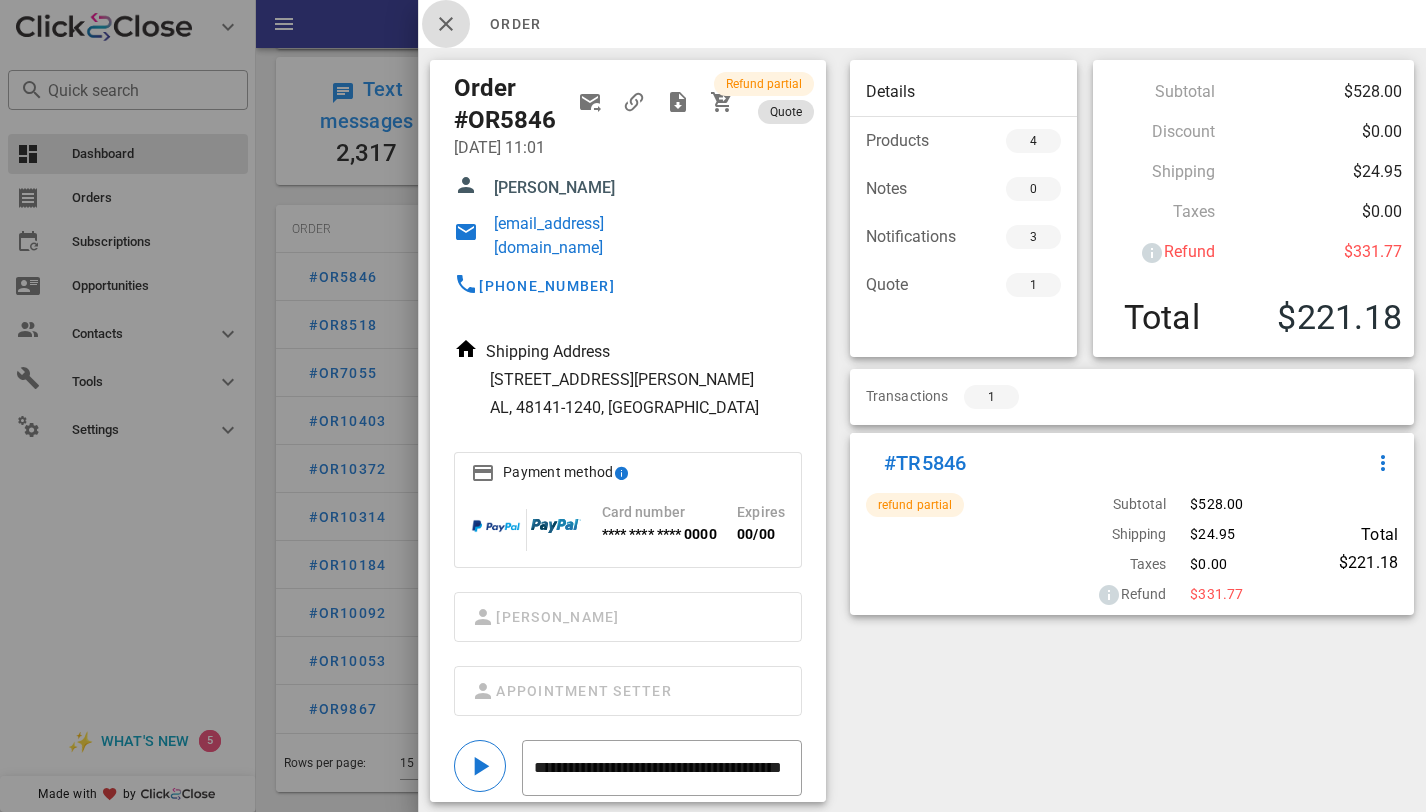 click at bounding box center [446, 24] 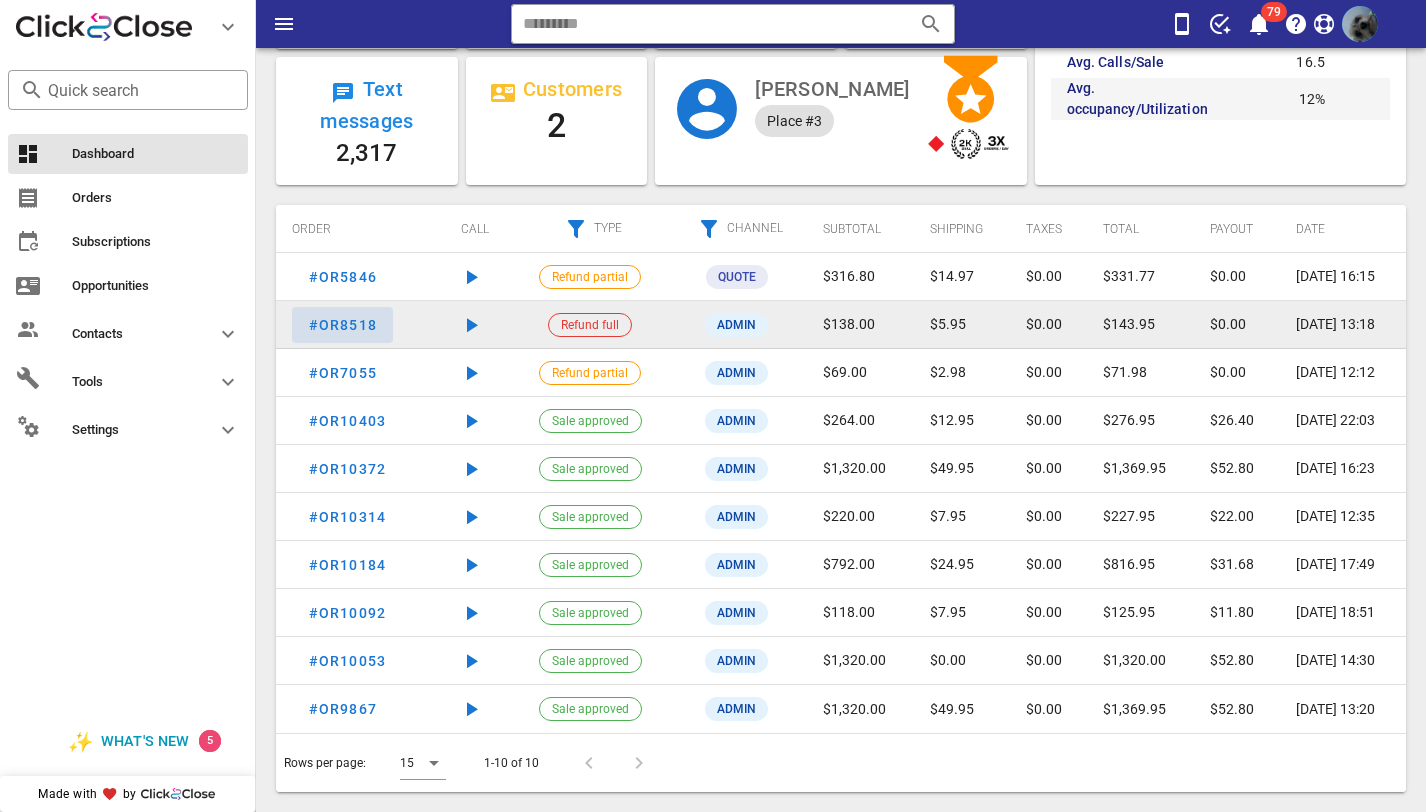 click on "#OR8518" at bounding box center [342, 325] 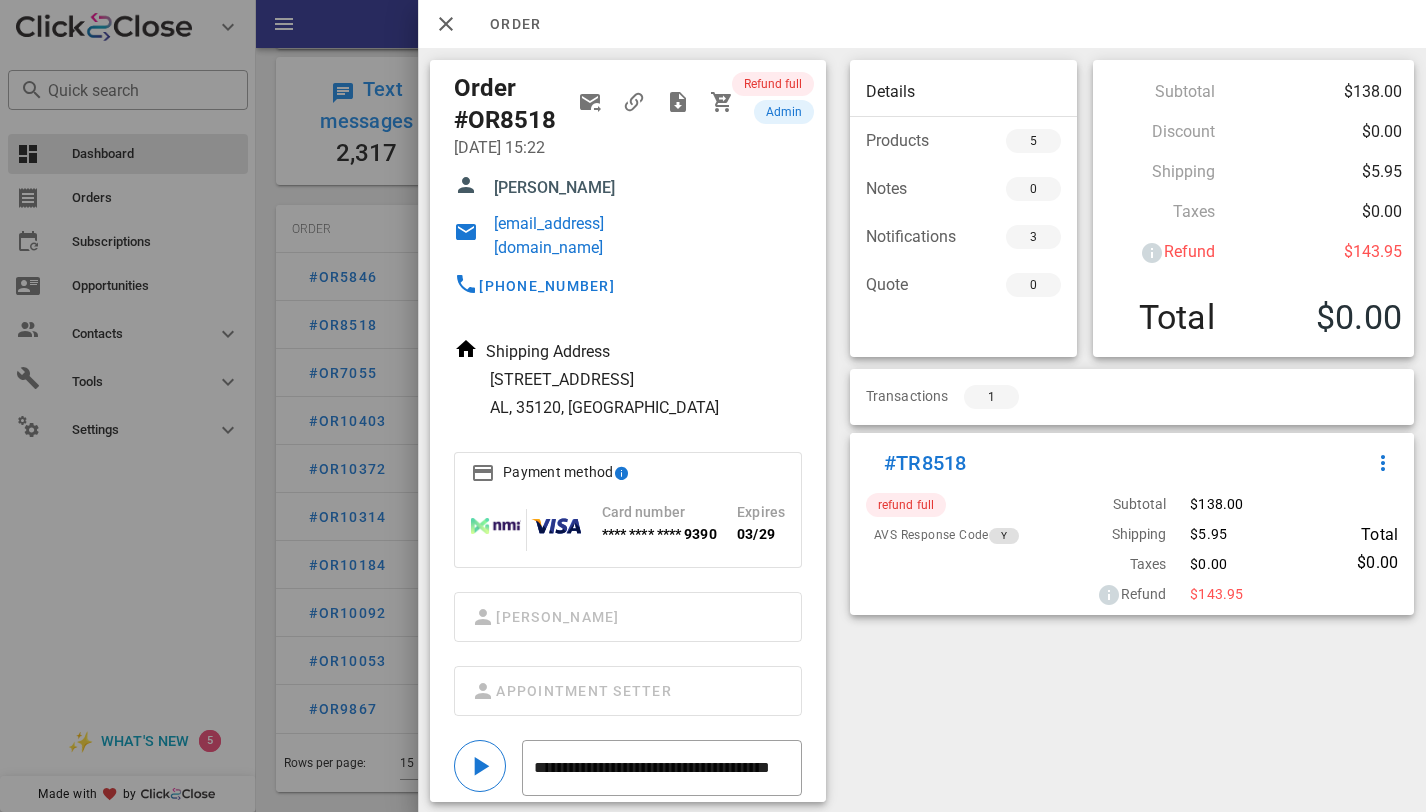 scroll, scrollTop: 37, scrollLeft: 0, axis: vertical 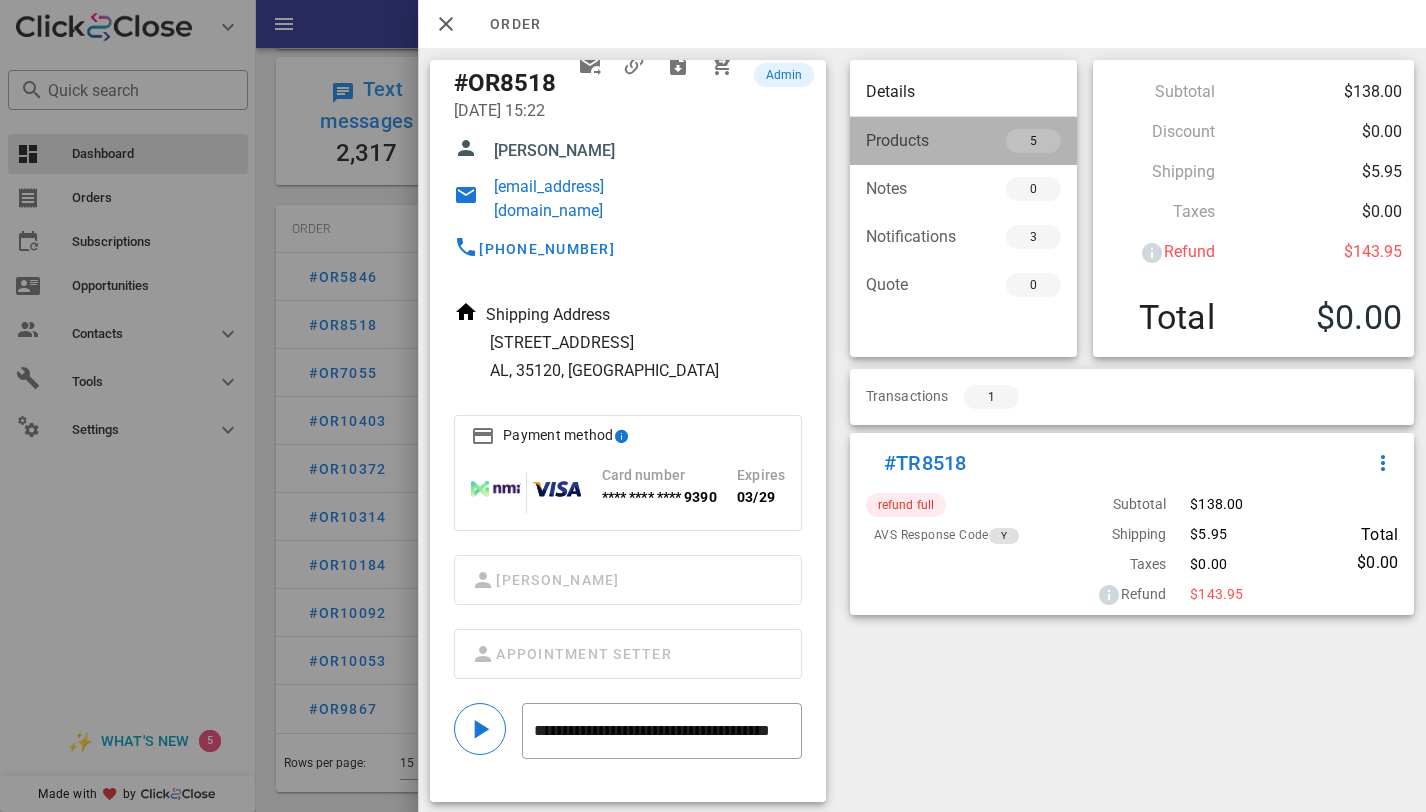 click on "Products  5" at bounding box center (963, 141) 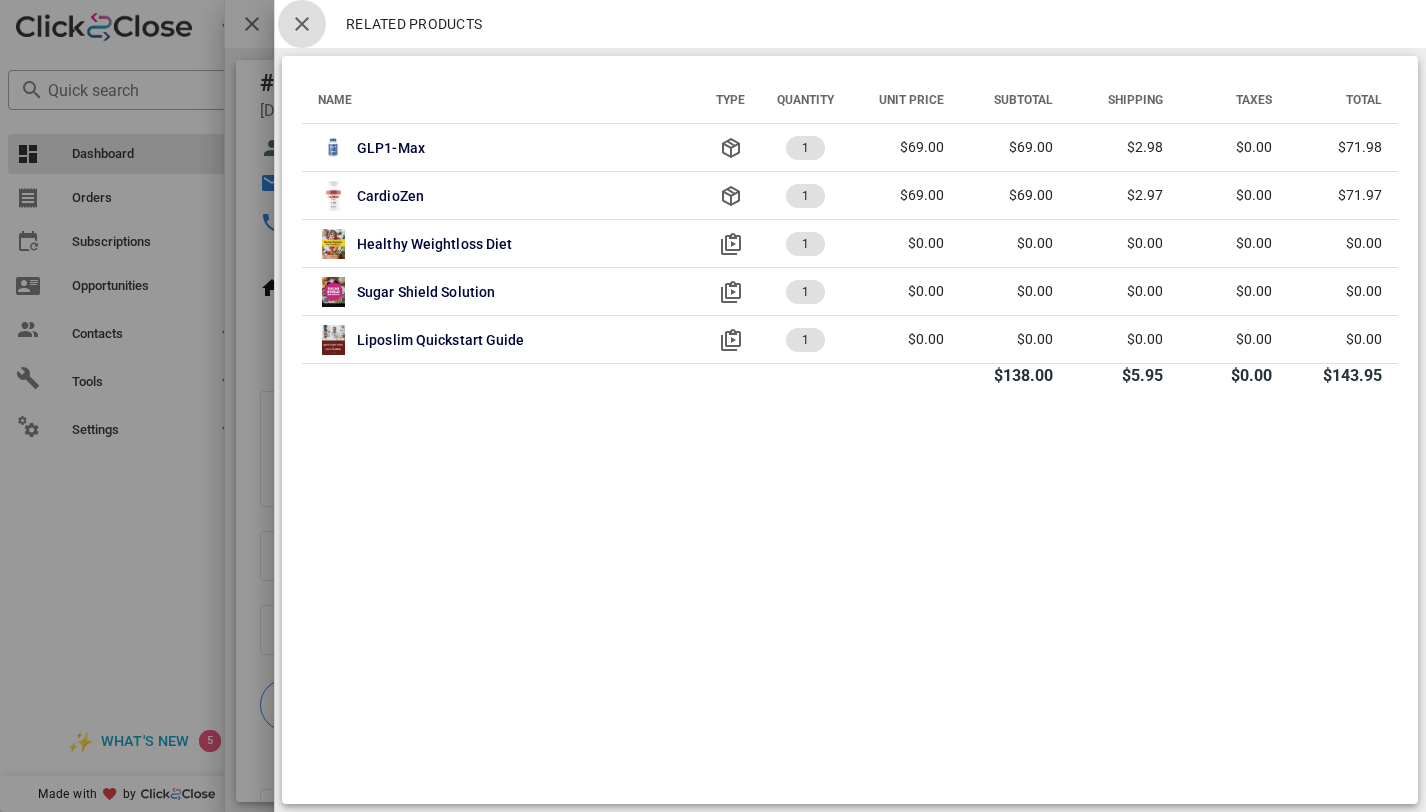 click at bounding box center (302, 24) 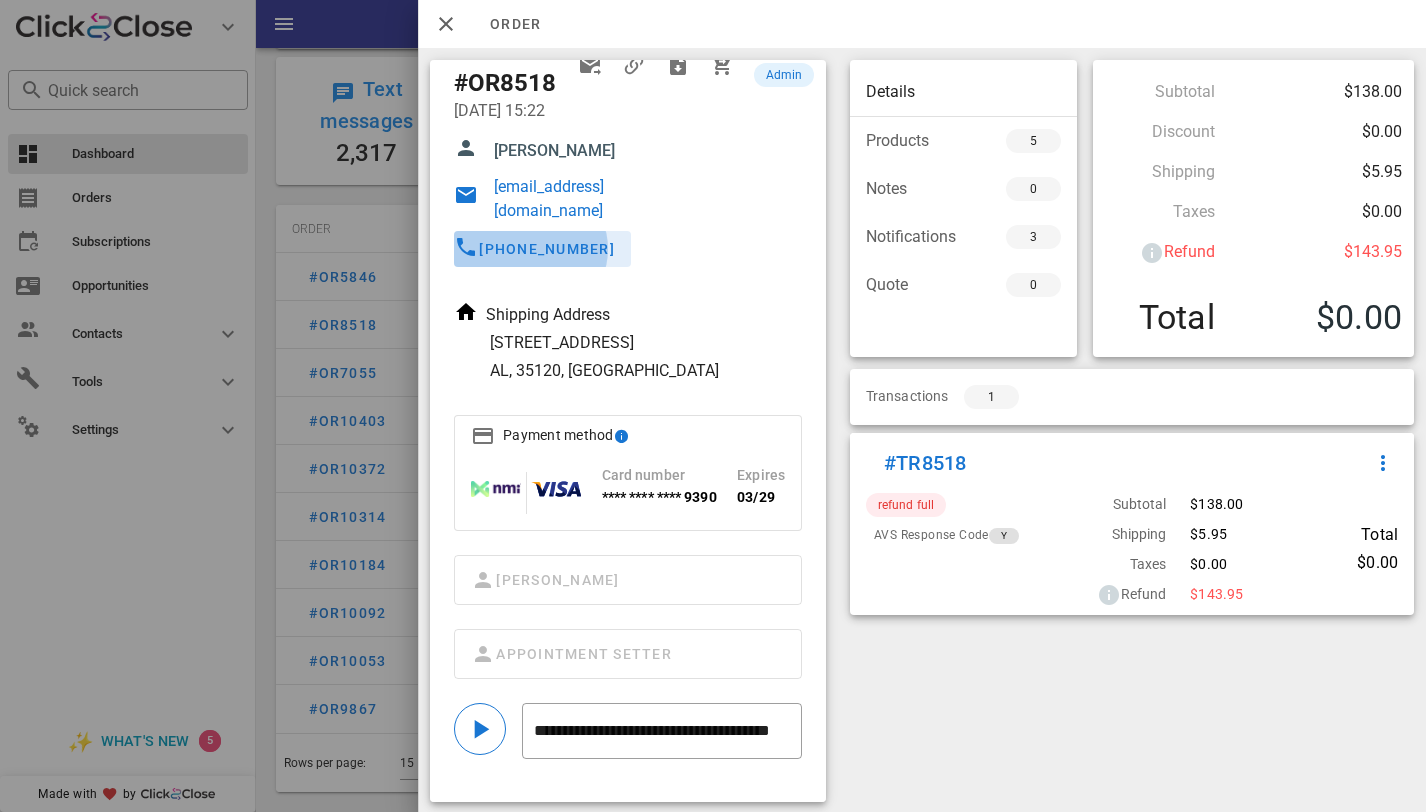 click on "[PHONE_NUMBER]" at bounding box center [546, 249] 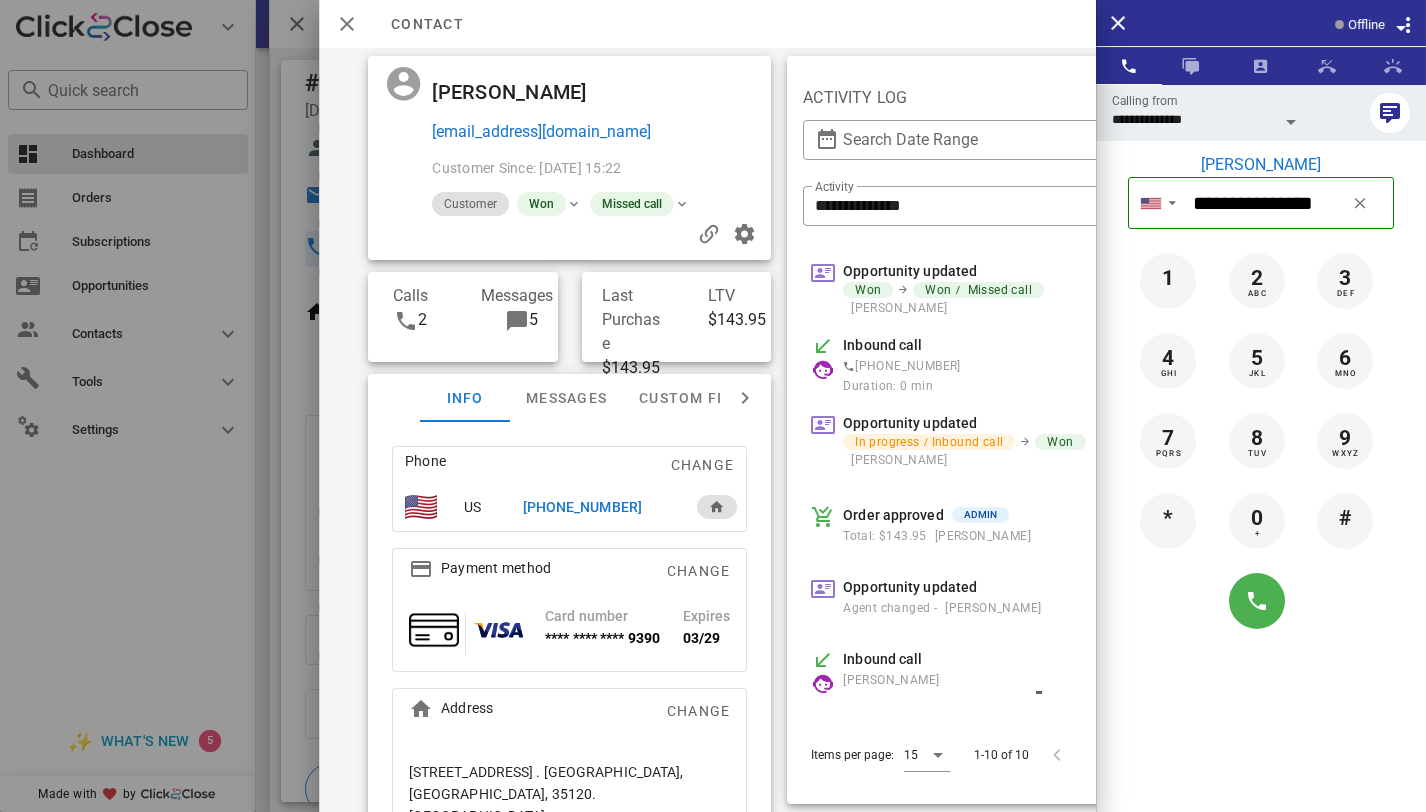 scroll, scrollTop: 0, scrollLeft: 391, axis: horizontal 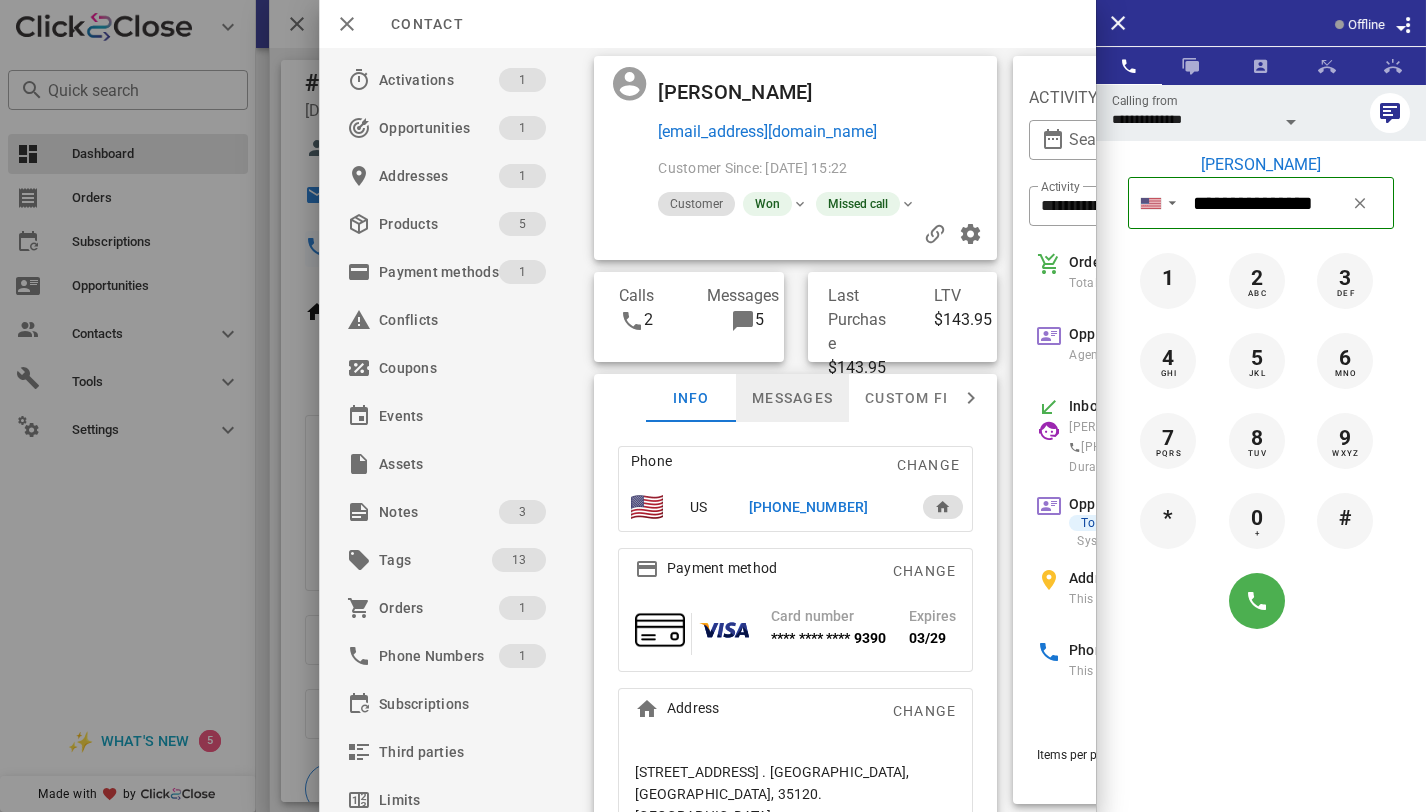 click on "Messages" at bounding box center [792, 398] 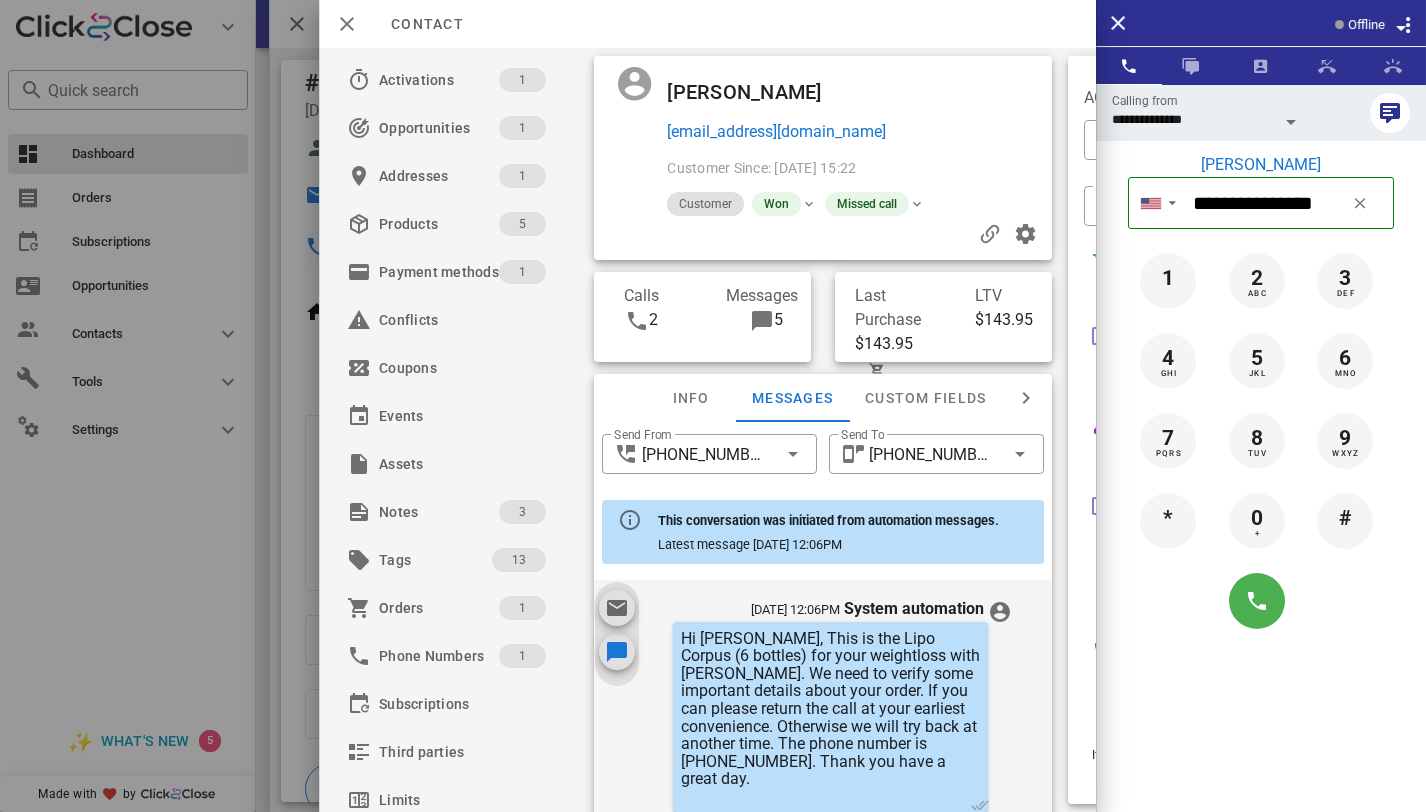 scroll, scrollTop: 612, scrollLeft: 0, axis: vertical 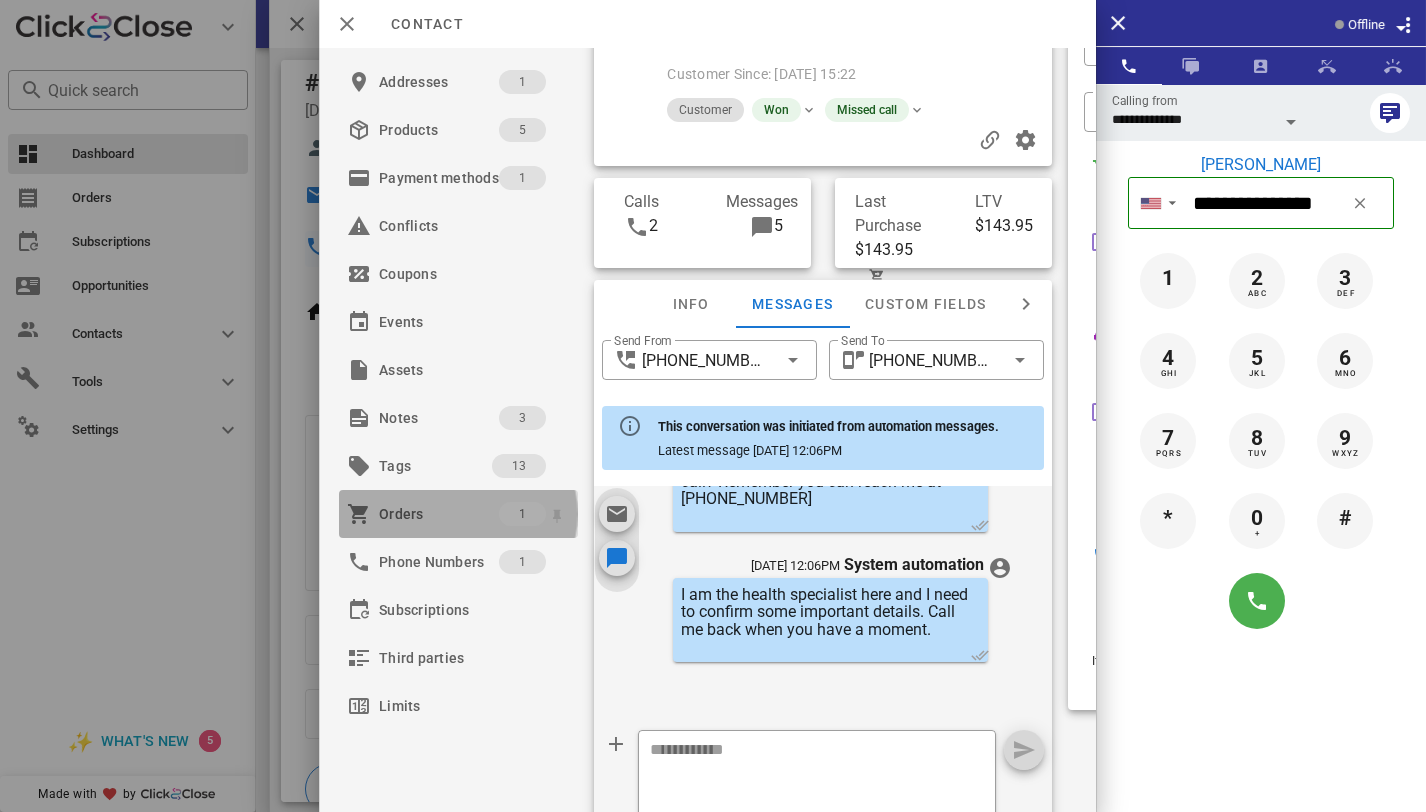 click on "Orders" at bounding box center [439, 514] 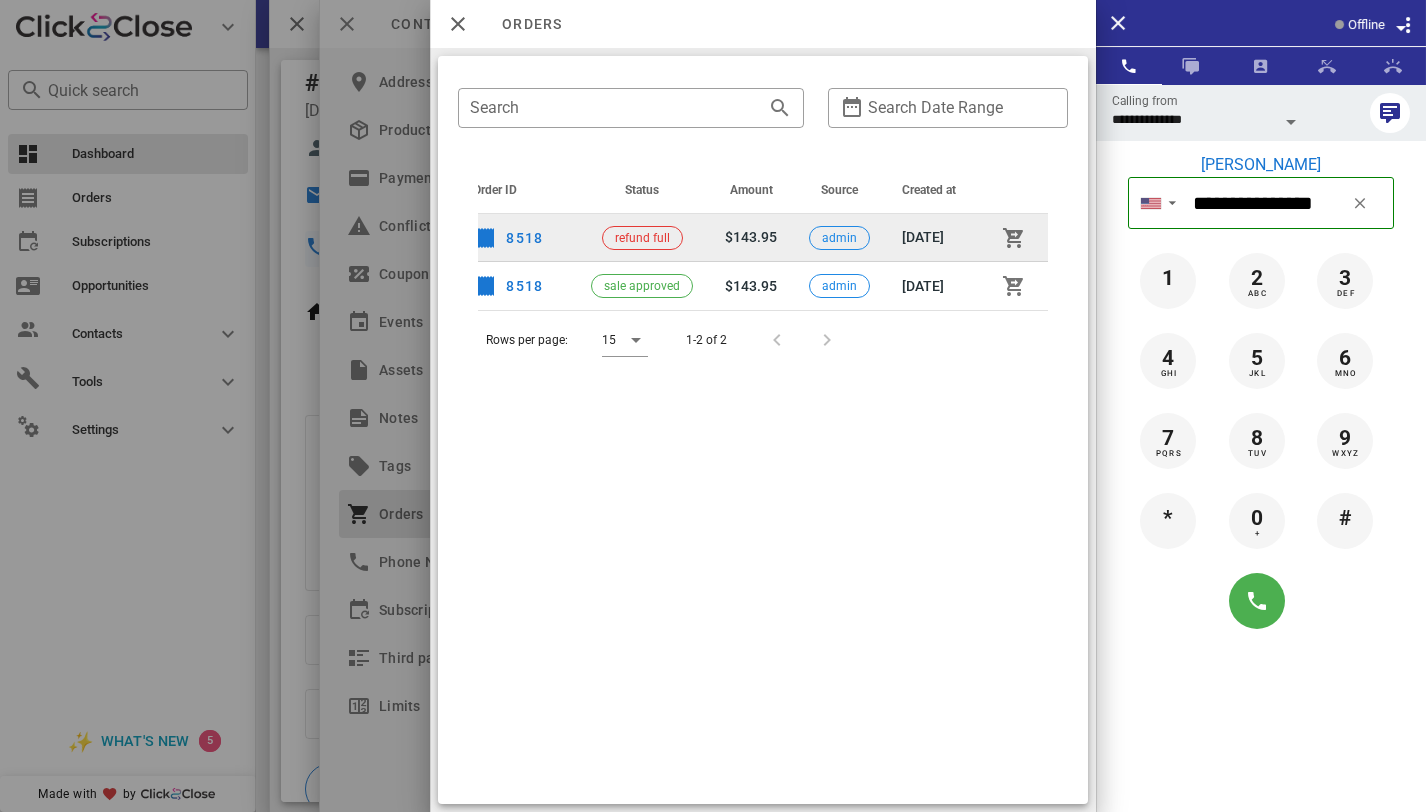 scroll, scrollTop: 0, scrollLeft: 0, axis: both 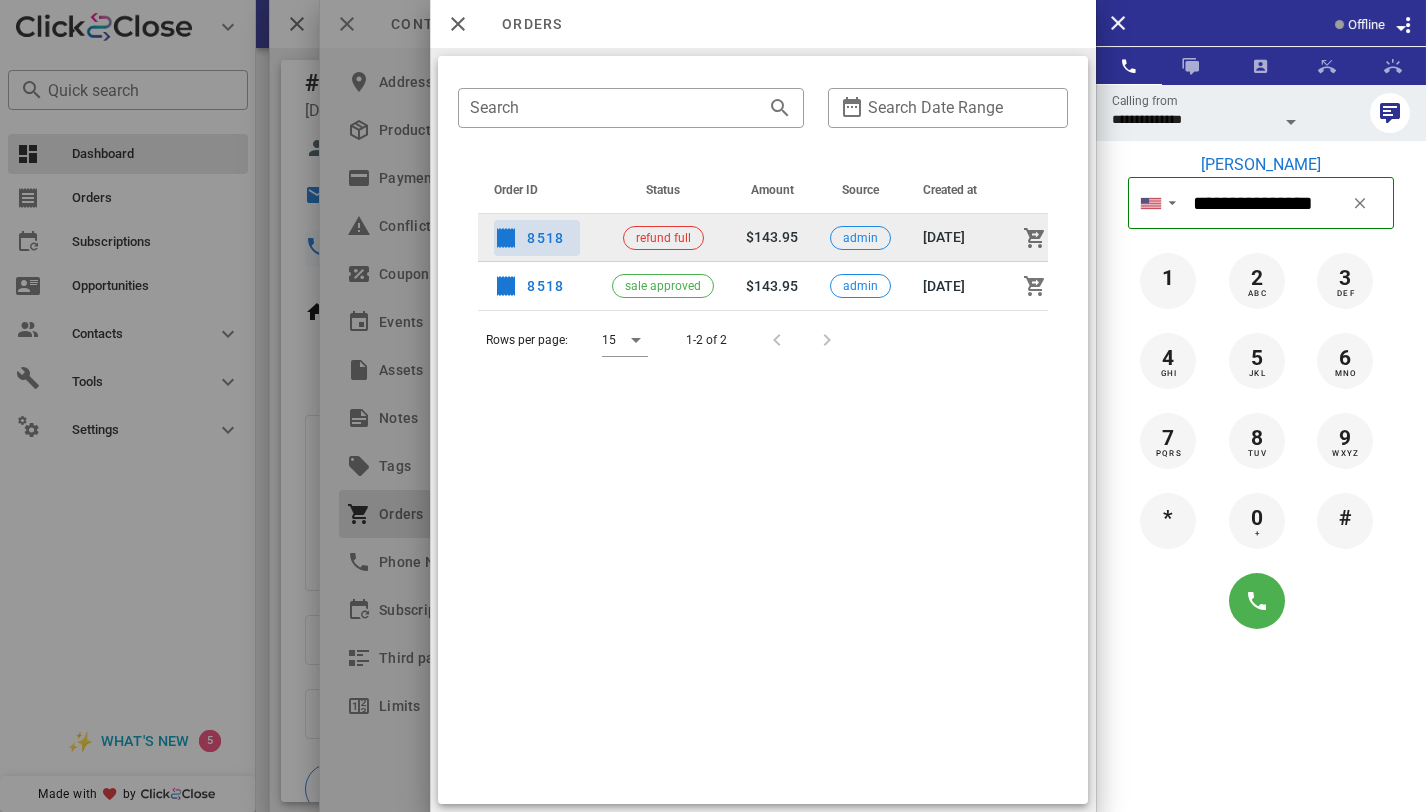 click on "8518" at bounding box center [529, 238] 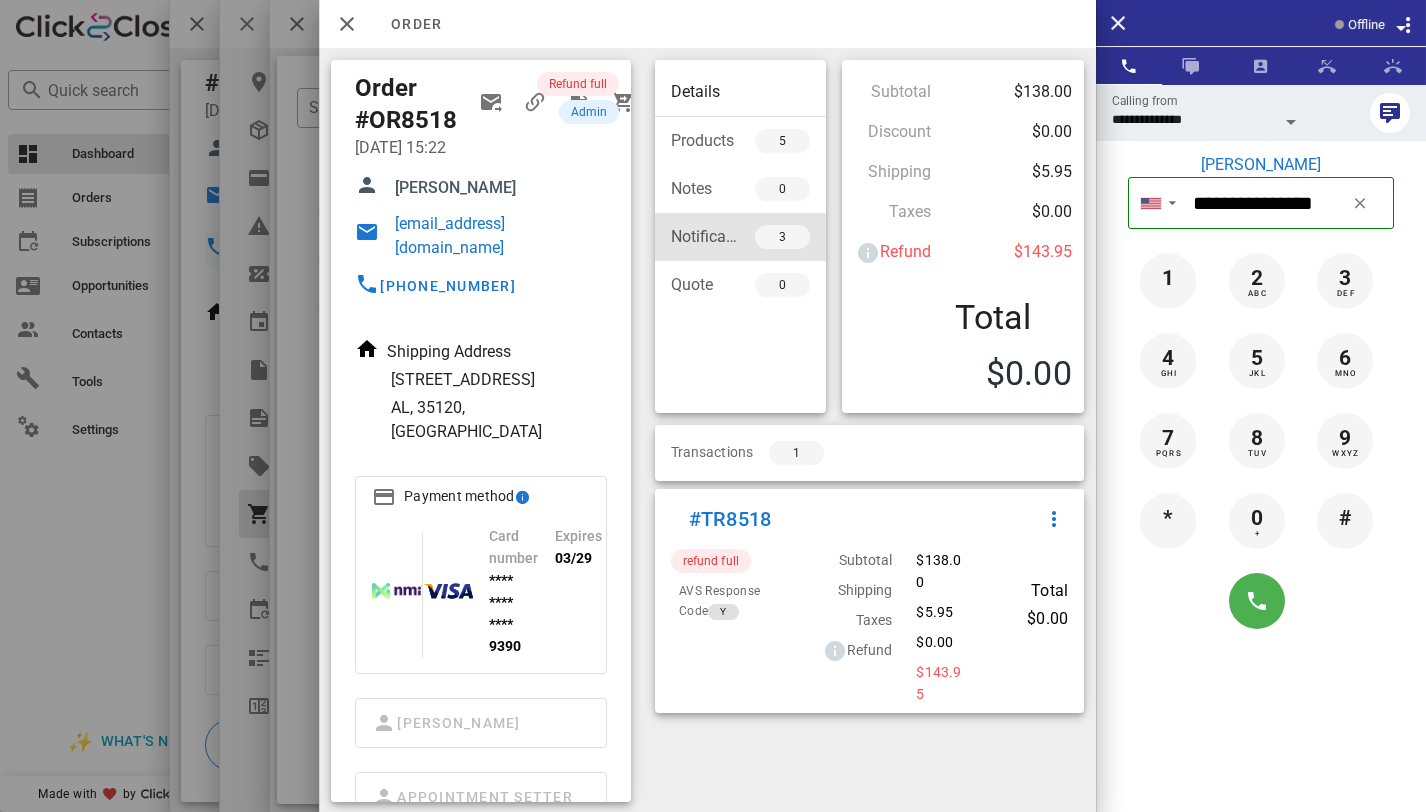 click on "Notifications  3" at bounding box center [740, 237] 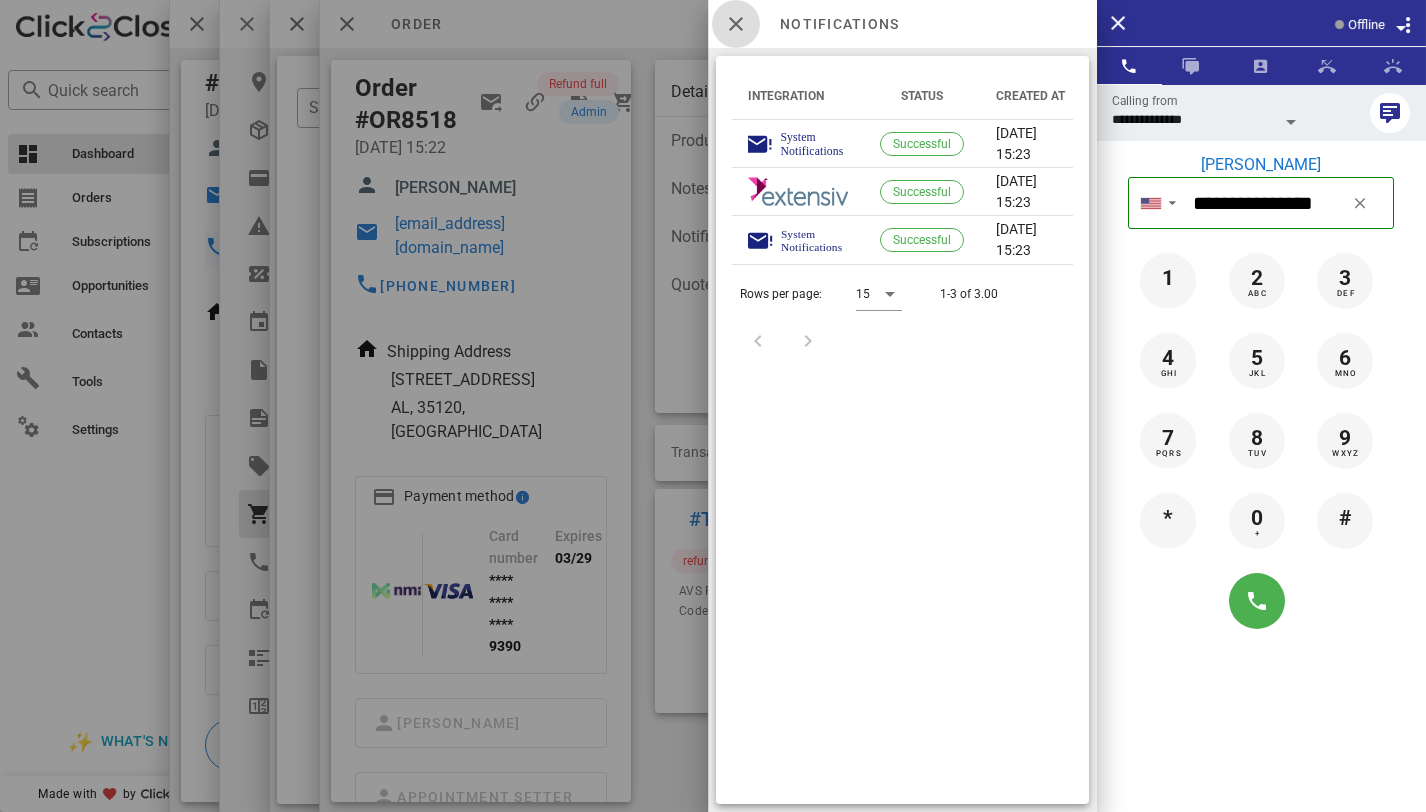 click at bounding box center (736, 24) 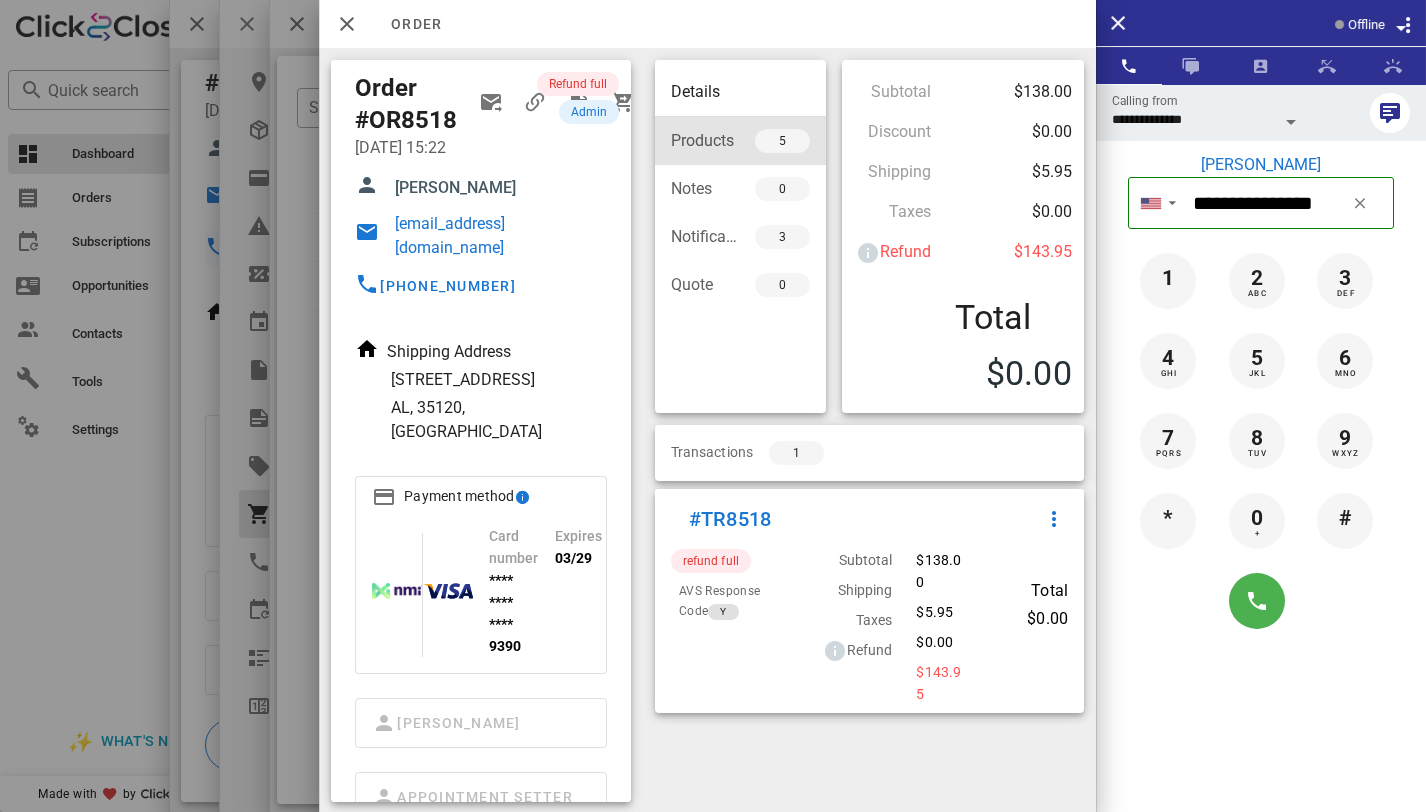 click on "Products" at bounding box center (705, 140) 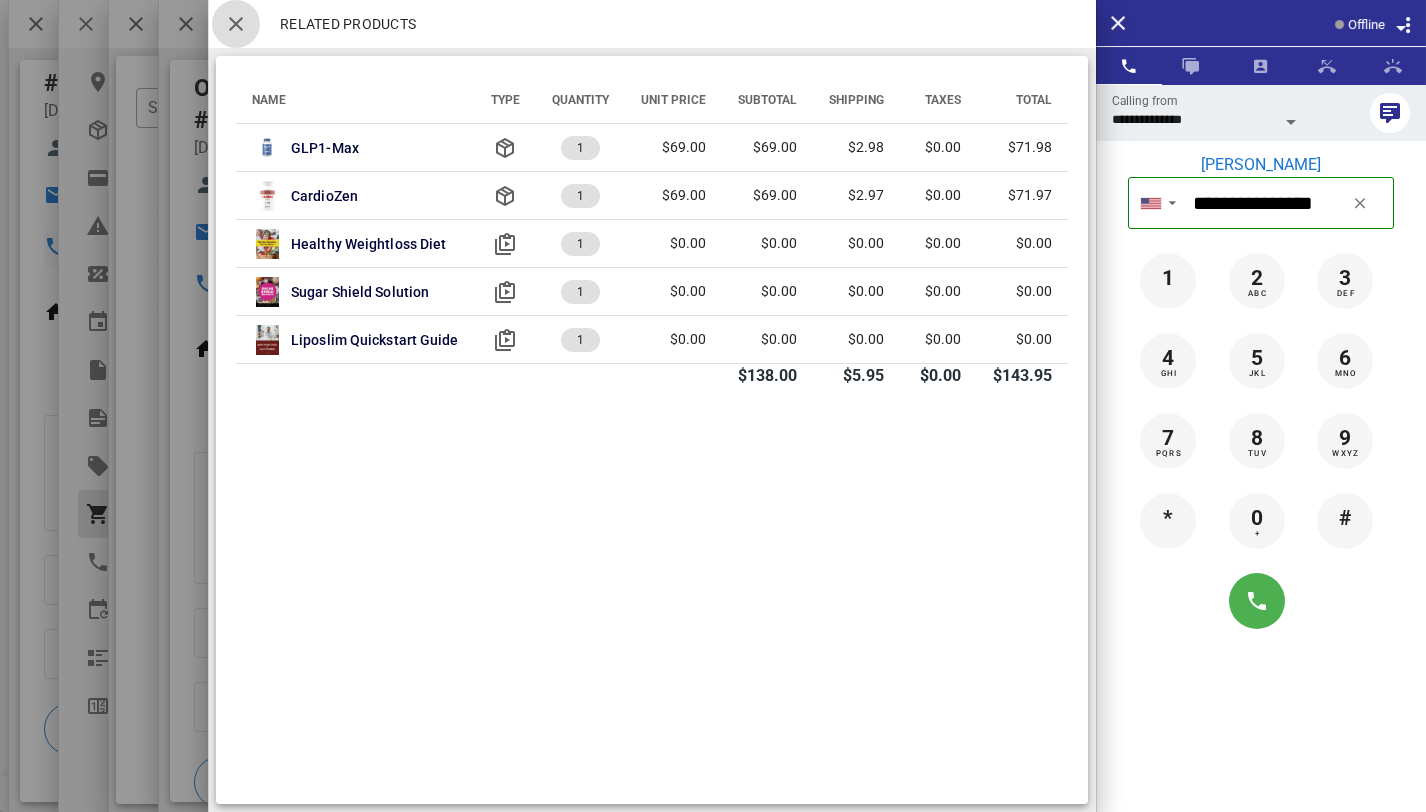 click at bounding box center (236, 24) 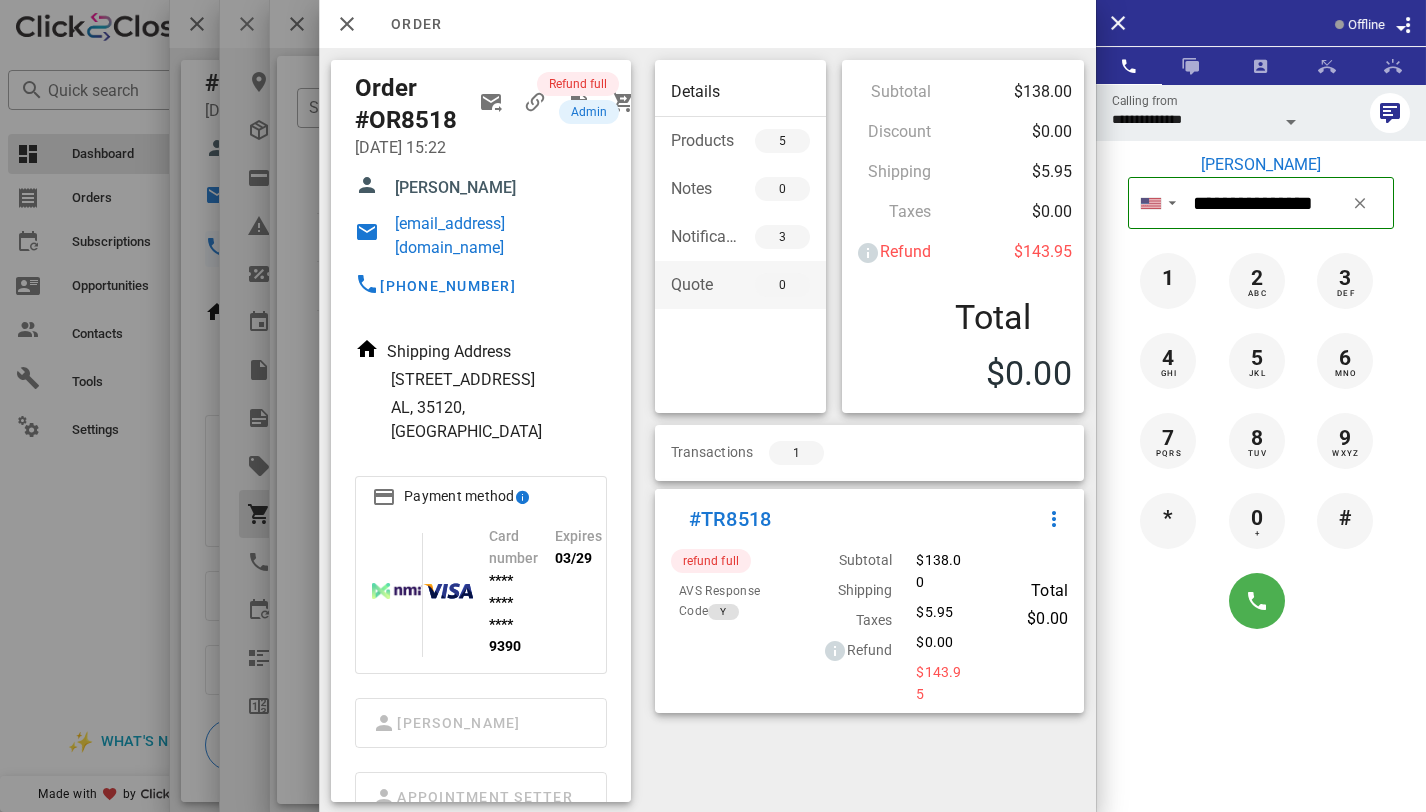 scroll, scrollTop: 22, scrollLeft: 0, axis: vertical 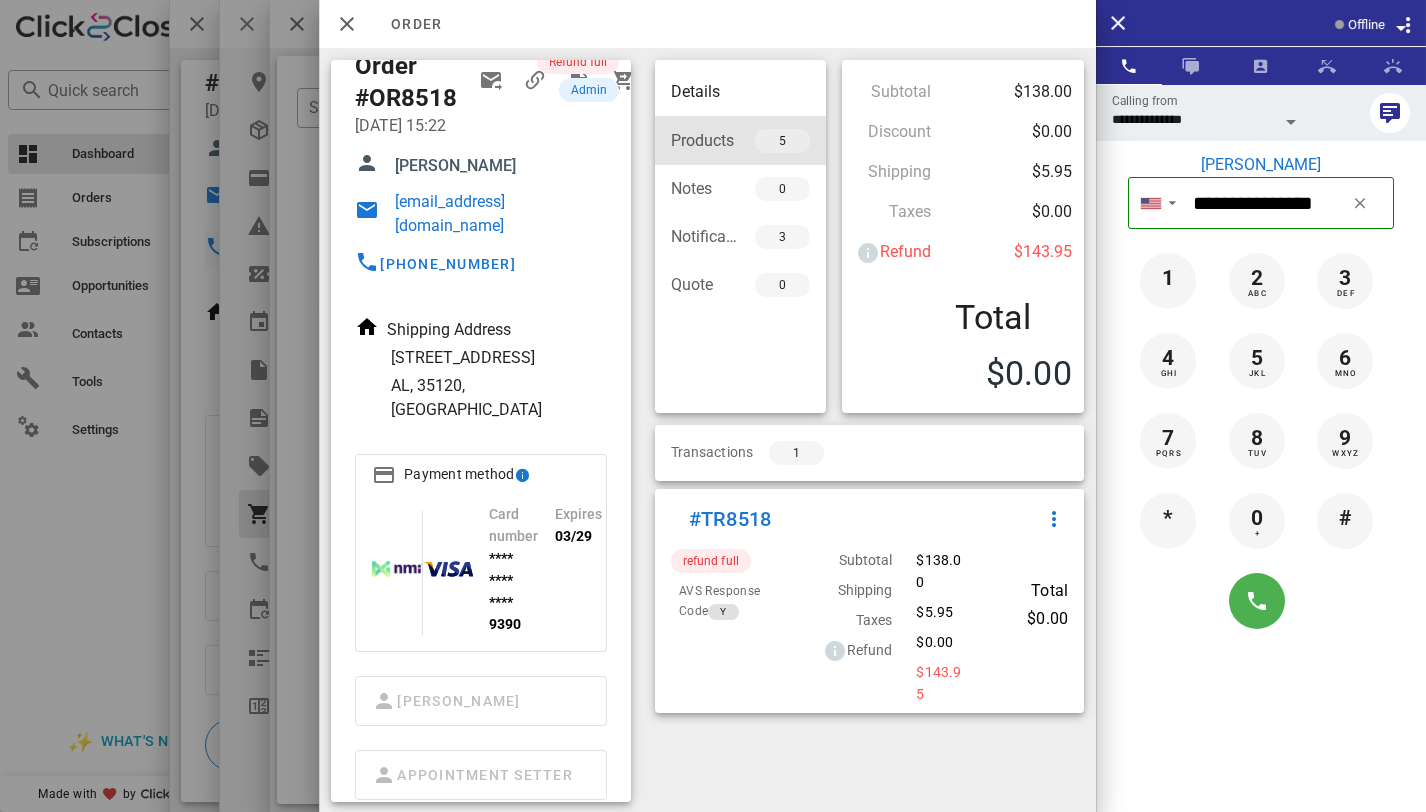 click on "5" at bounding box center (782, 141) 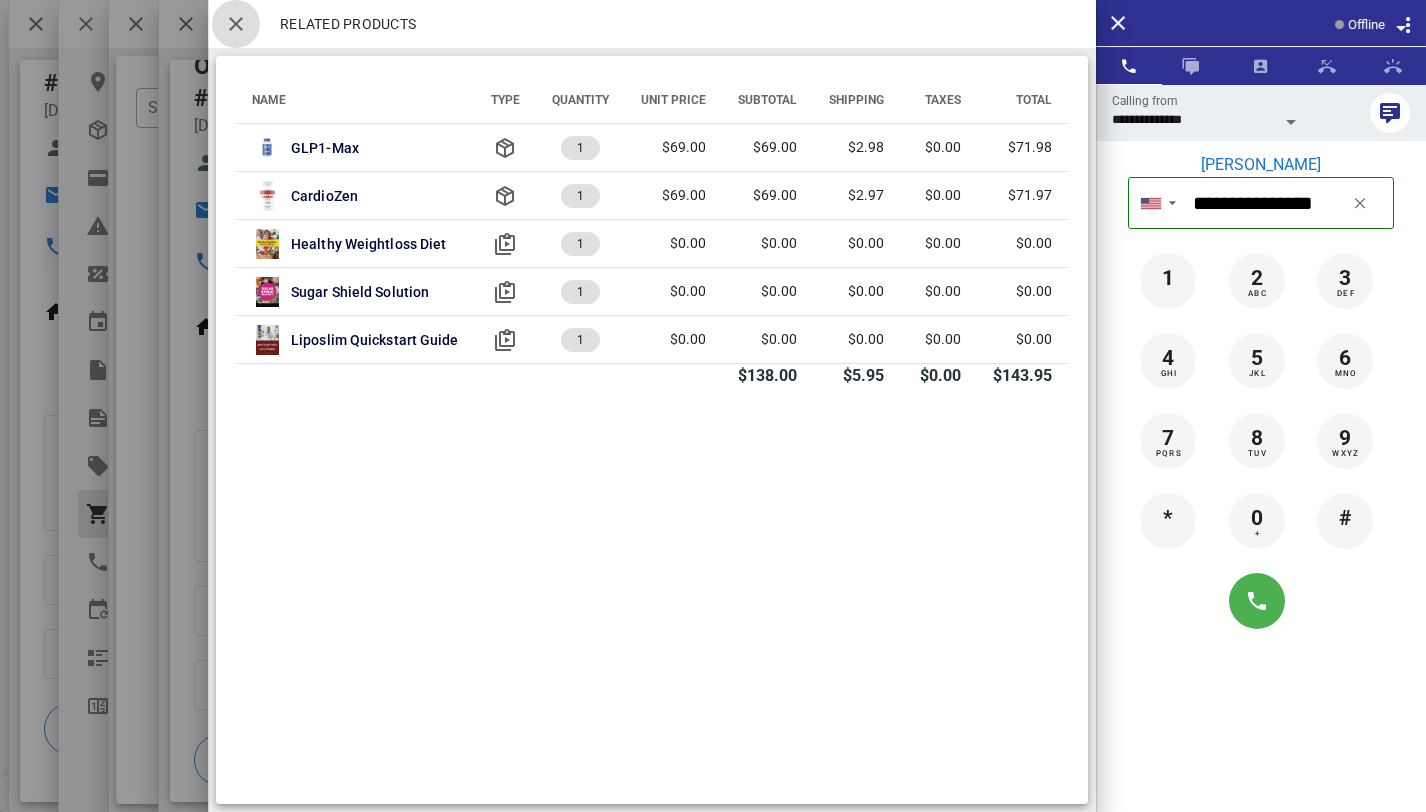 click at bounding box center (236, 24) 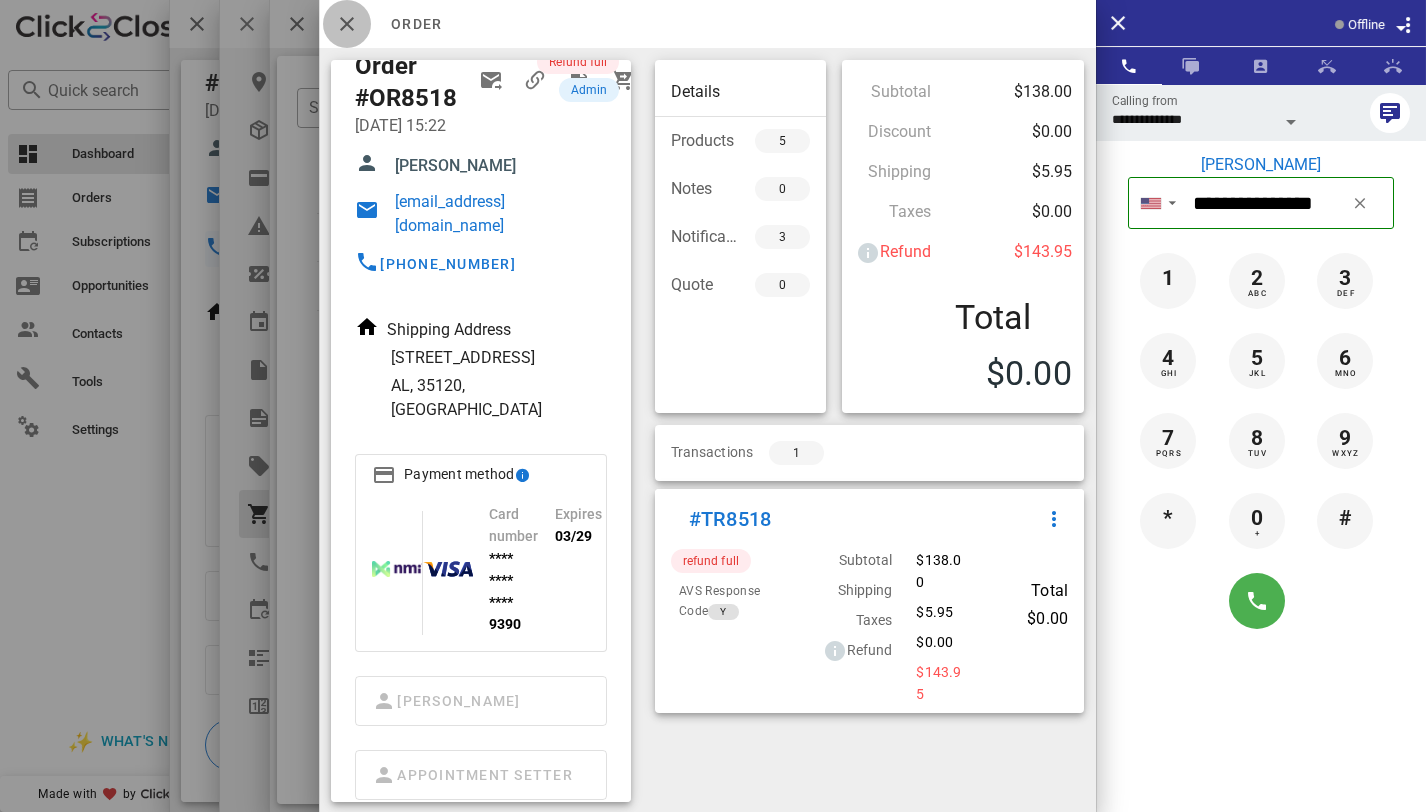 click at bounding box center [347, 24] 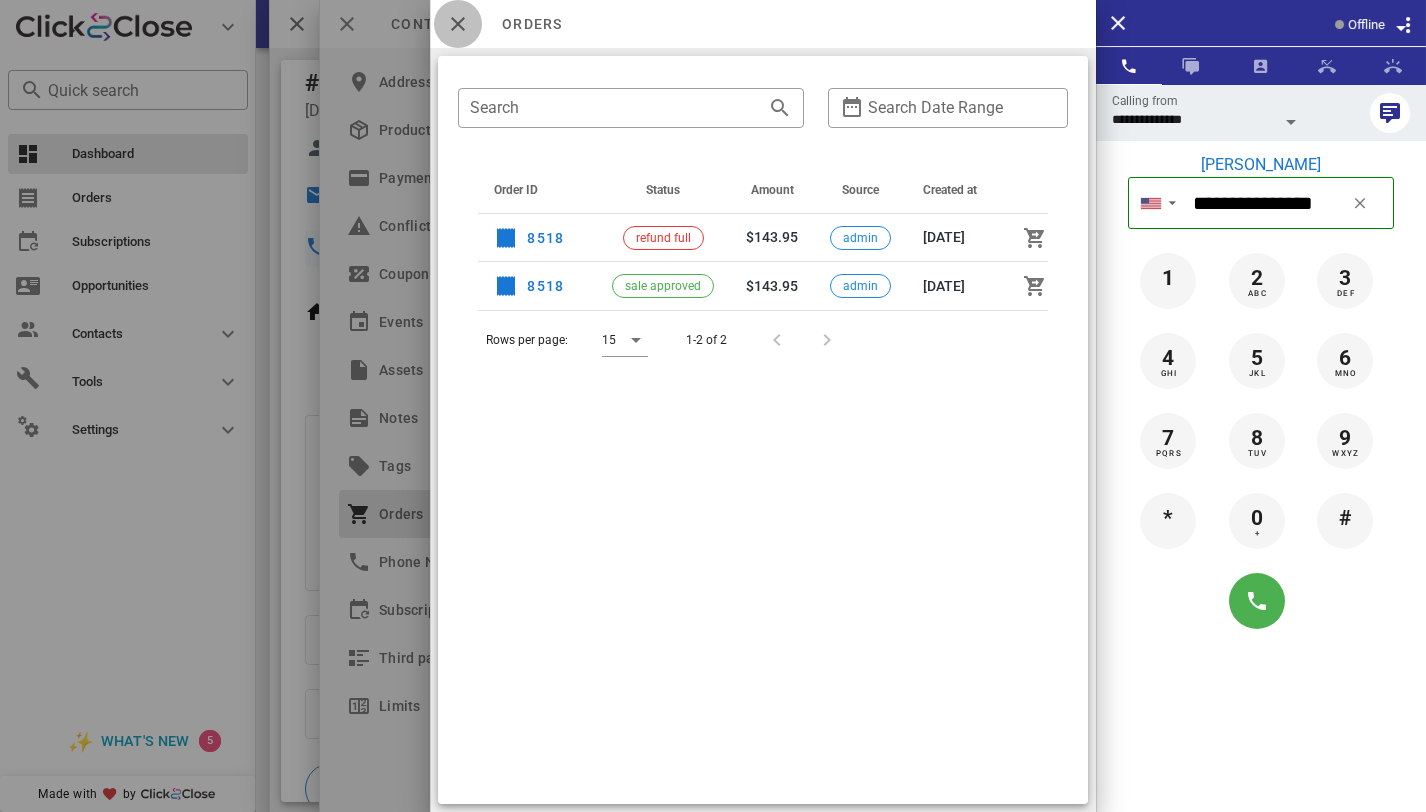 click at bounding box center [458, 24] 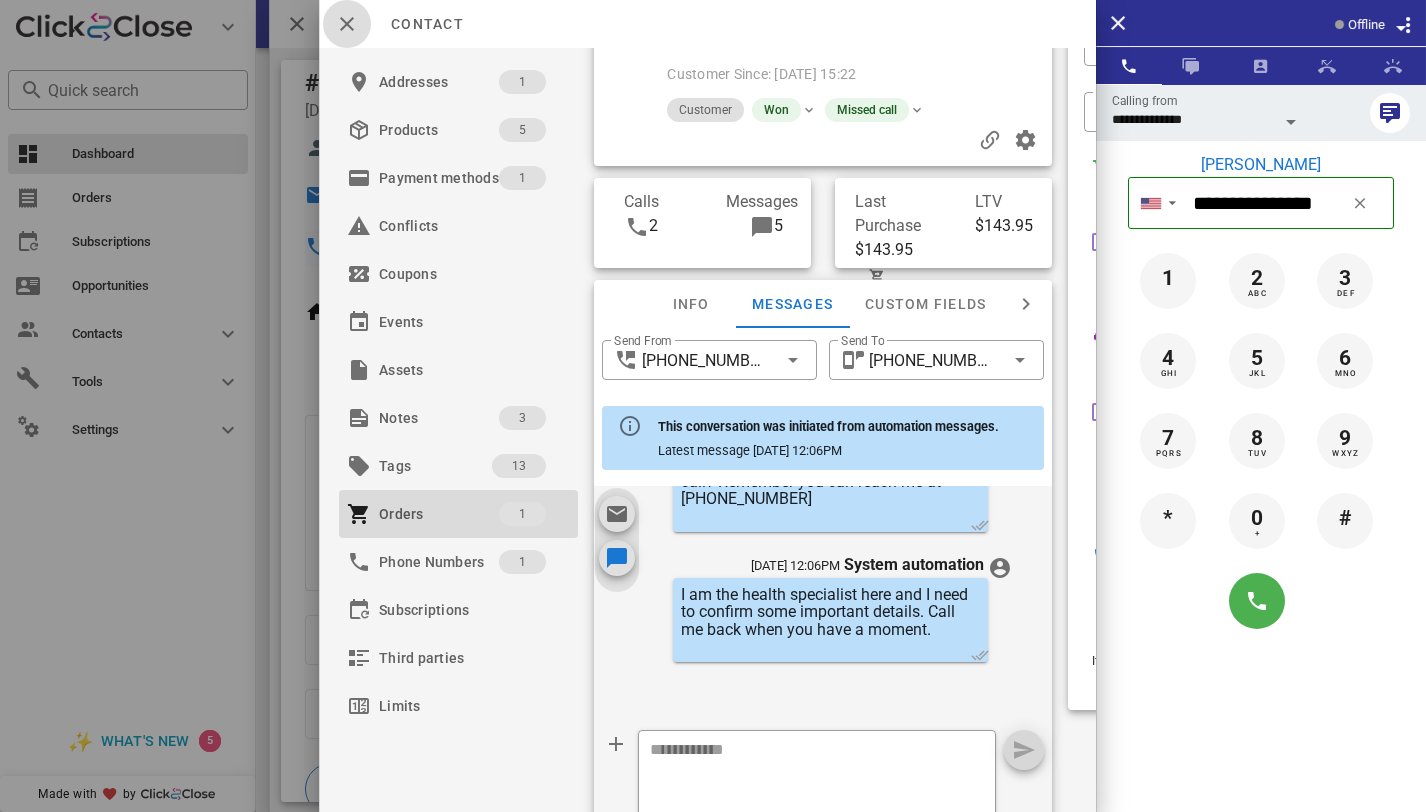 click at bounding box center [347, 24] 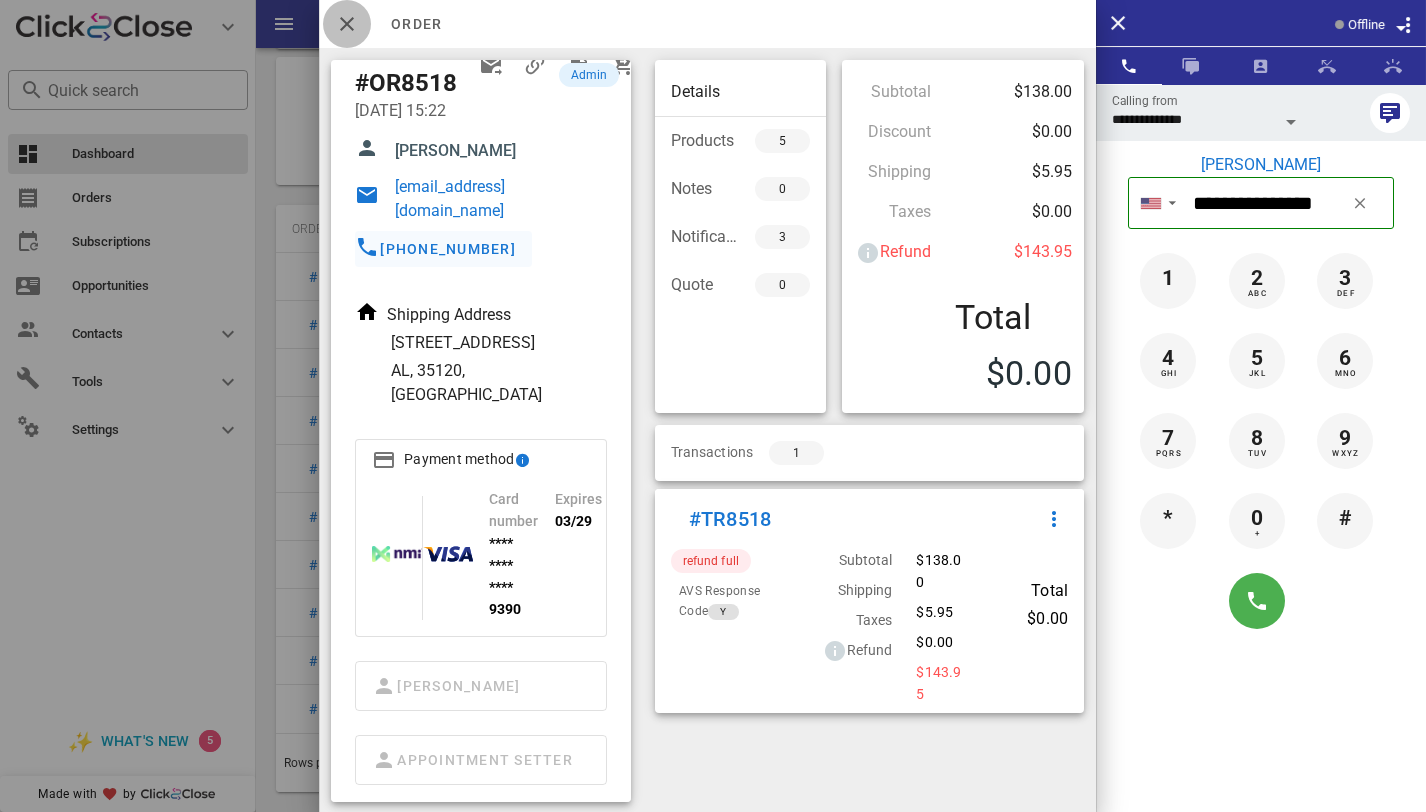 click at bounding box center (347, 24) 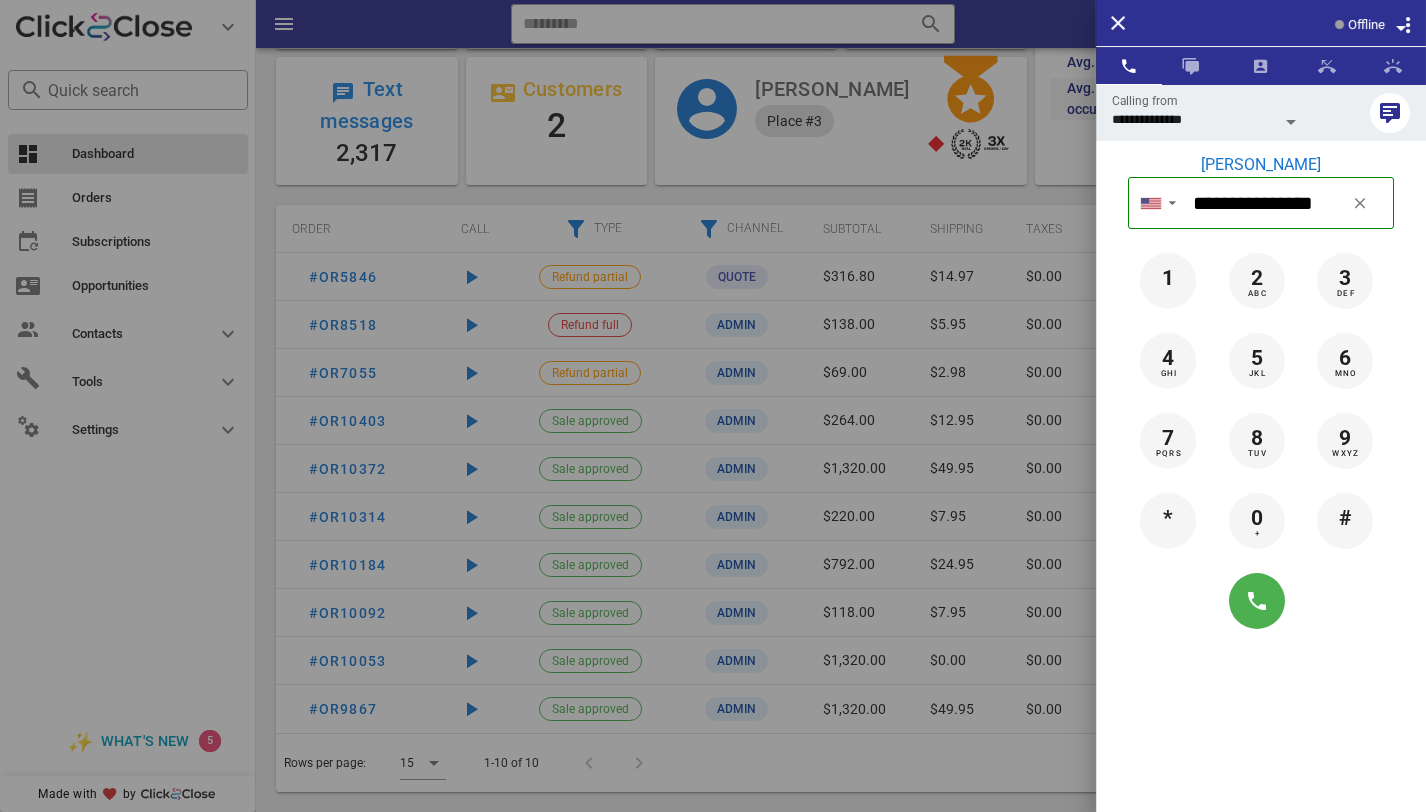 click at bounding box center (713, 406) 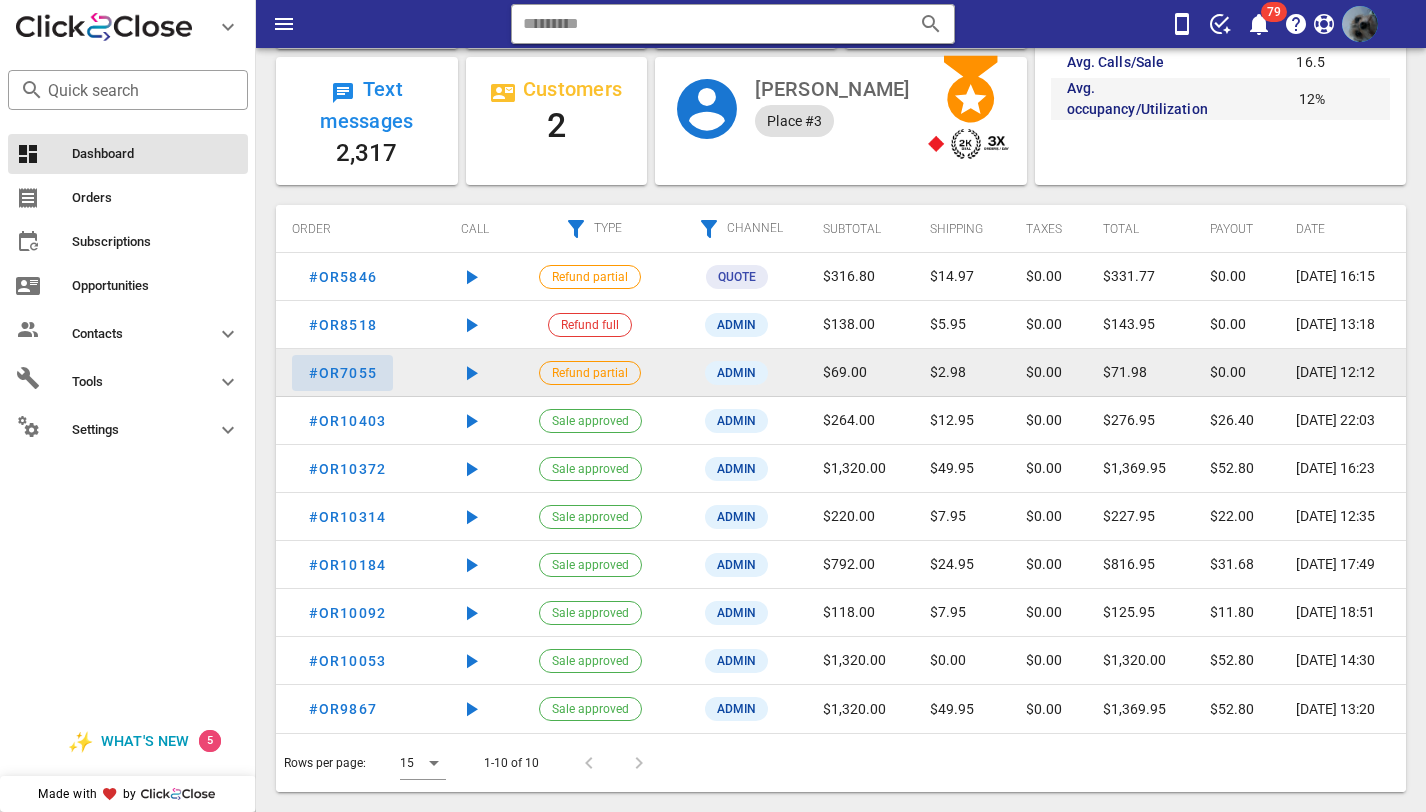 click on "#OR7055" at bounding box center [342, 373] 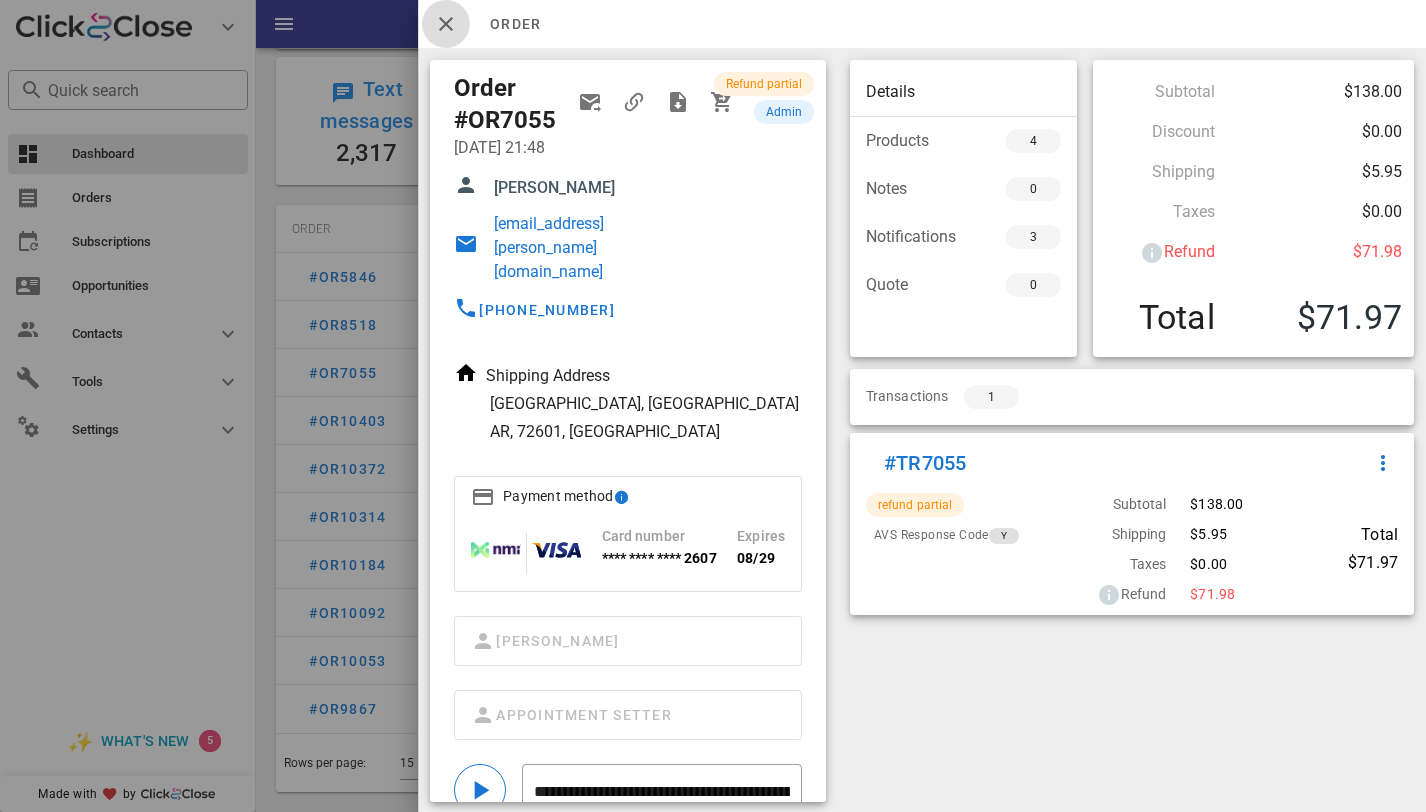 click at bounding box center [446, 24] 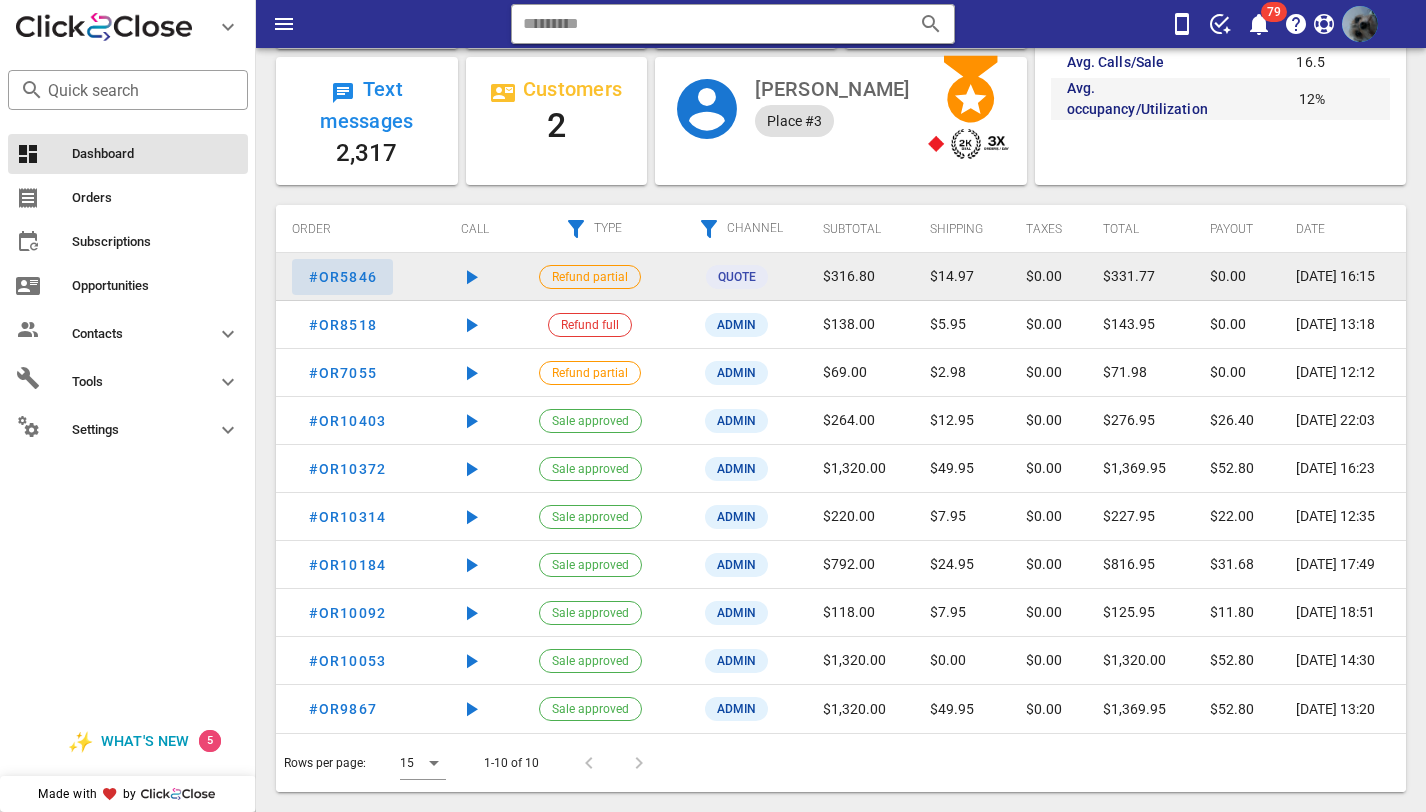click on "#OR5846" at bounding box center (342, 277) 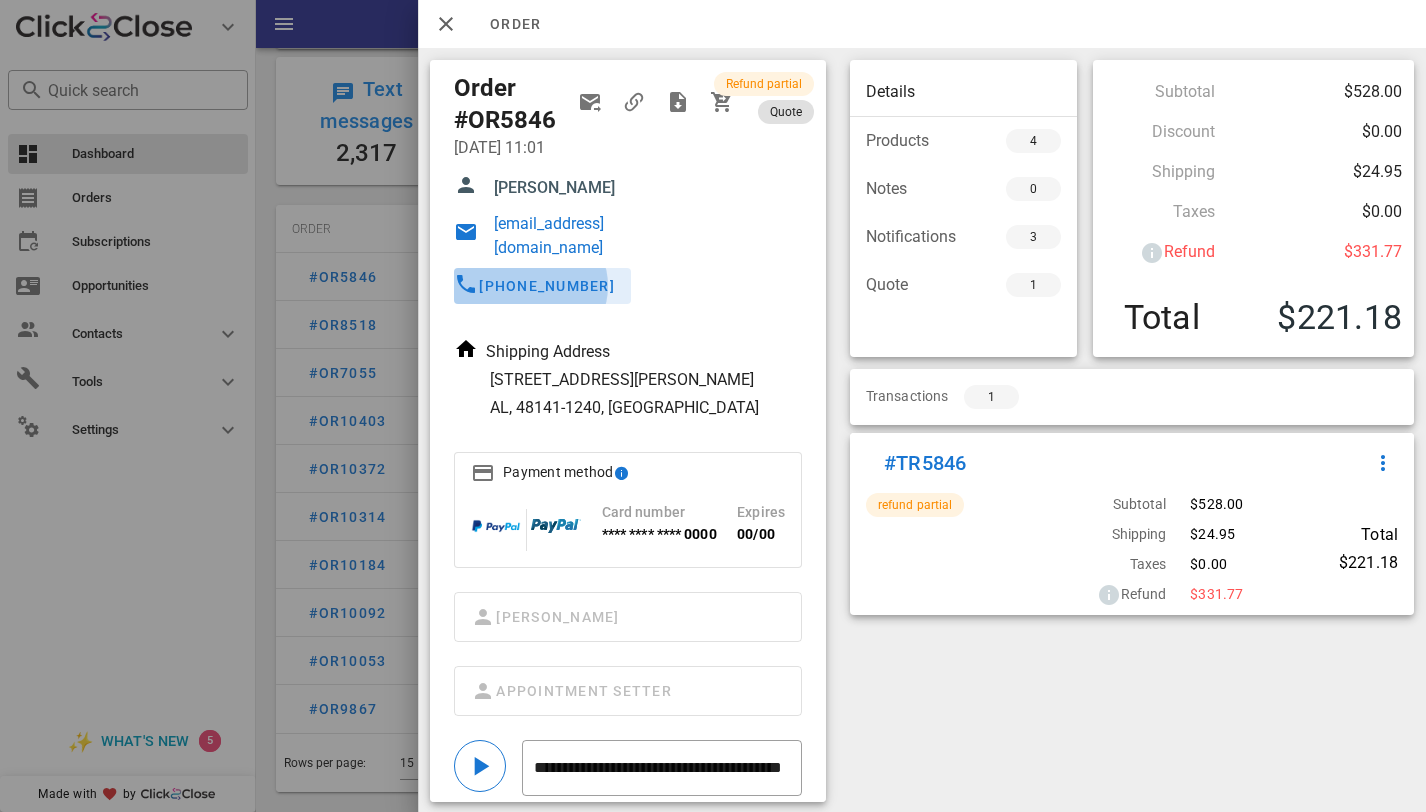 click on "[PHONE_NUMBER]" at bounding box center [546, 286] 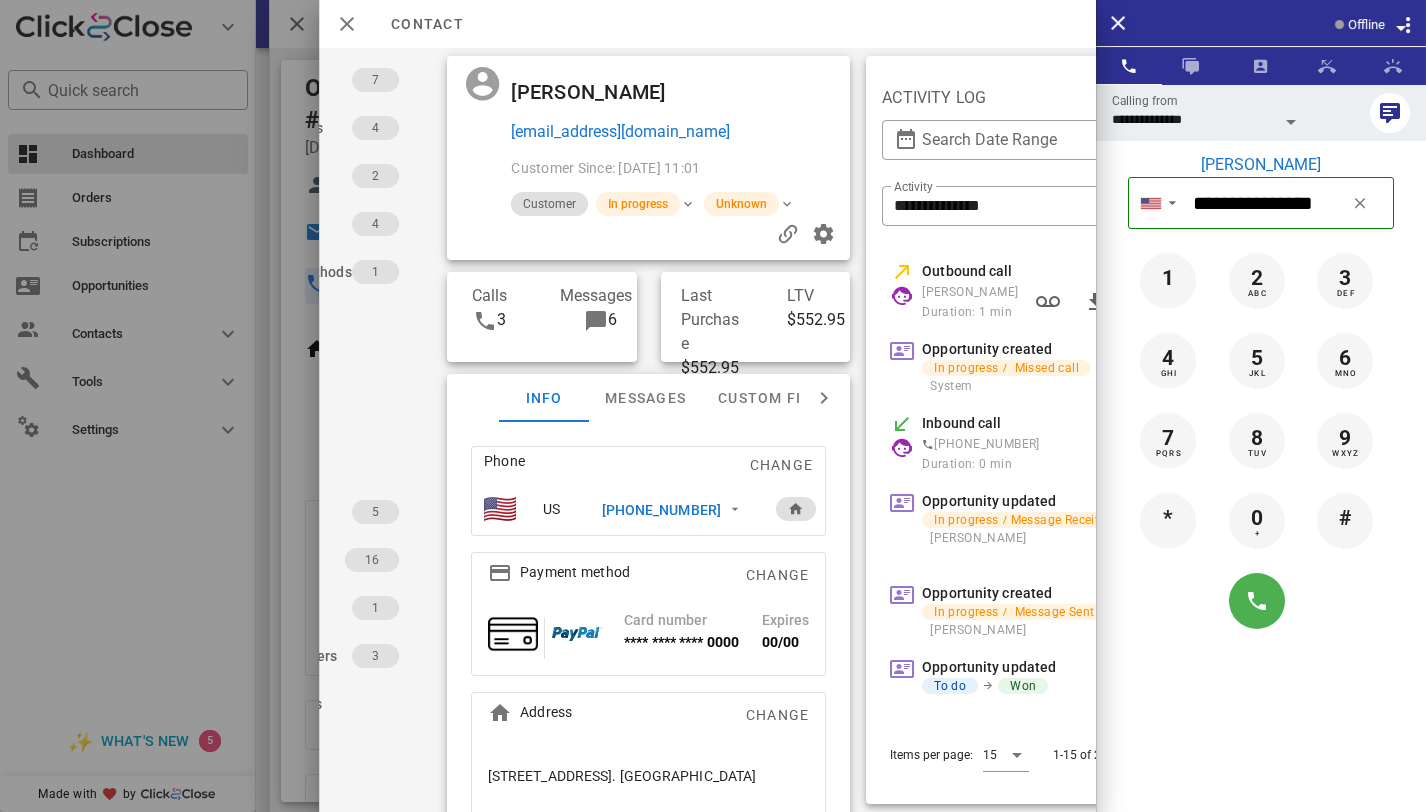 scroll, scrollTop: 0, scrollLeft: 428, axis: horizontal 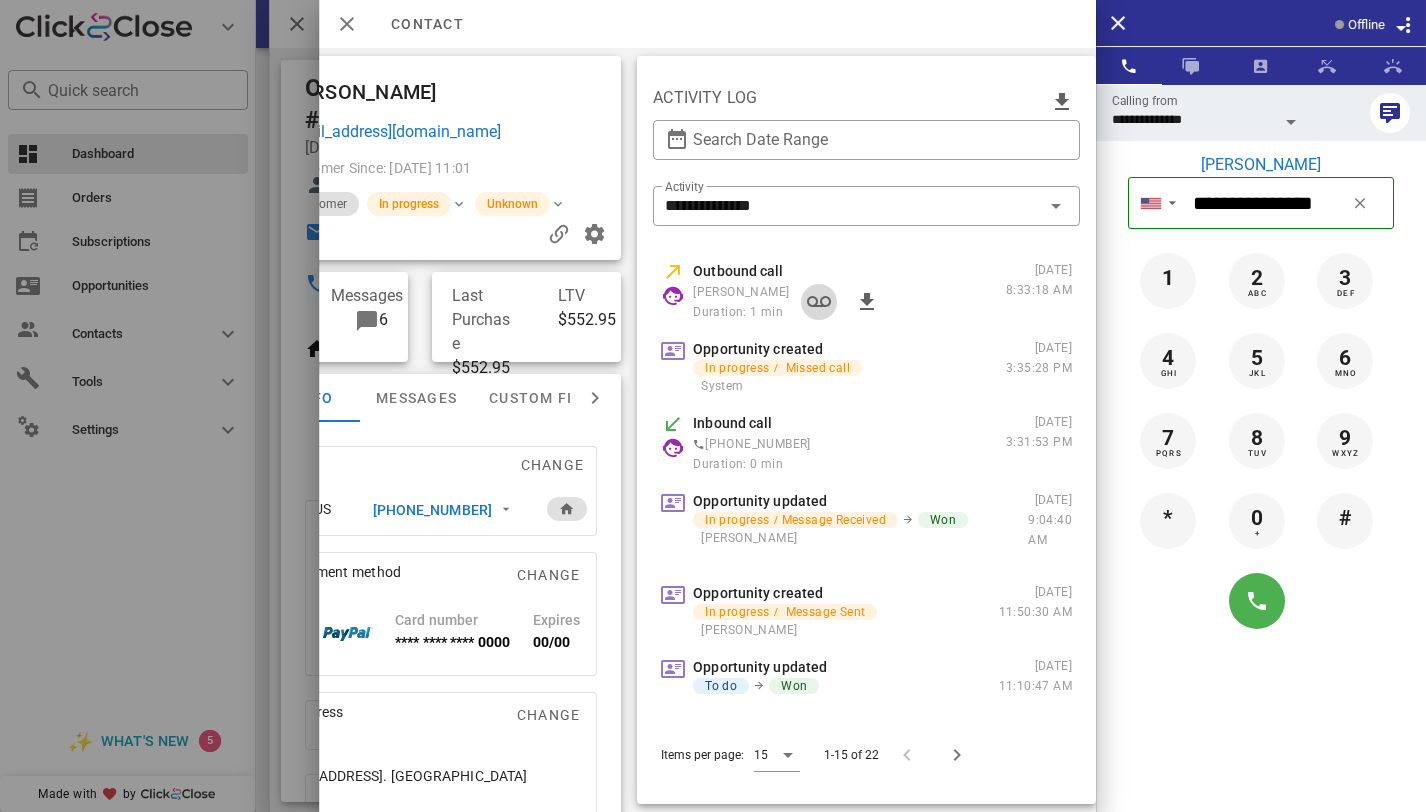click at bounding box center [819, 302] 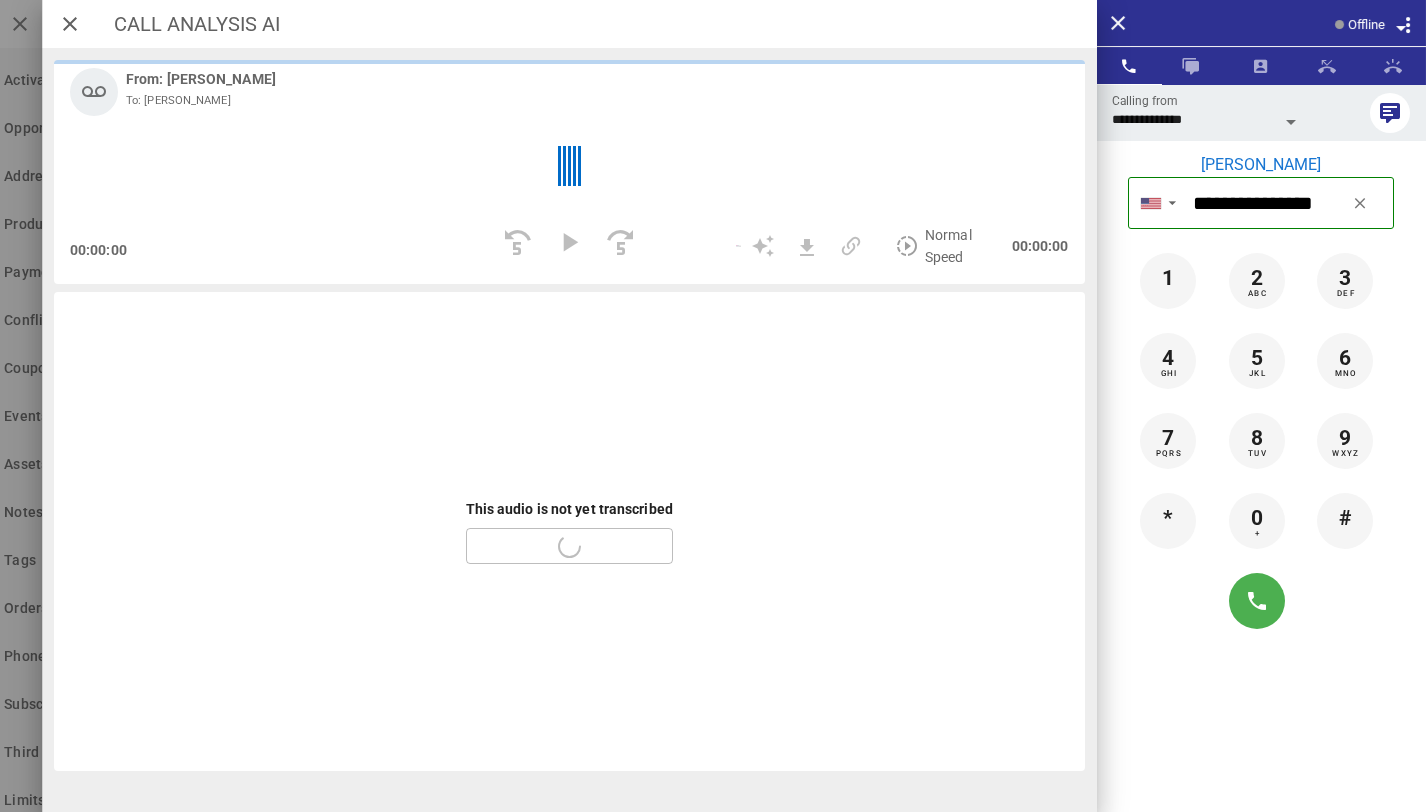 scroll, scrollTop: 0, scrollLeft: 100, axis: horizontal 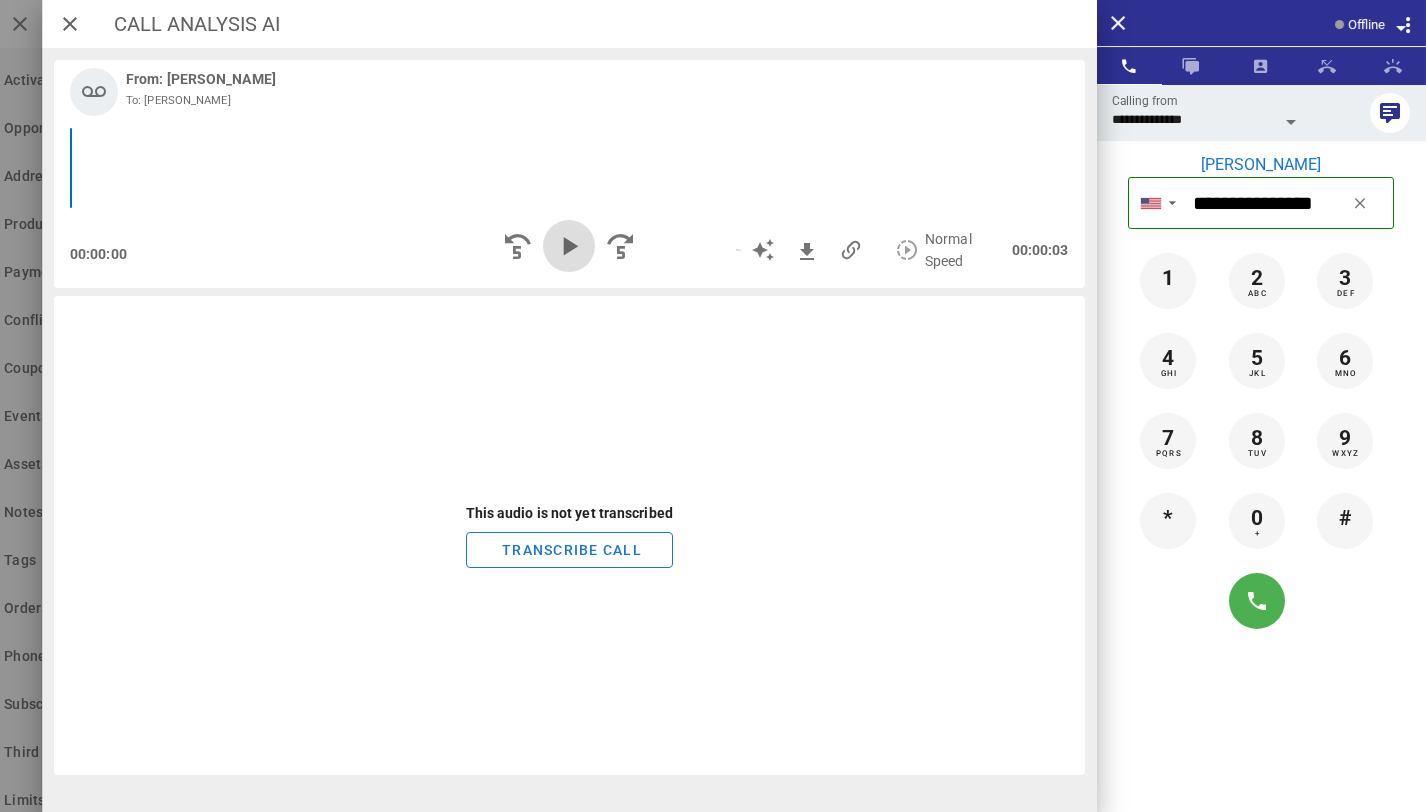 click at bounding box center [569, 246] 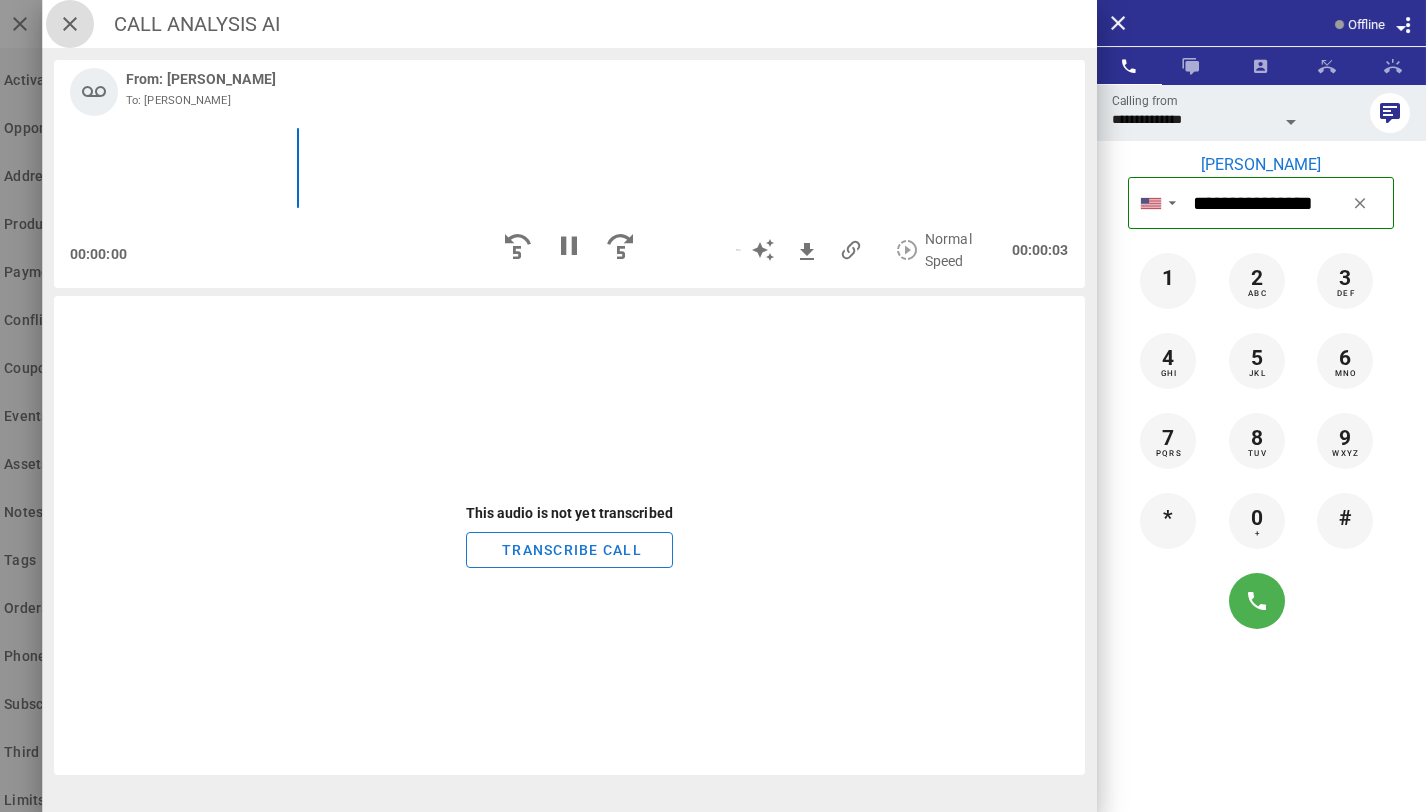 click at bounding box center (70, 24) 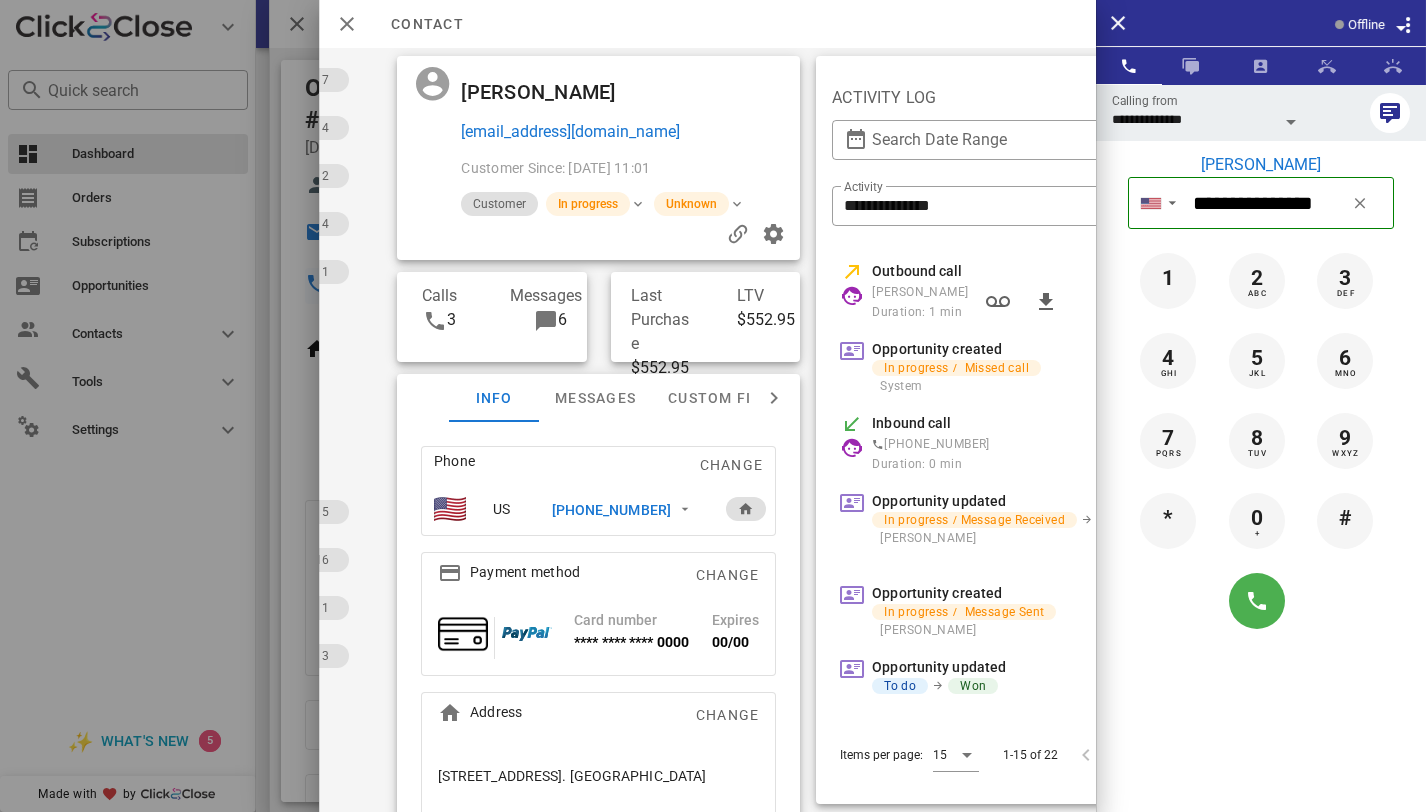 scroll, scrollTop: 0, scrollLeft: 428, axis: horizontal 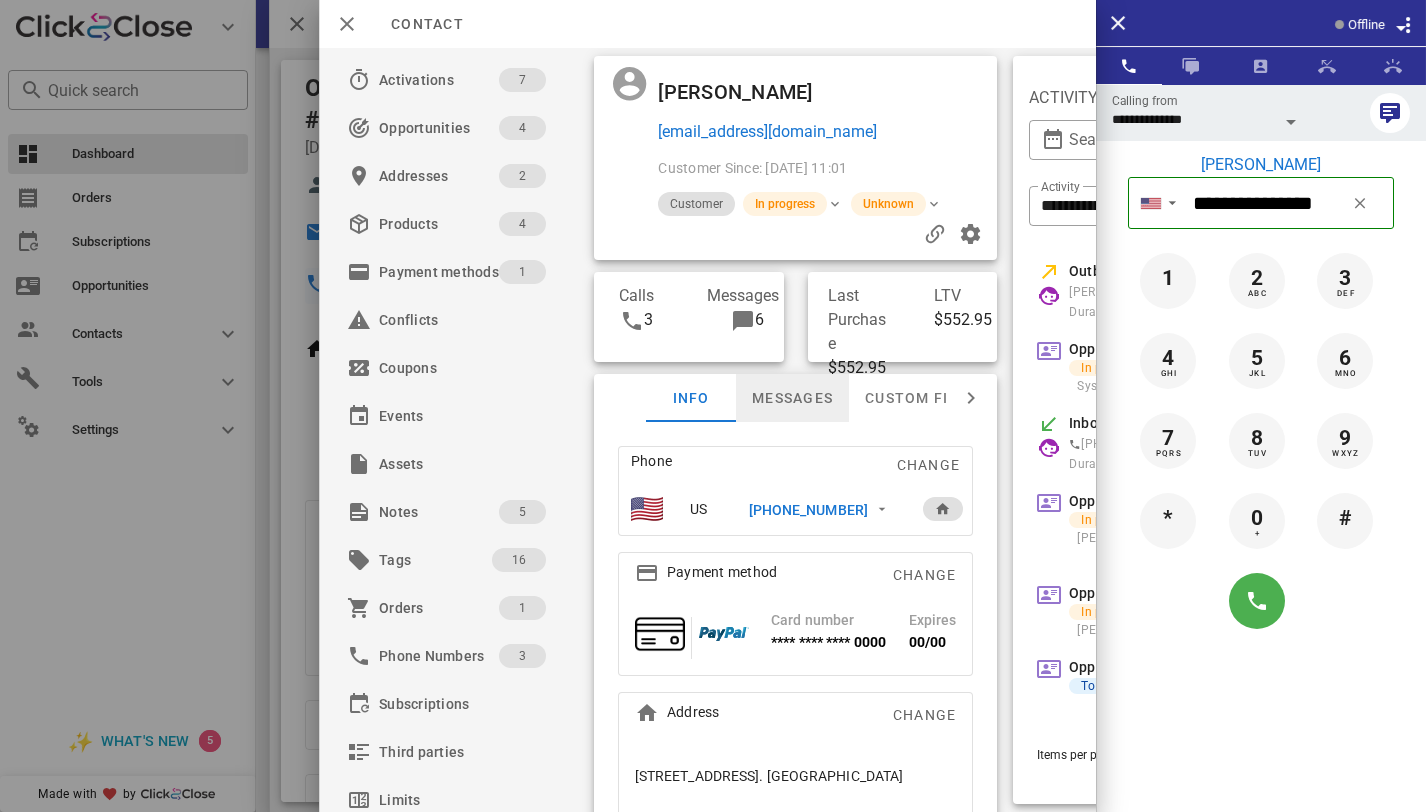 click on "Messages" at bounding box center [792, 398] 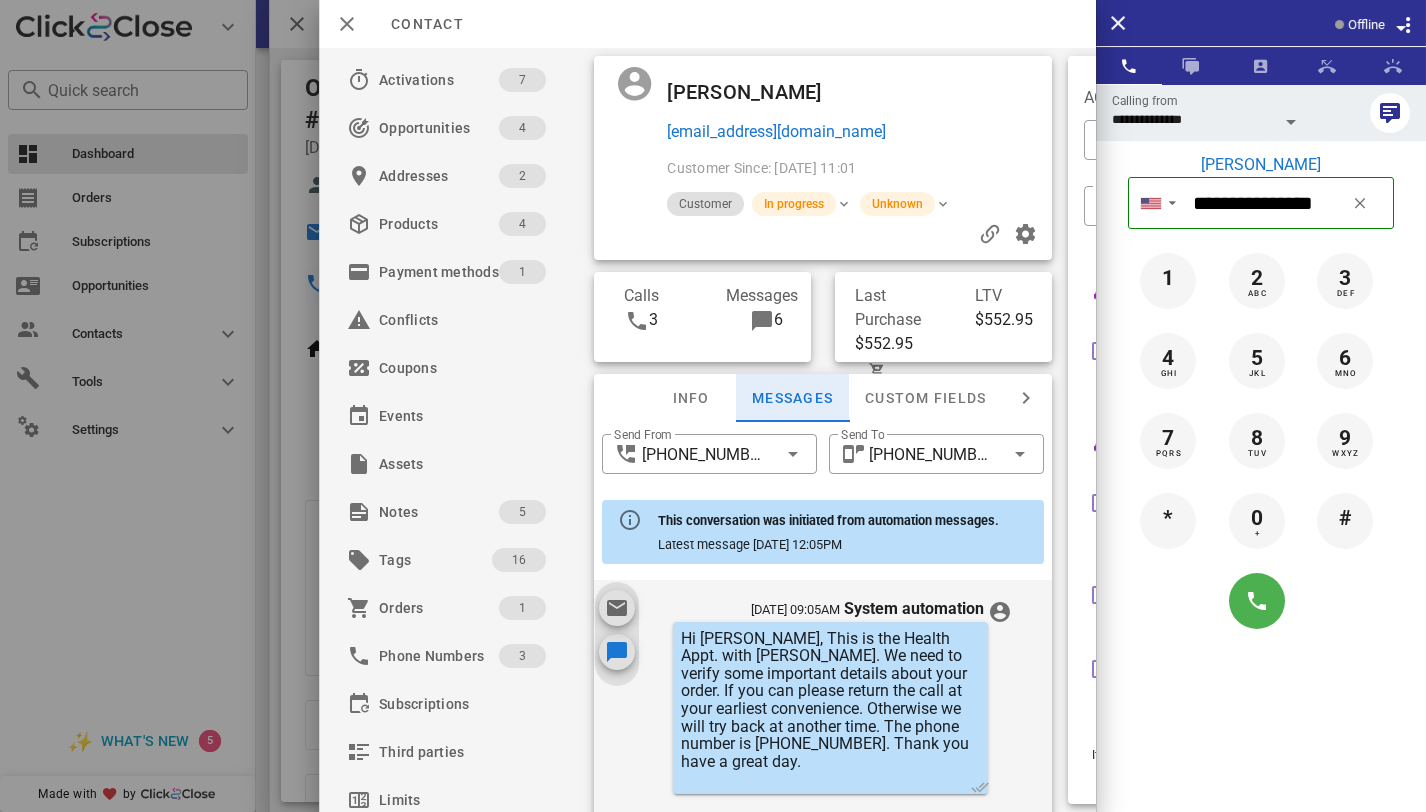 scroll, scrollTop: 2530, scrollLeft: 0, axis: vertical 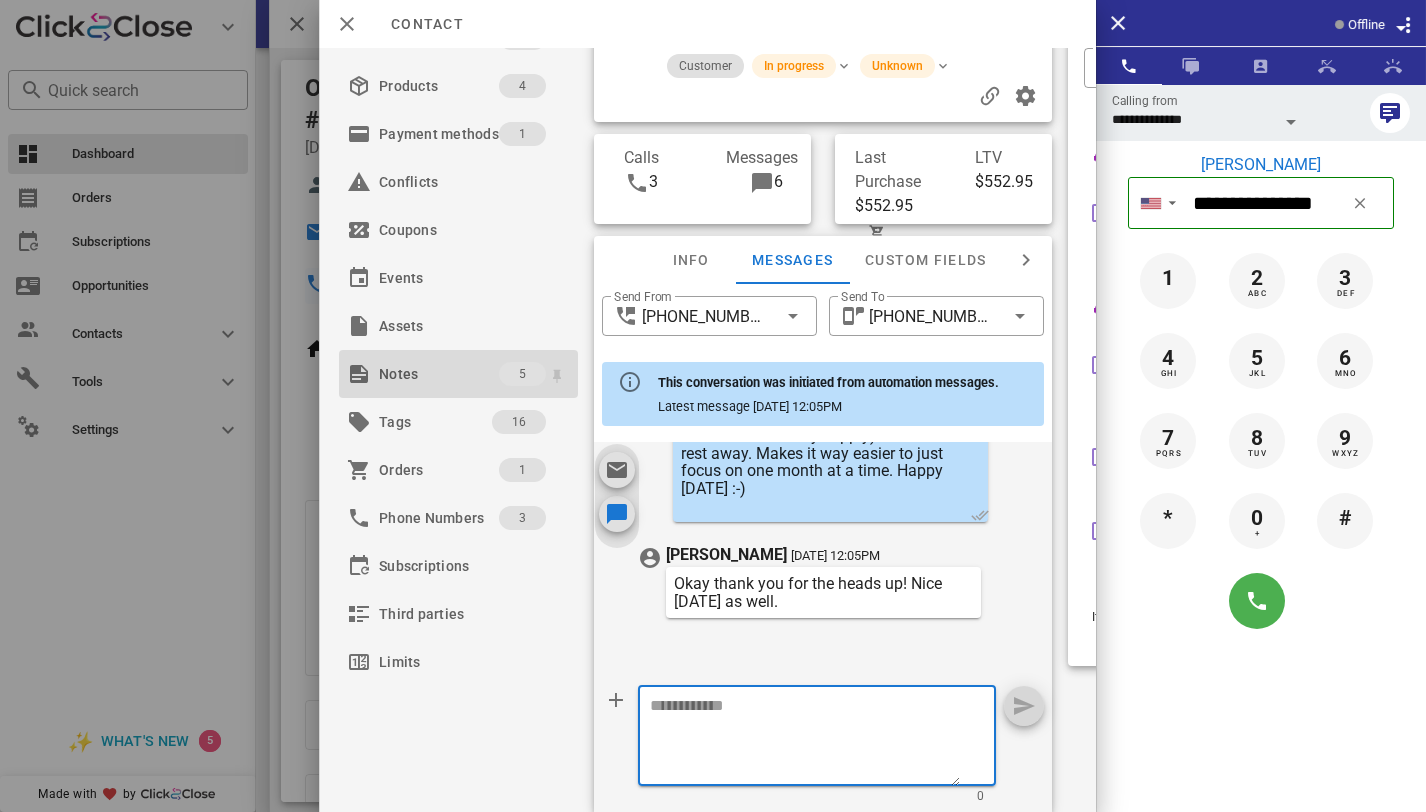 click on "Notes" at bounding box center (439, 374) 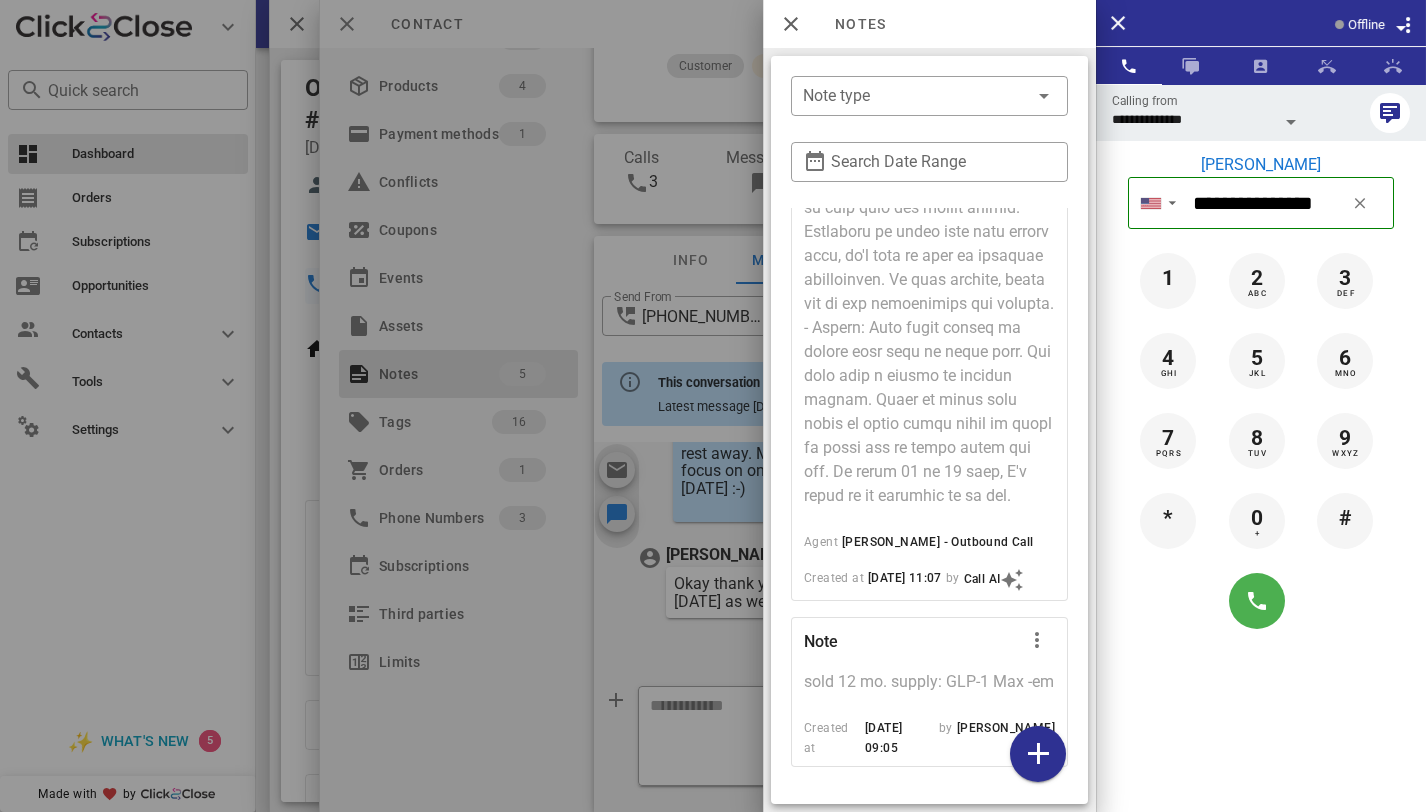 scroll, scrollTop: 1712, scrollLeft: 0, axis: vertical 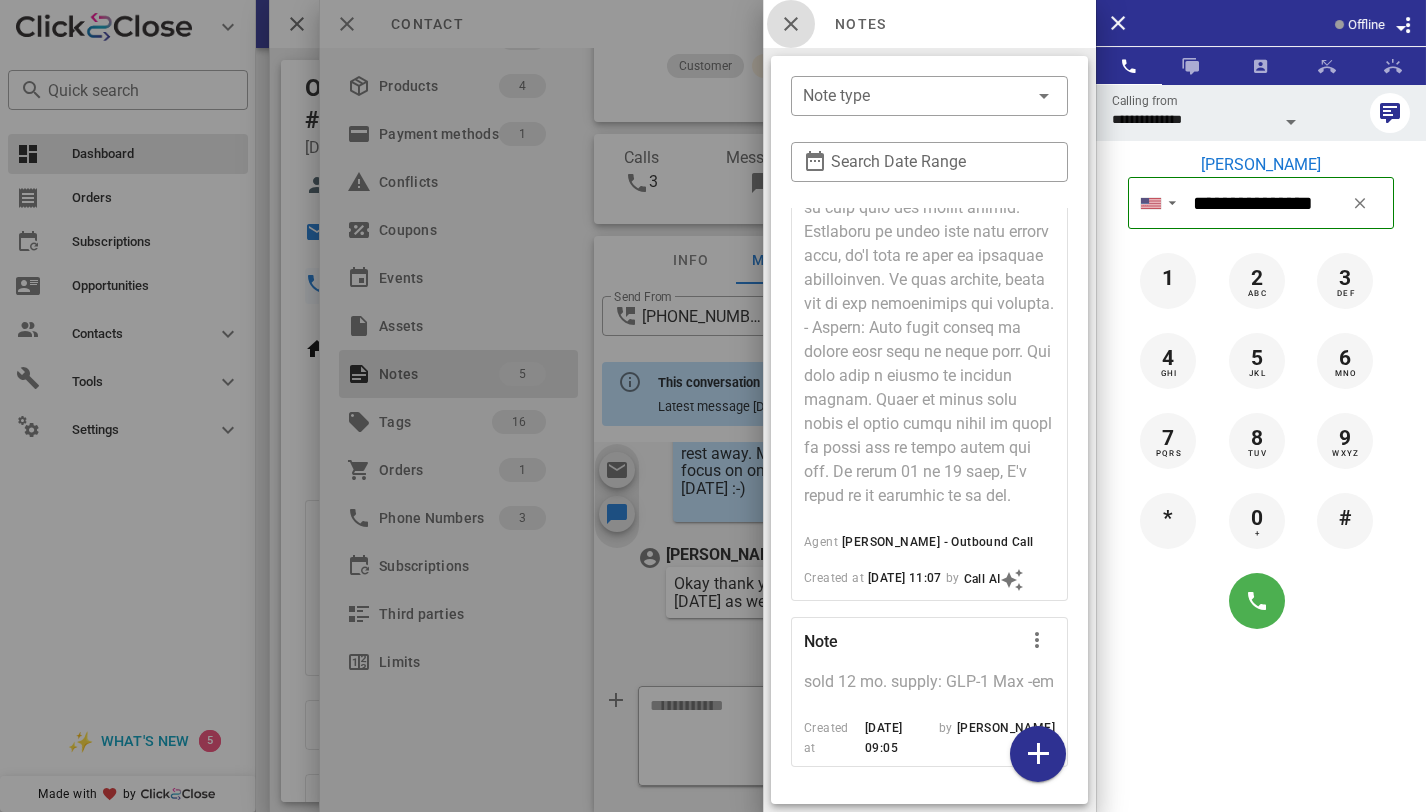 click at bounding box center (791, 24) 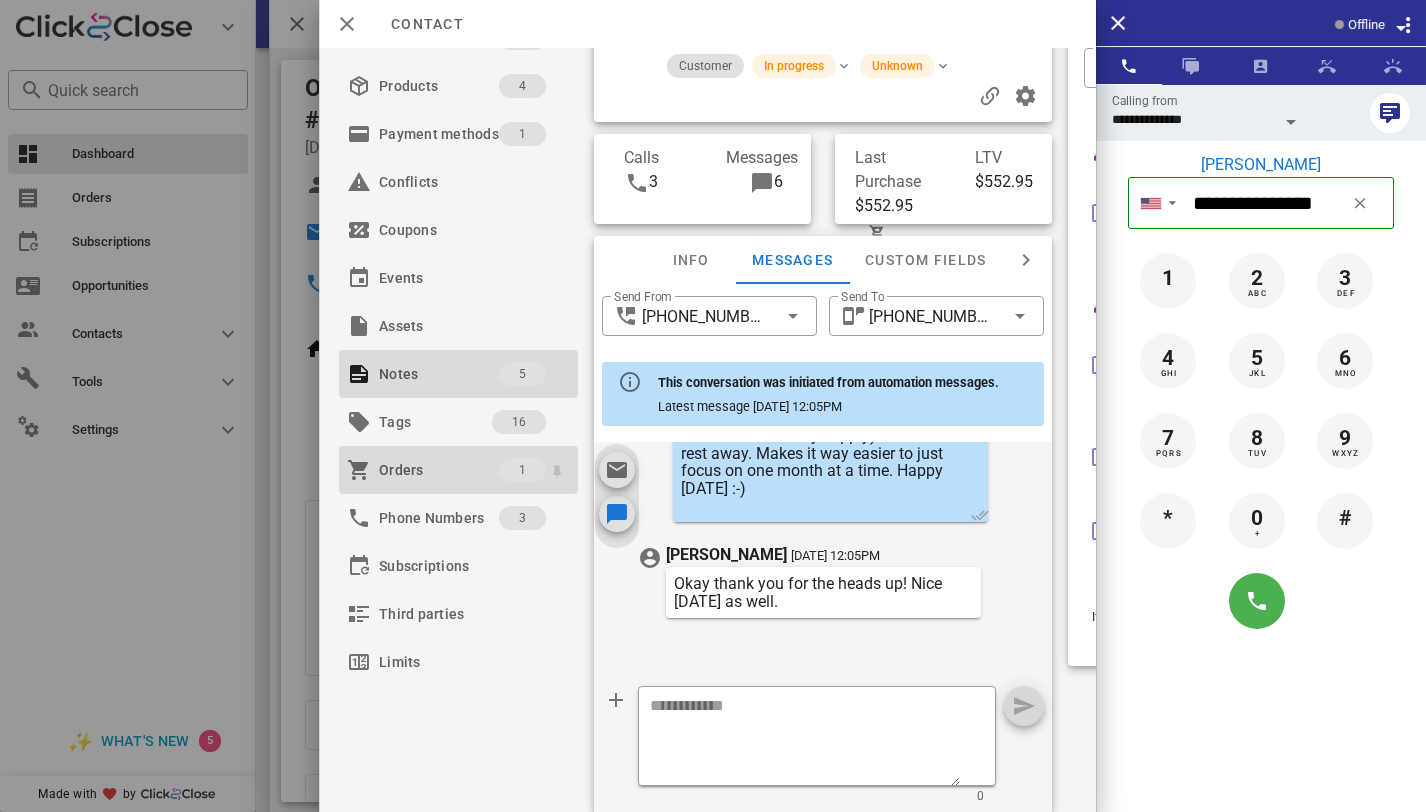 click on "Orders" at bounding box center [439, 470] 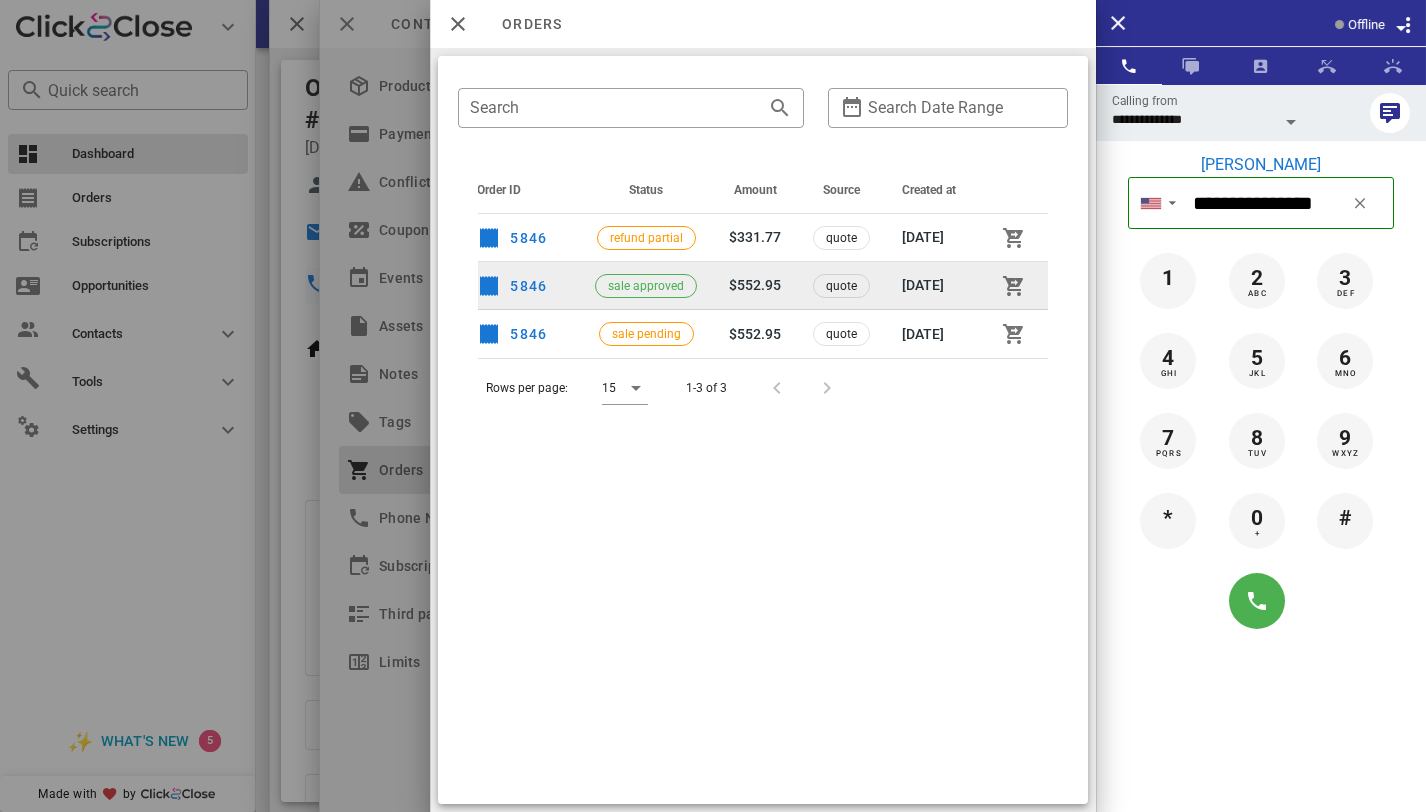 scroll, scrollTop: 0, scrollLeft: 0, axis: both 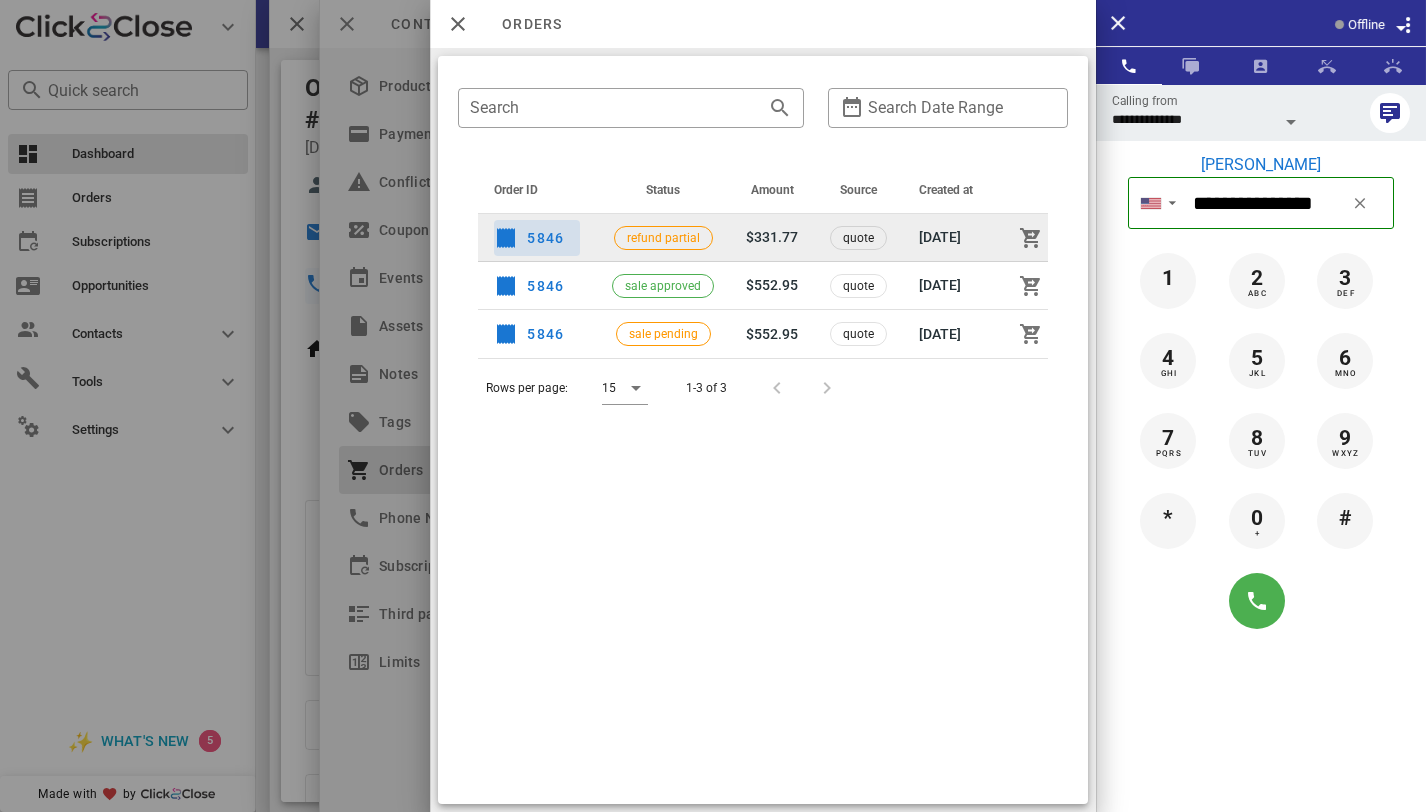 click on "5846" at bounding box center (529, 238) 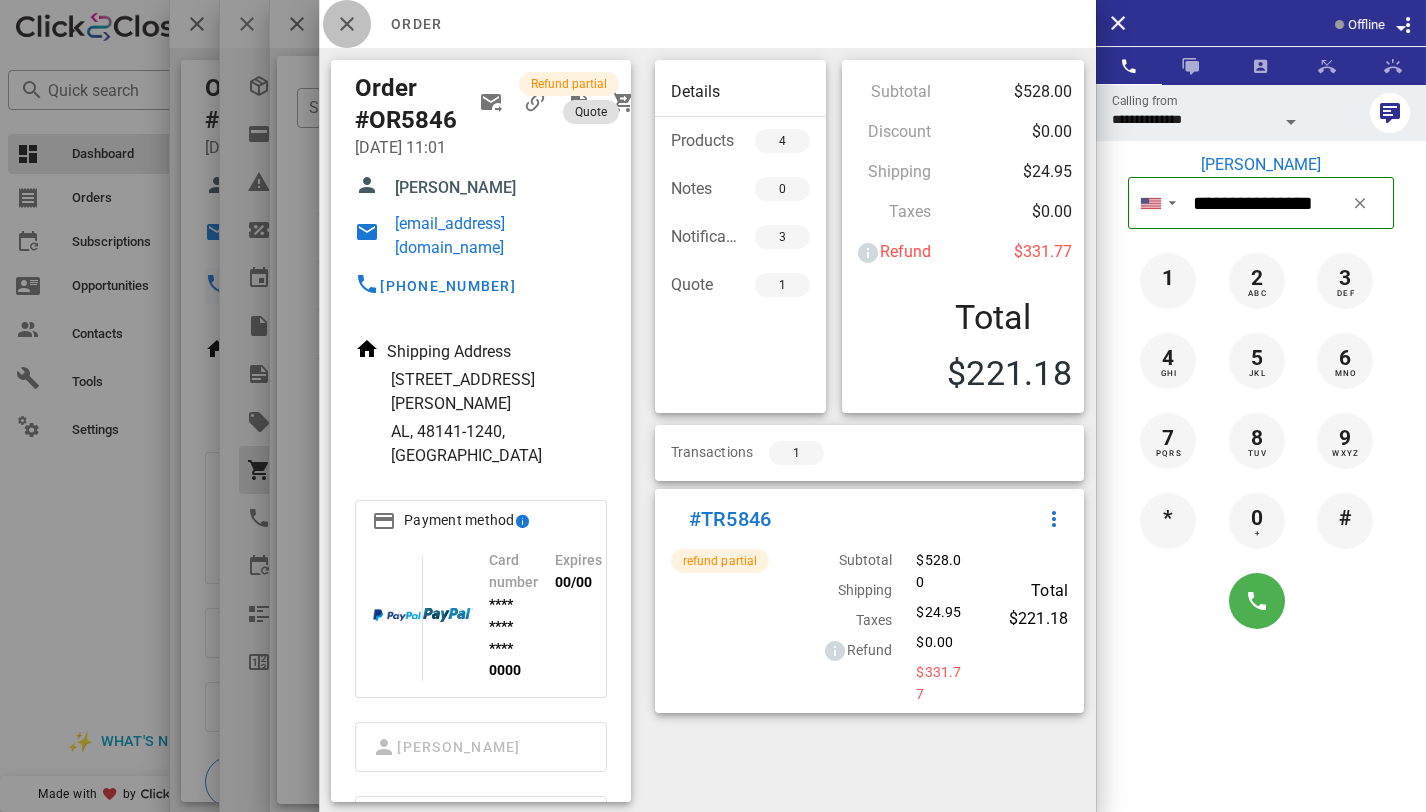 click at bounding box center (347, 24) 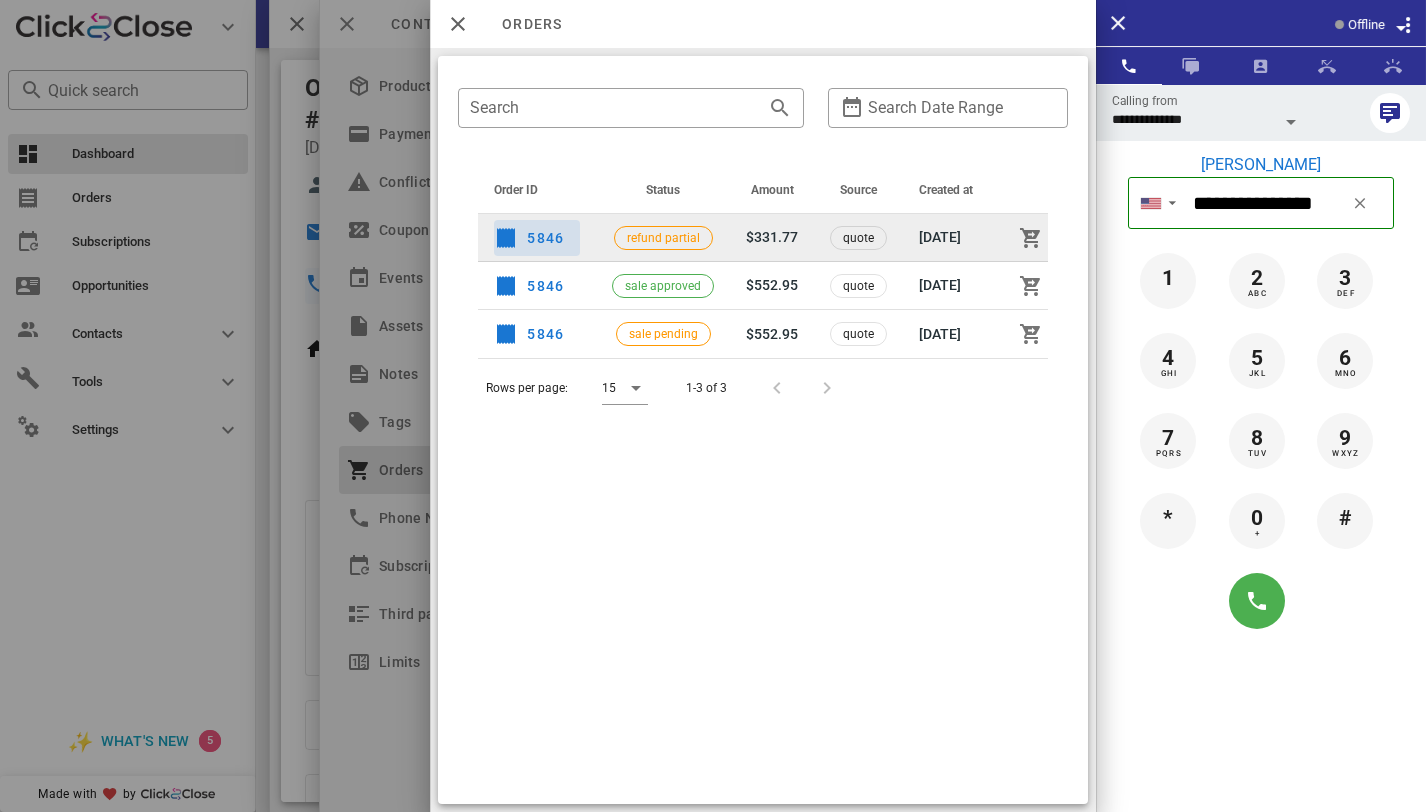 click on "5846" at bounding box center (529, 238) 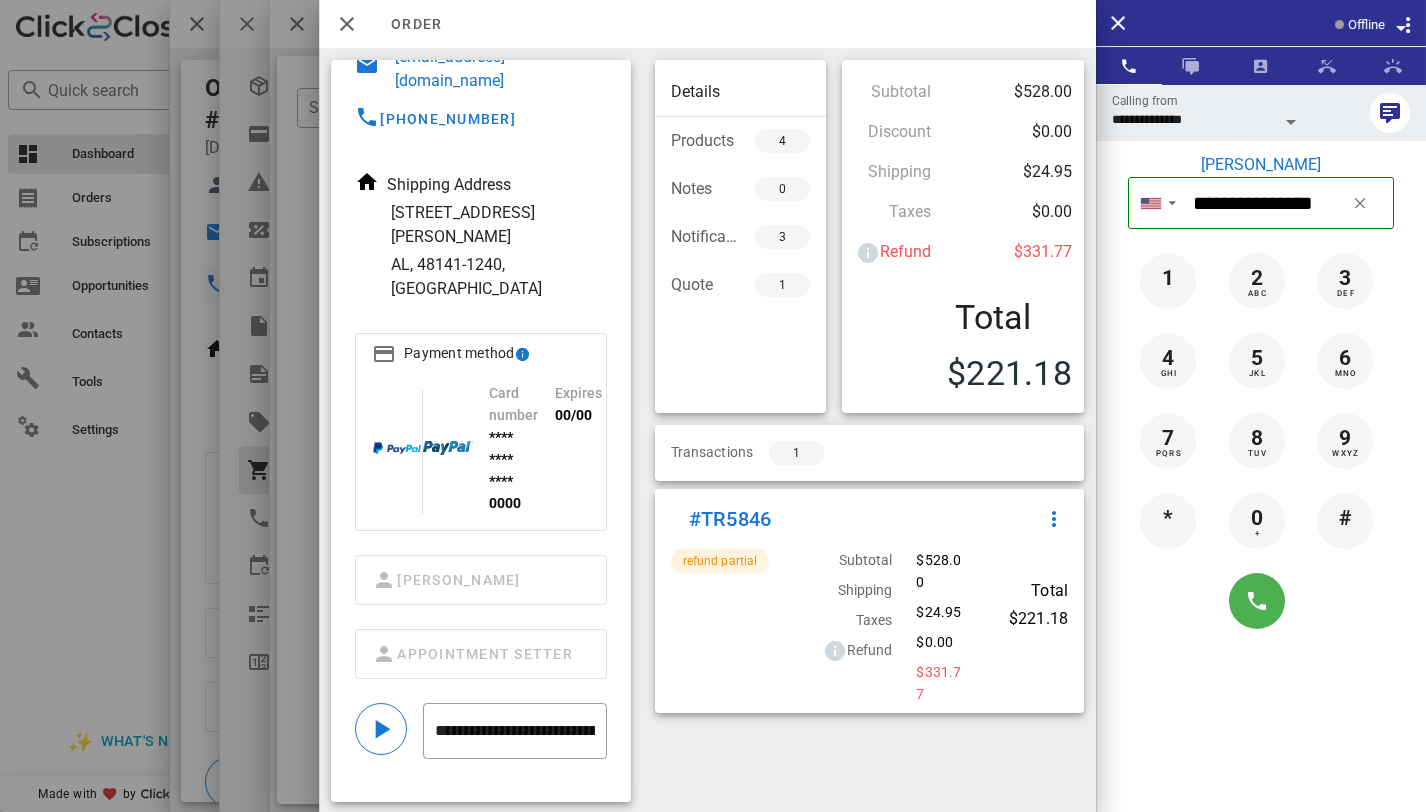 scroll, scrollTop: 169, scrollLeft: 0, axis: vertical 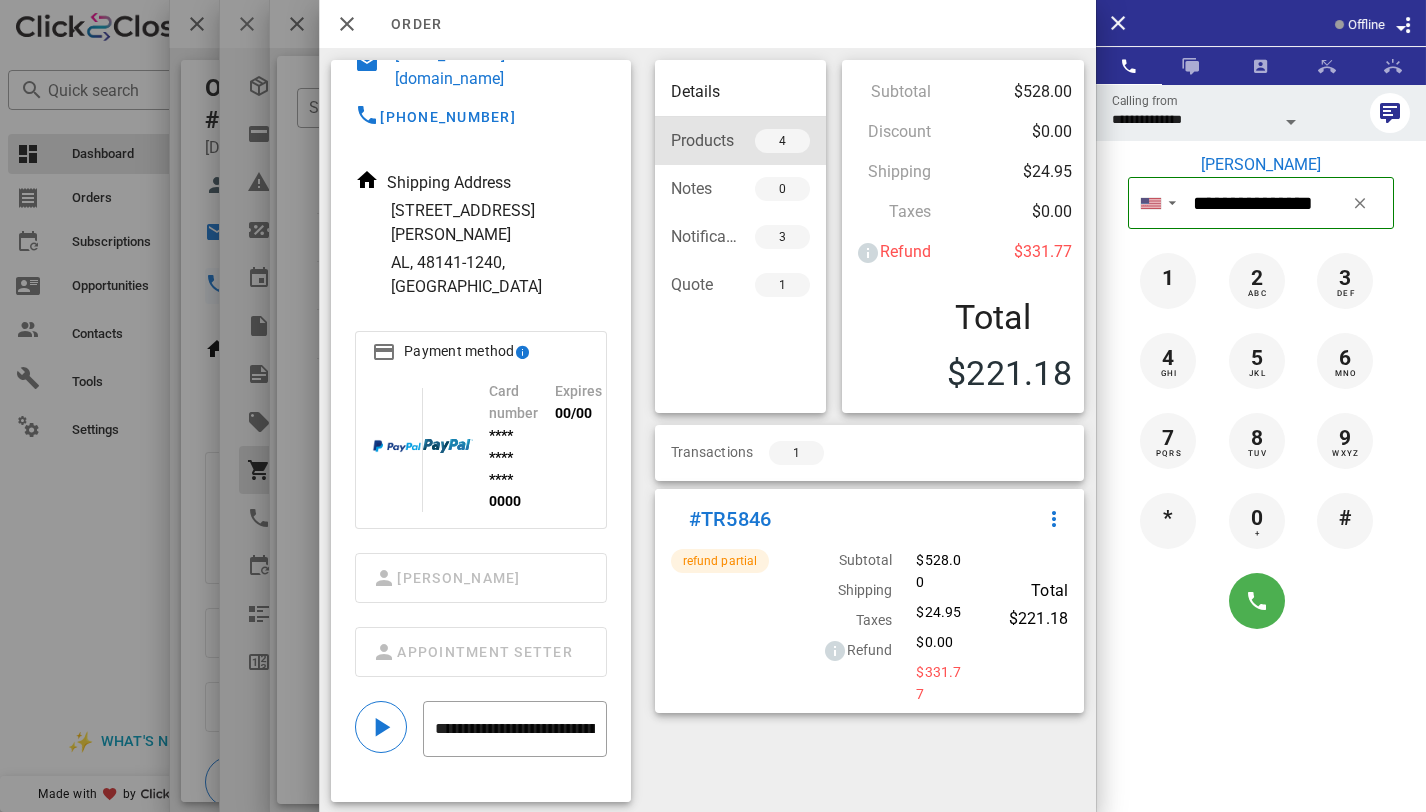click on "Products" at bounding box center [705, 140] 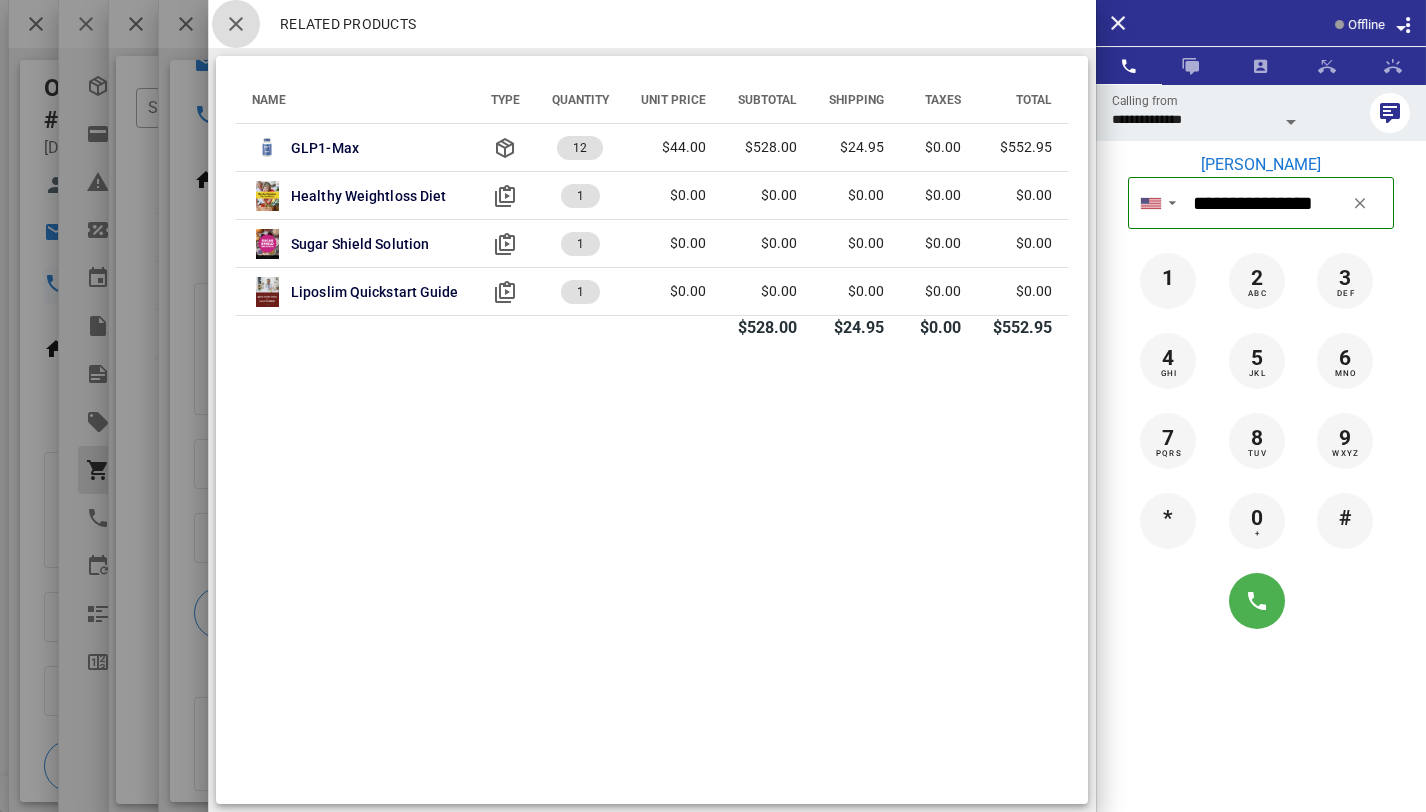 click at bounding box center [236, 24] 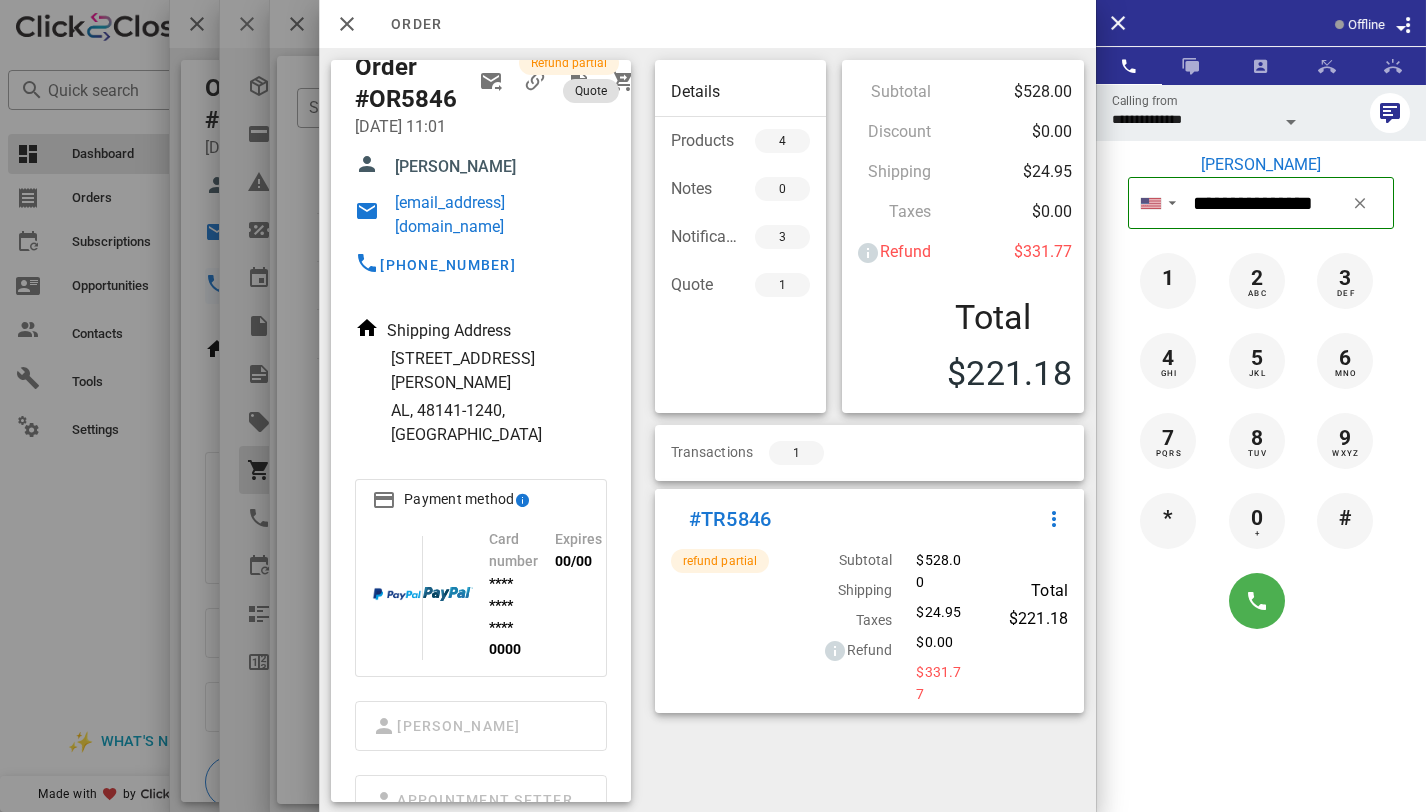 scroll, scrollTop: 0, scrollLeft: 0, axis: both 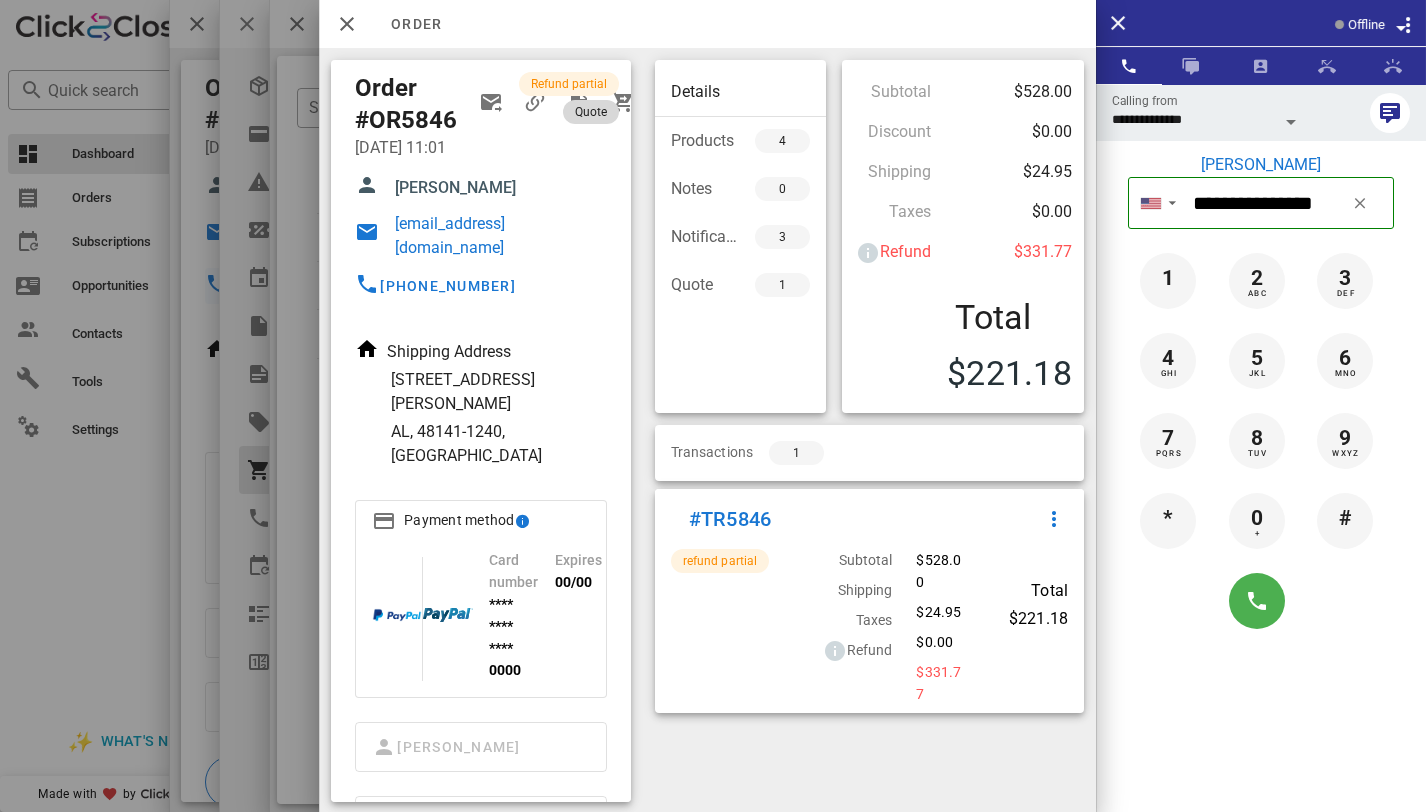 click on "quote" at bounding box center (591, 112) 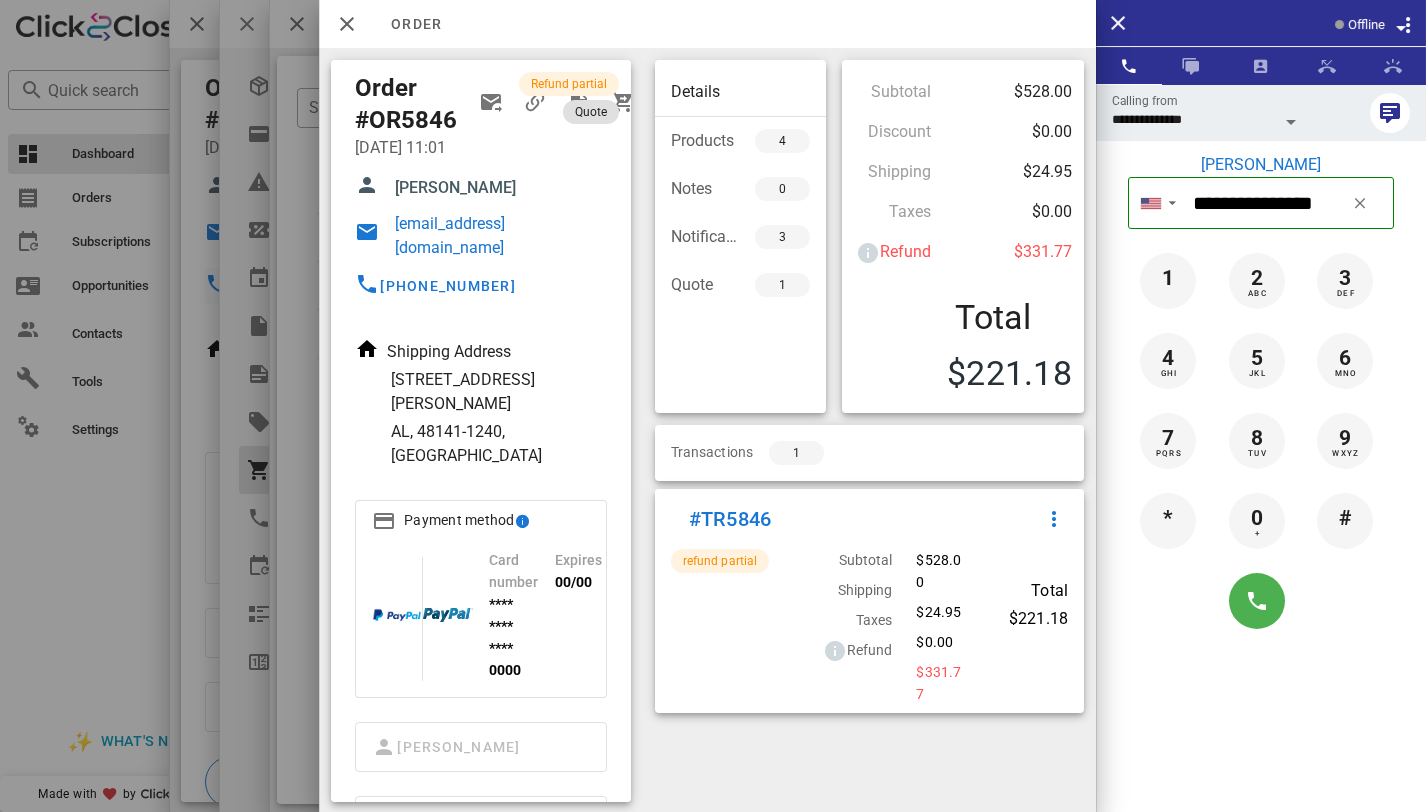 click on "Refund partial quote" at bounding box center (581, 194) 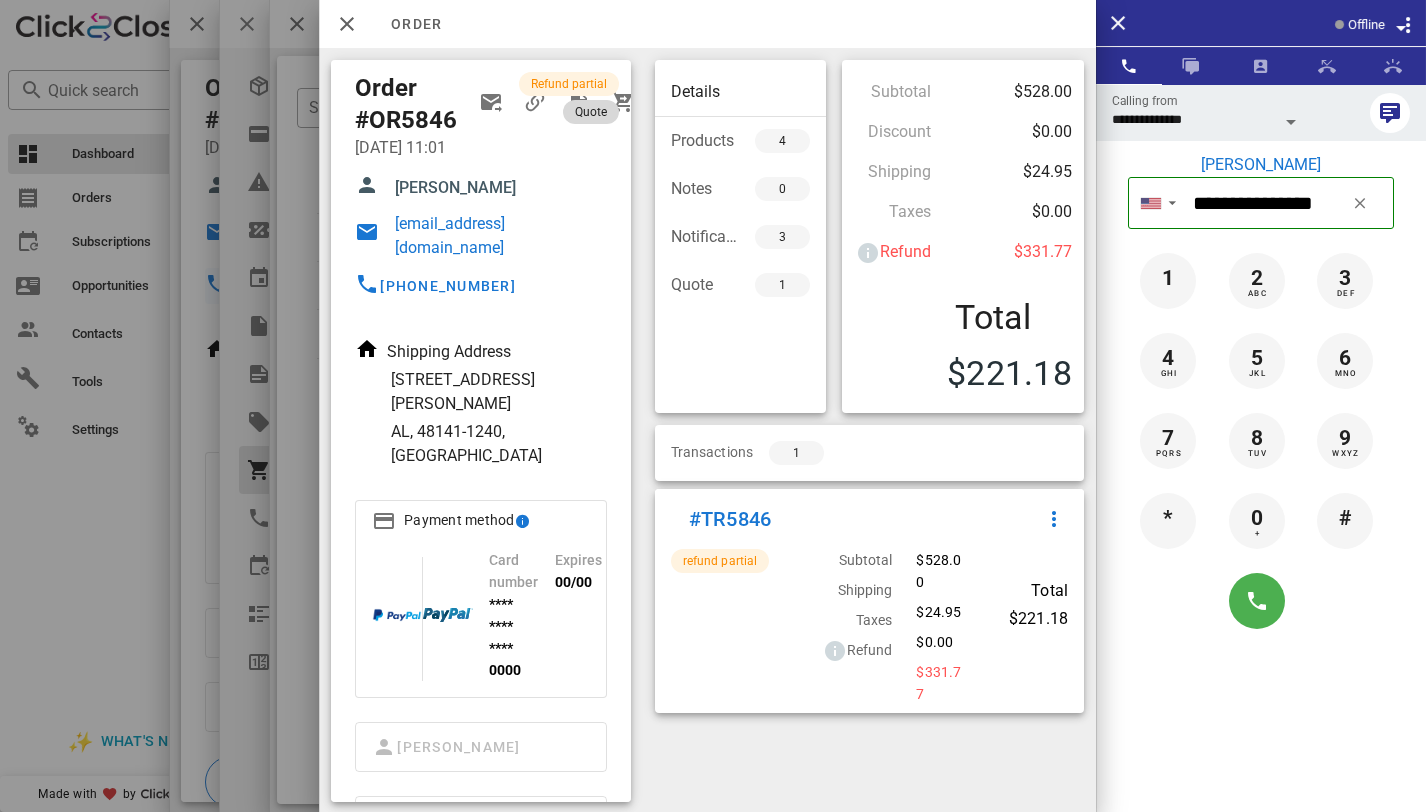click on "quote" at bounding box center [591, 112] 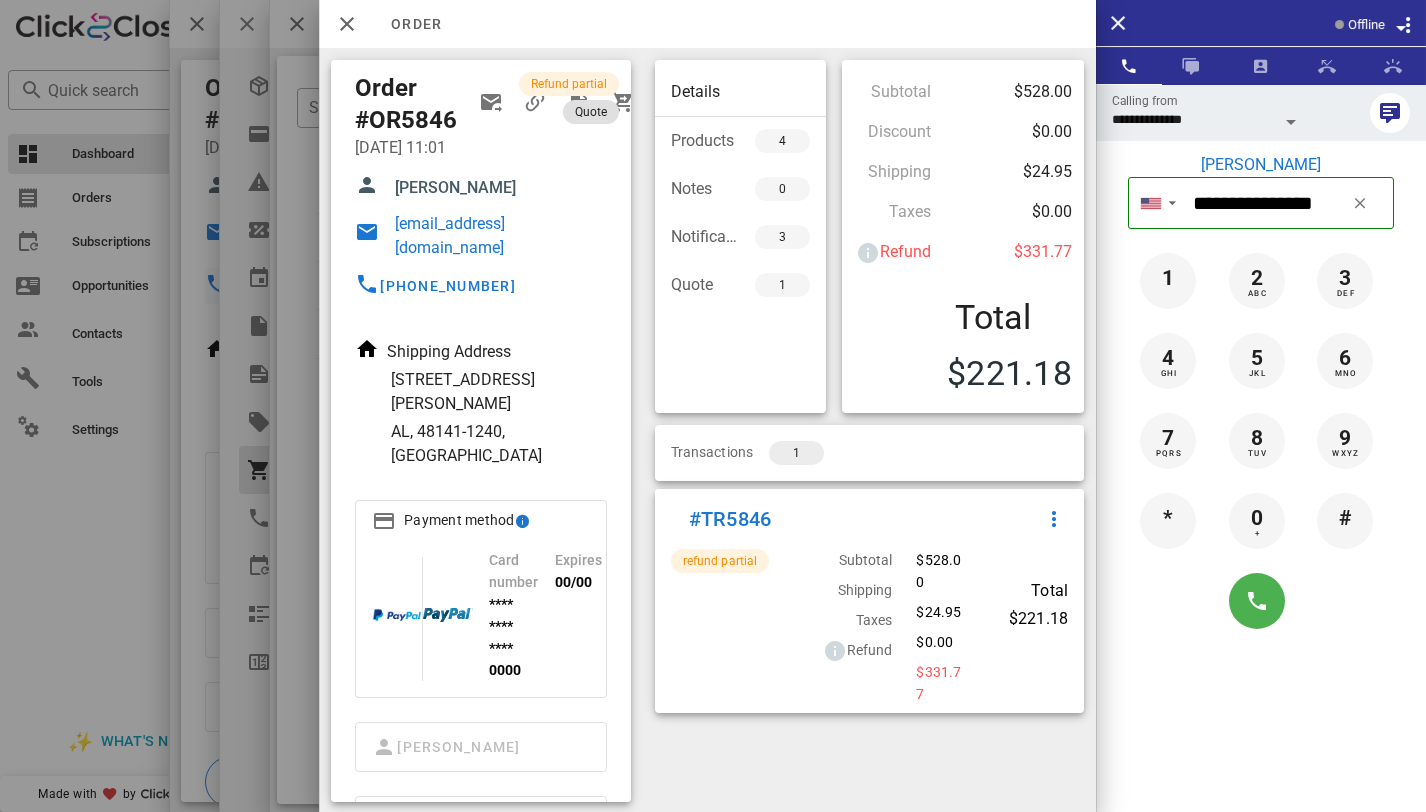click on "1" at bounding box center [796, 453] 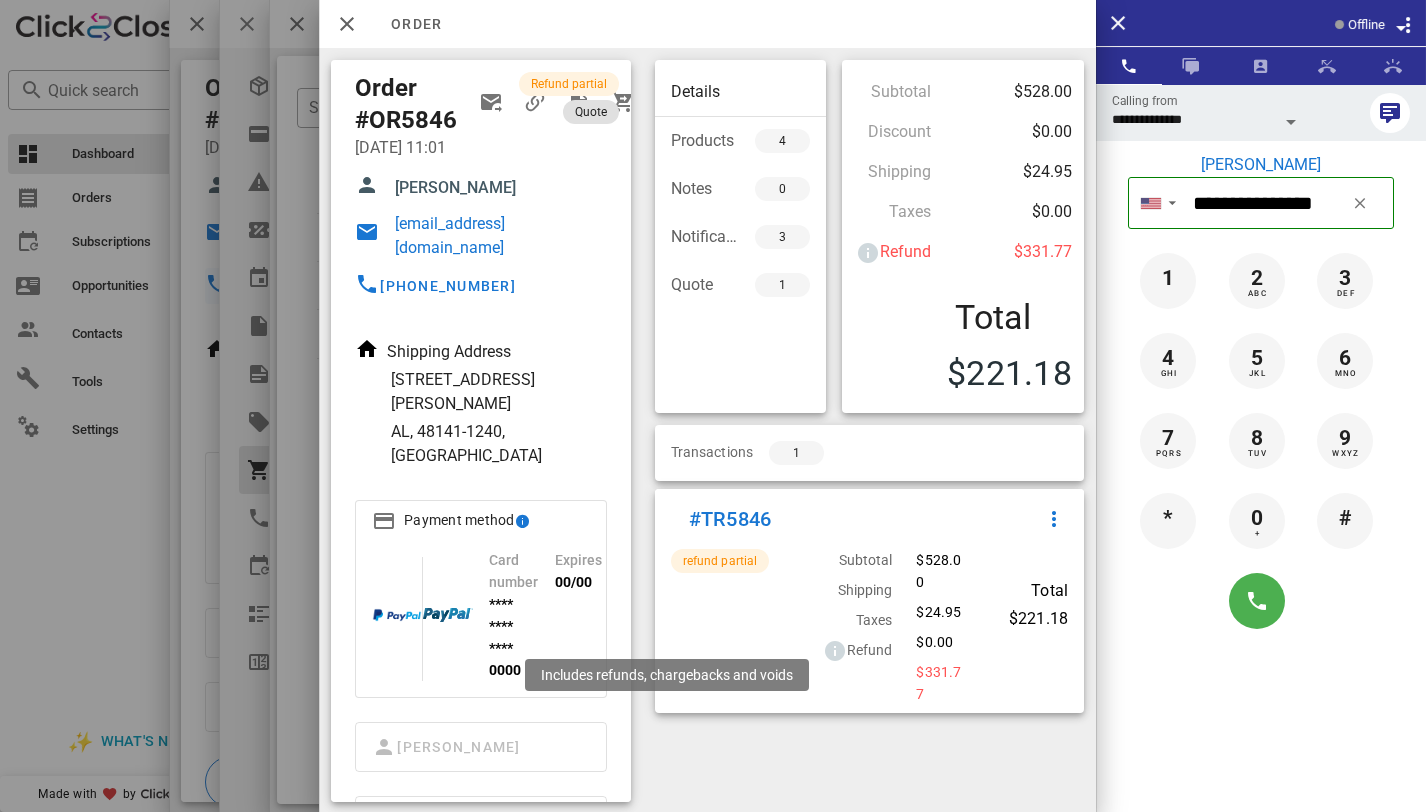 click at bounding box center [835, 651] 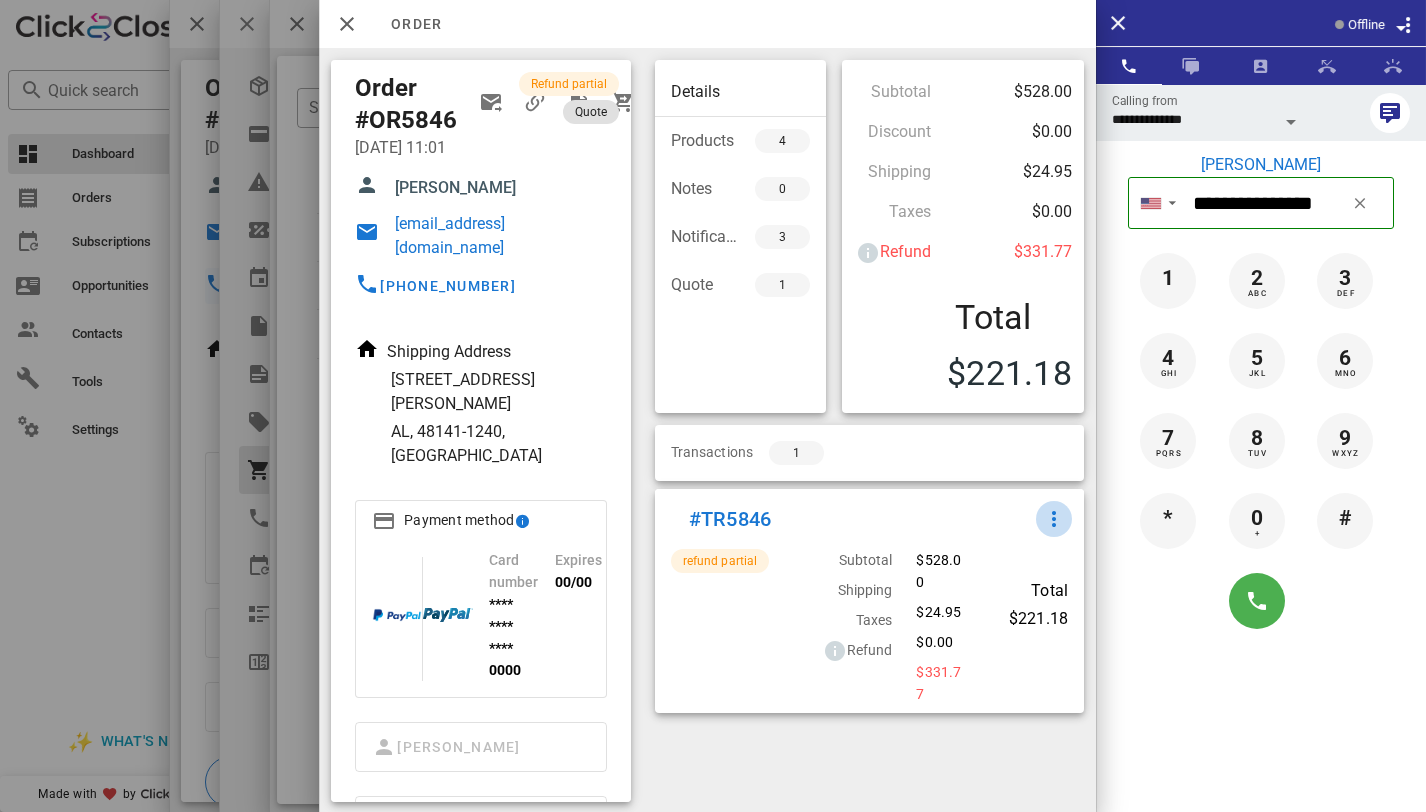 click at bounding box center (1054, 519) 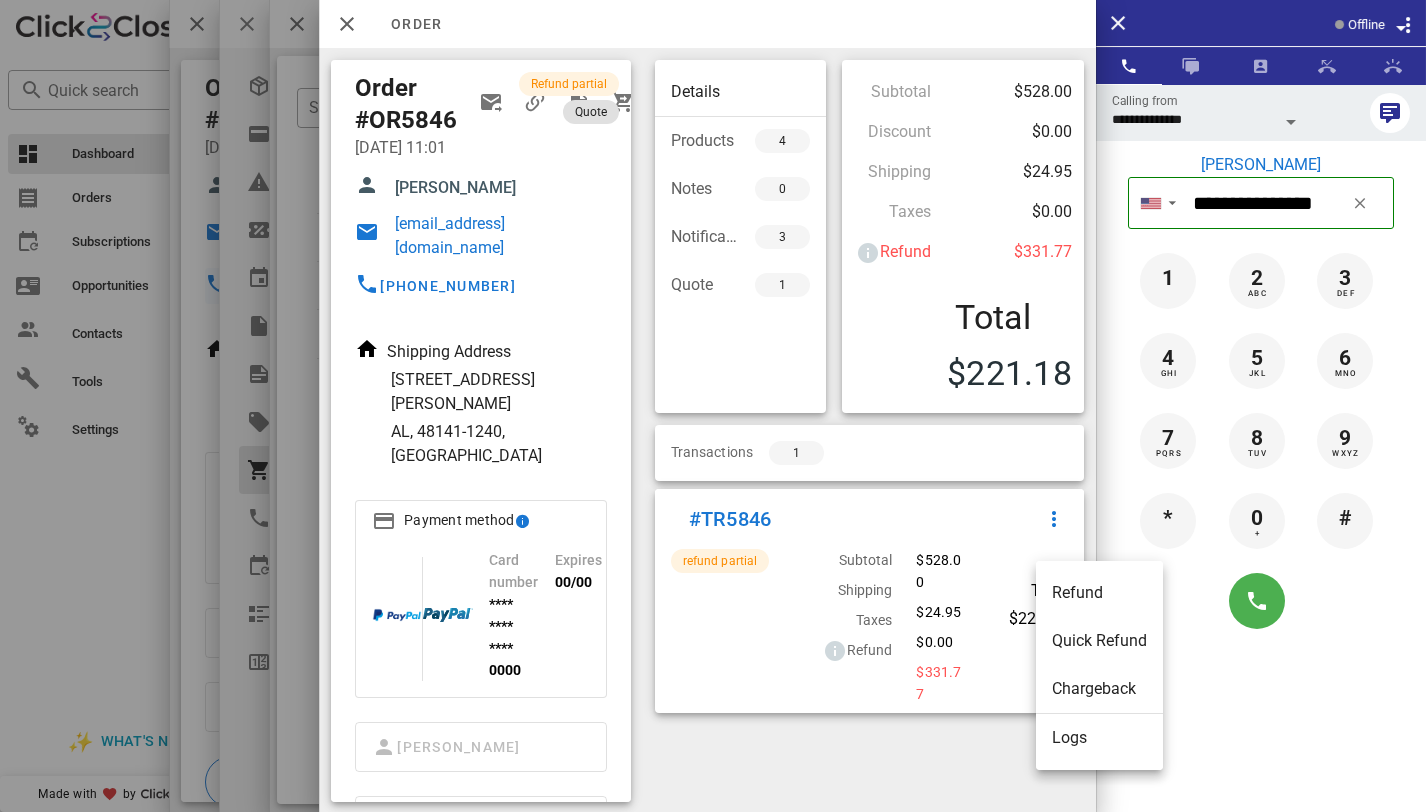 click on "Logs" at bounding box center (1099, 737) 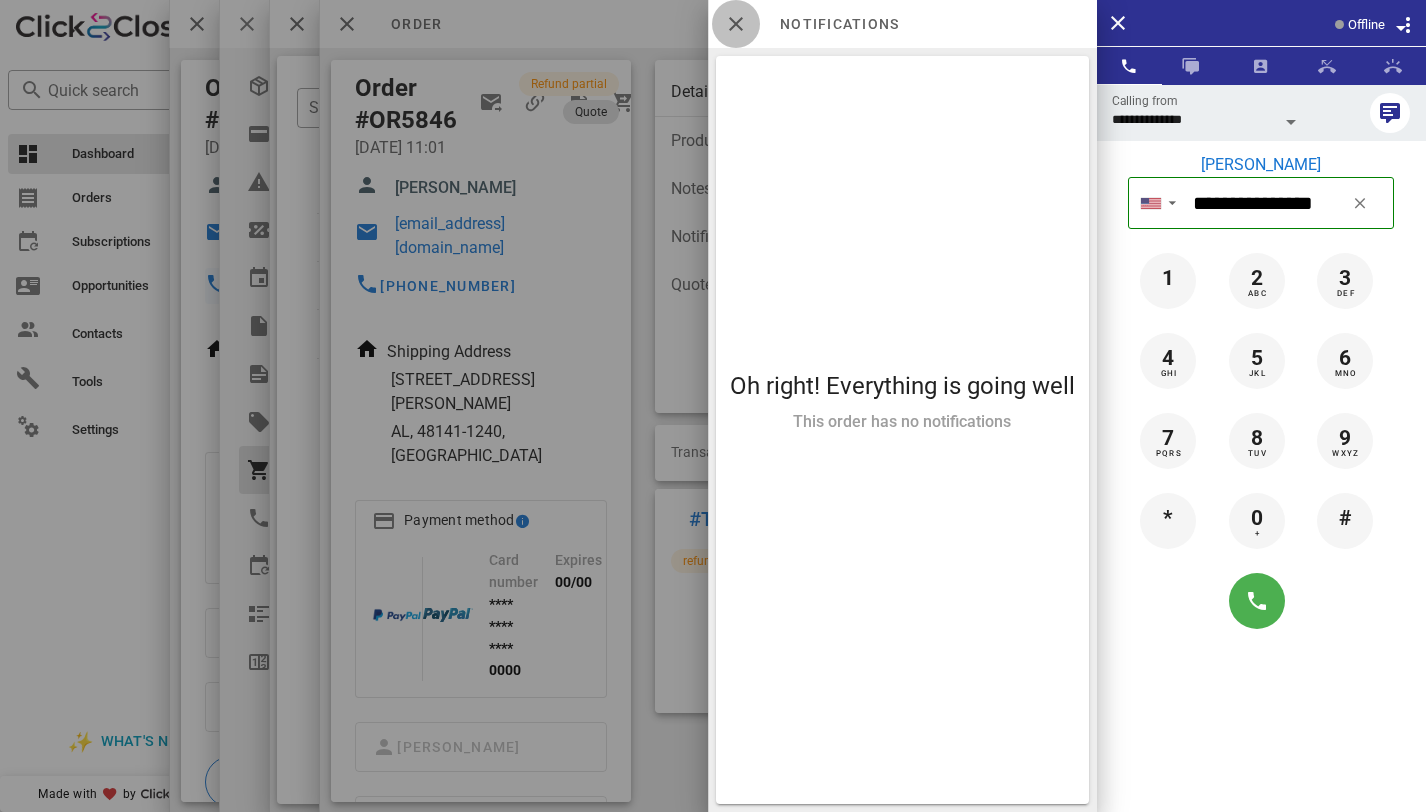 click at bounding box center (736, 24) 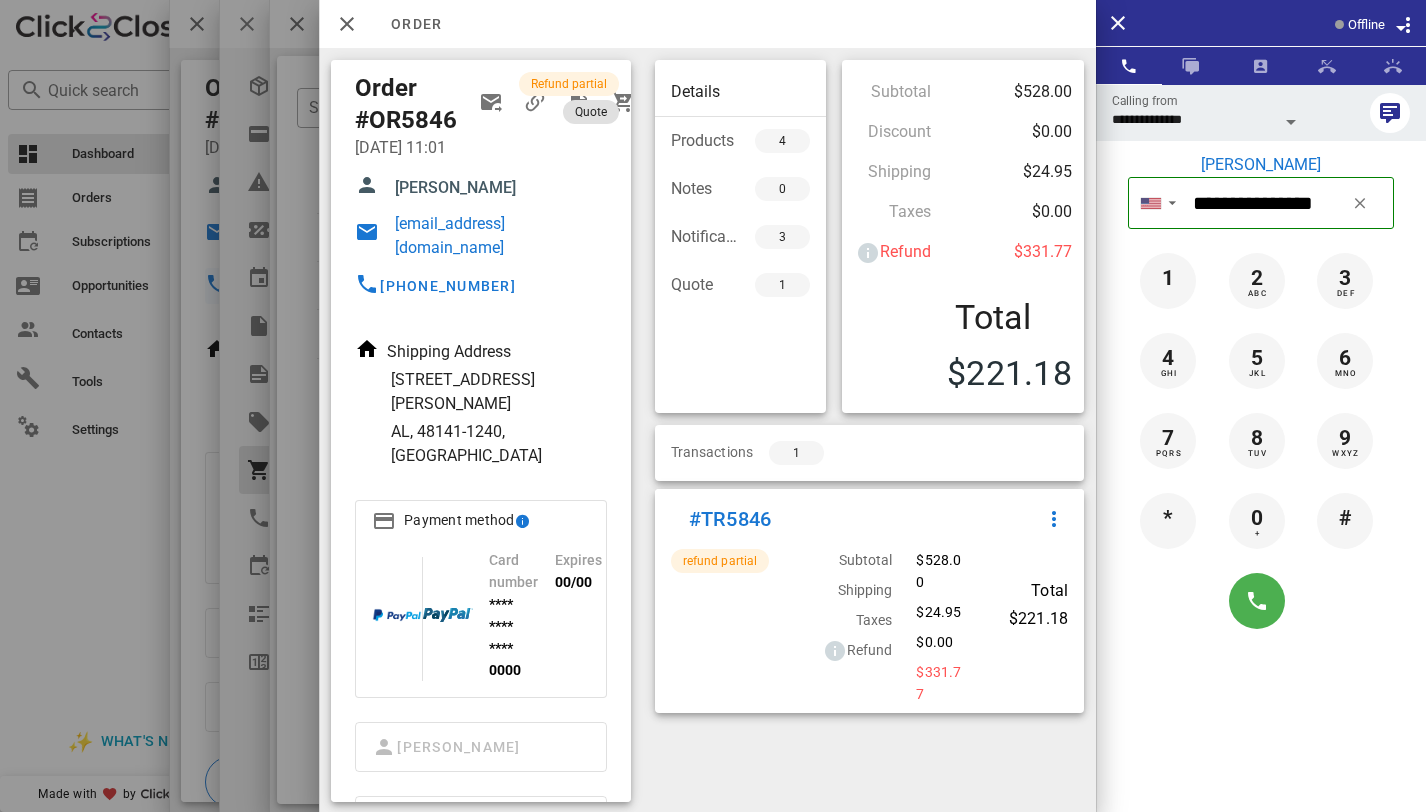 scroll, scrollTop: 264, scrollLeft: 0, axis: vertical 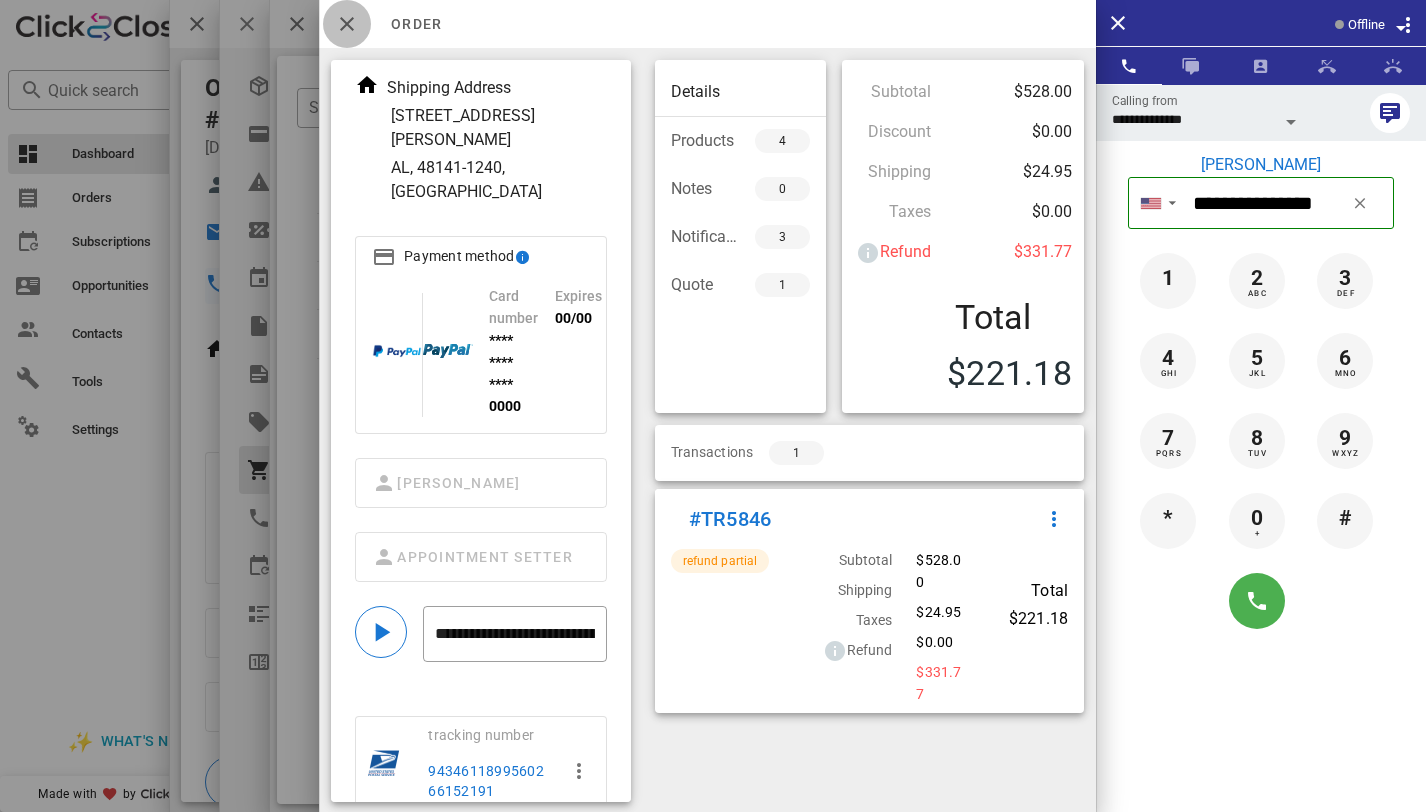 click at bounding box center [347, 24] 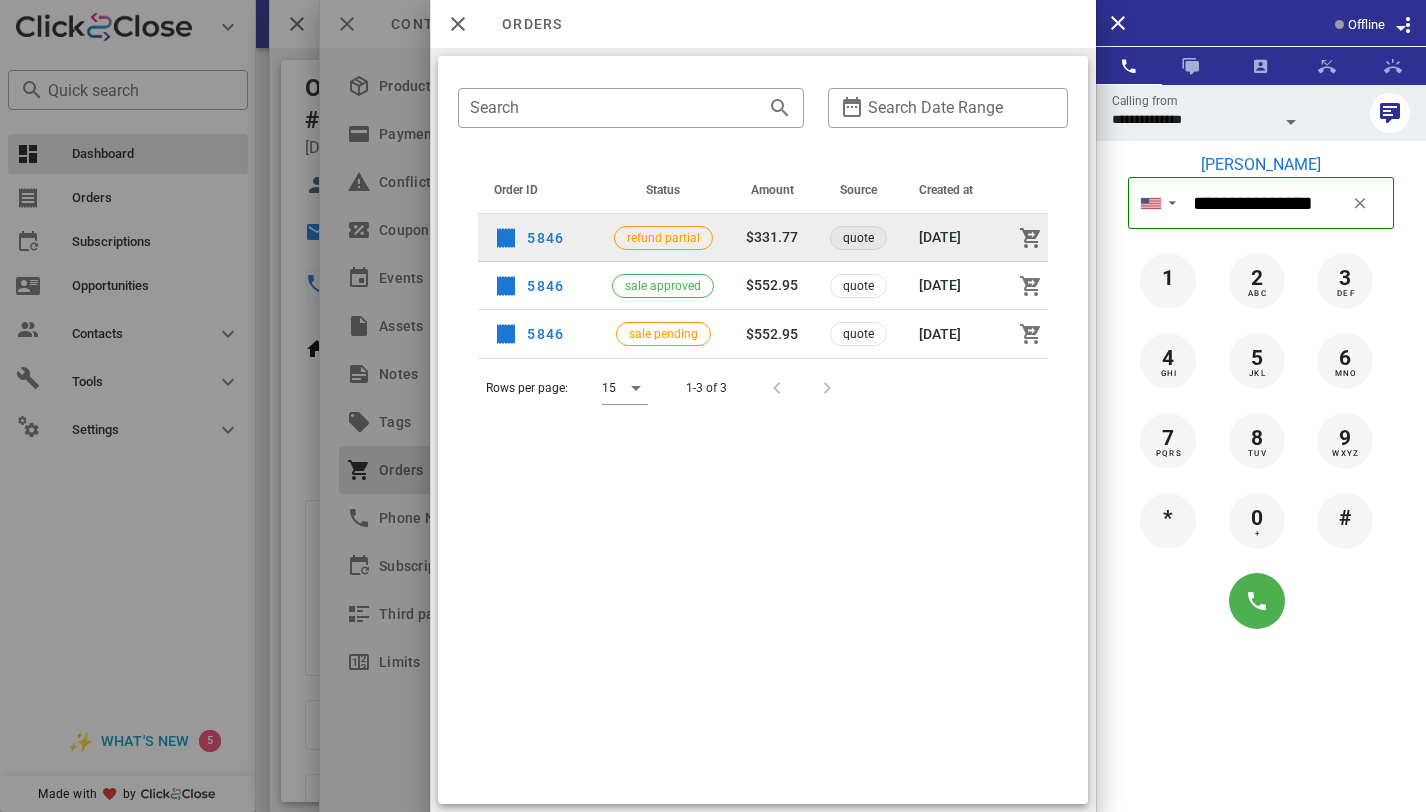 click on "quote" at bounding box center (858, 238) 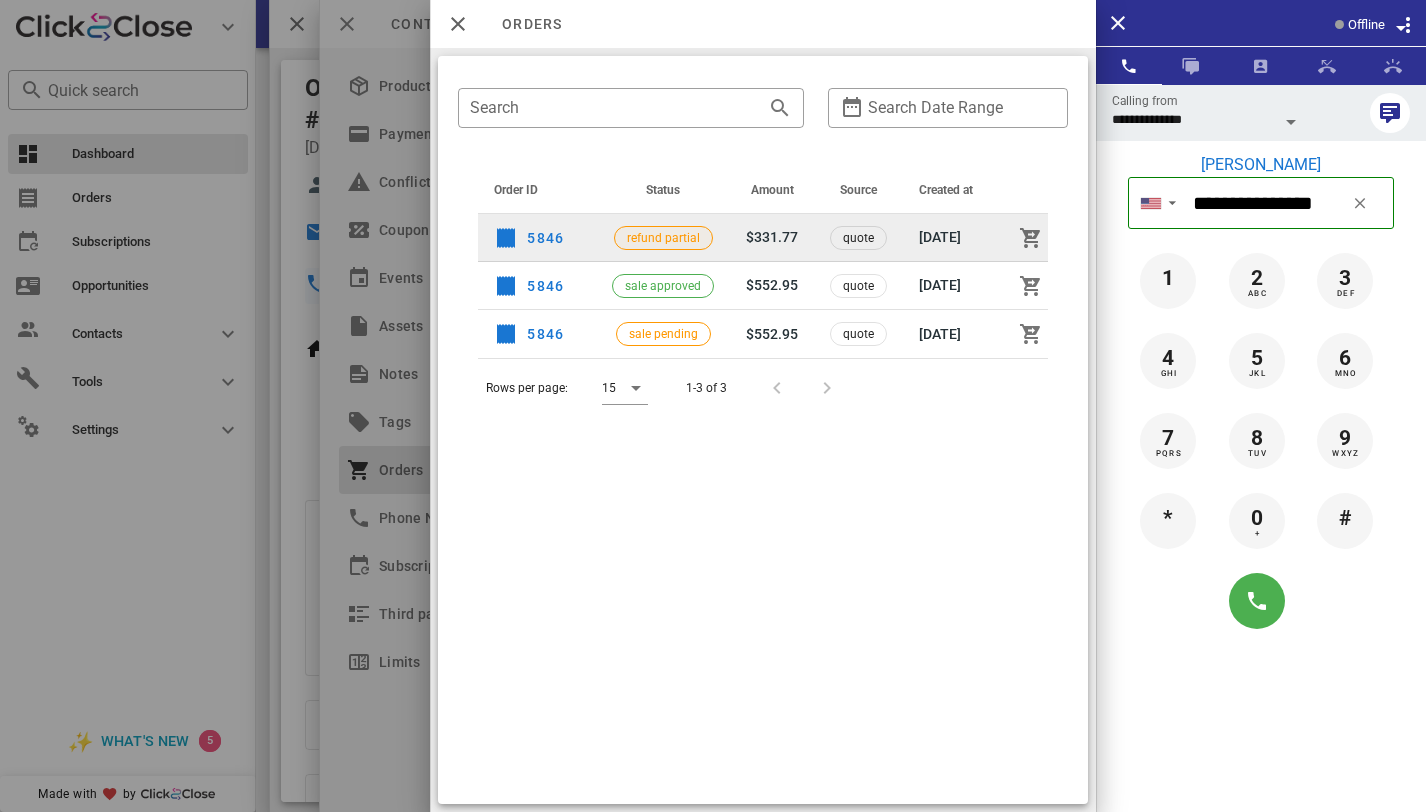 click on "refund partial" at bounding box center (663, 238) 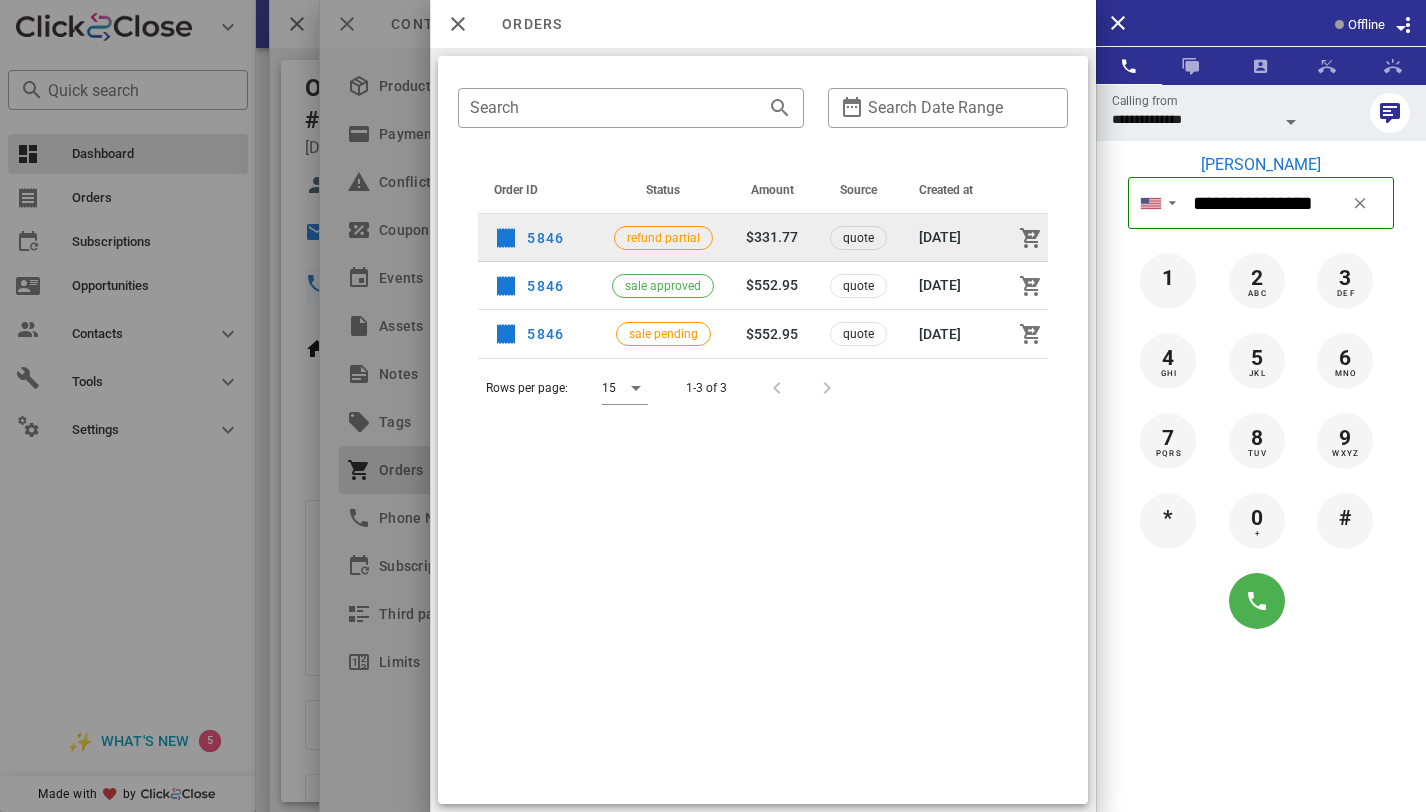 click on "$331.77" at bounding box center (772, 237) 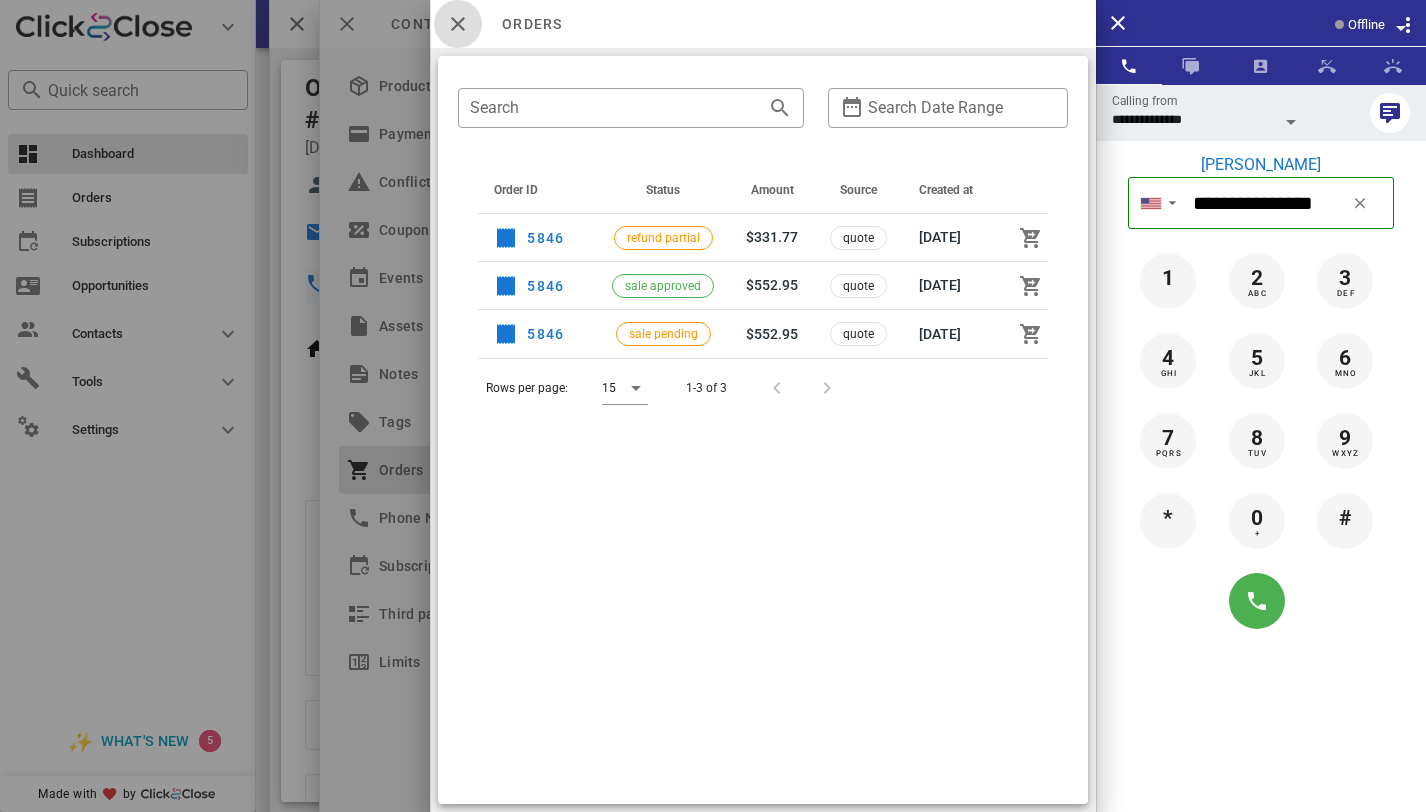 click at bounding box center [458, 24] 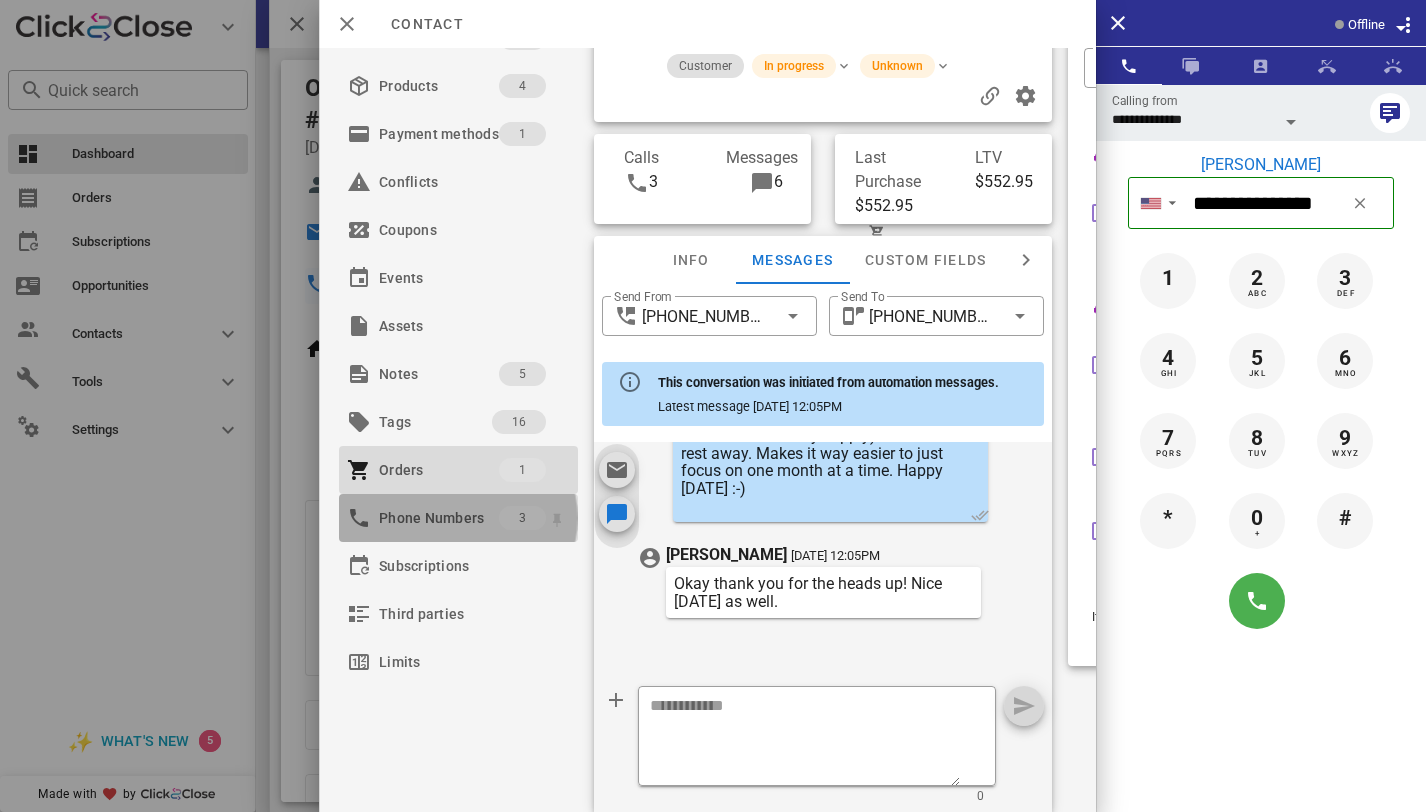 click on "Phone Numbers" at bounding box center [439, 518] 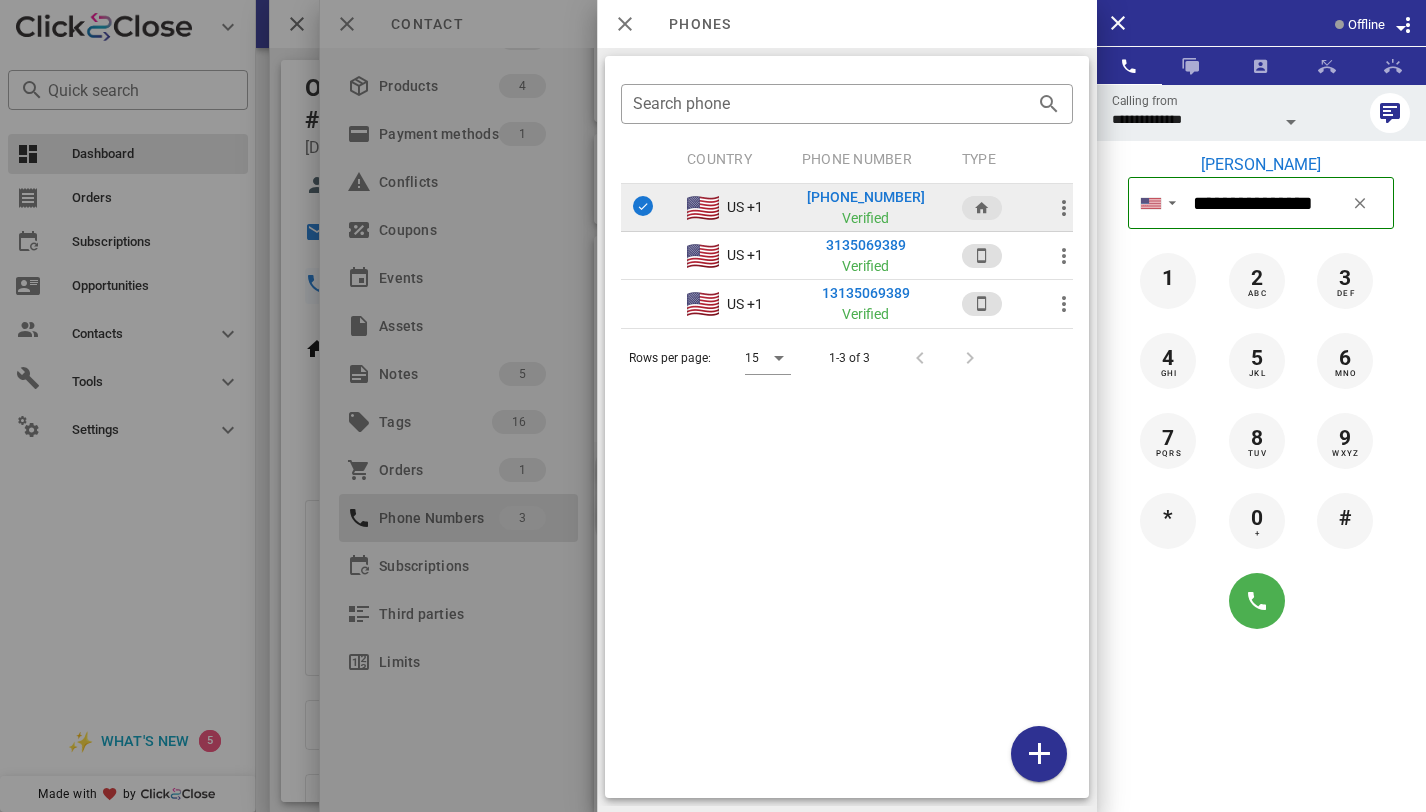 scroll, scrollTop: 0, scrollLeft: 25, axis: horizontal 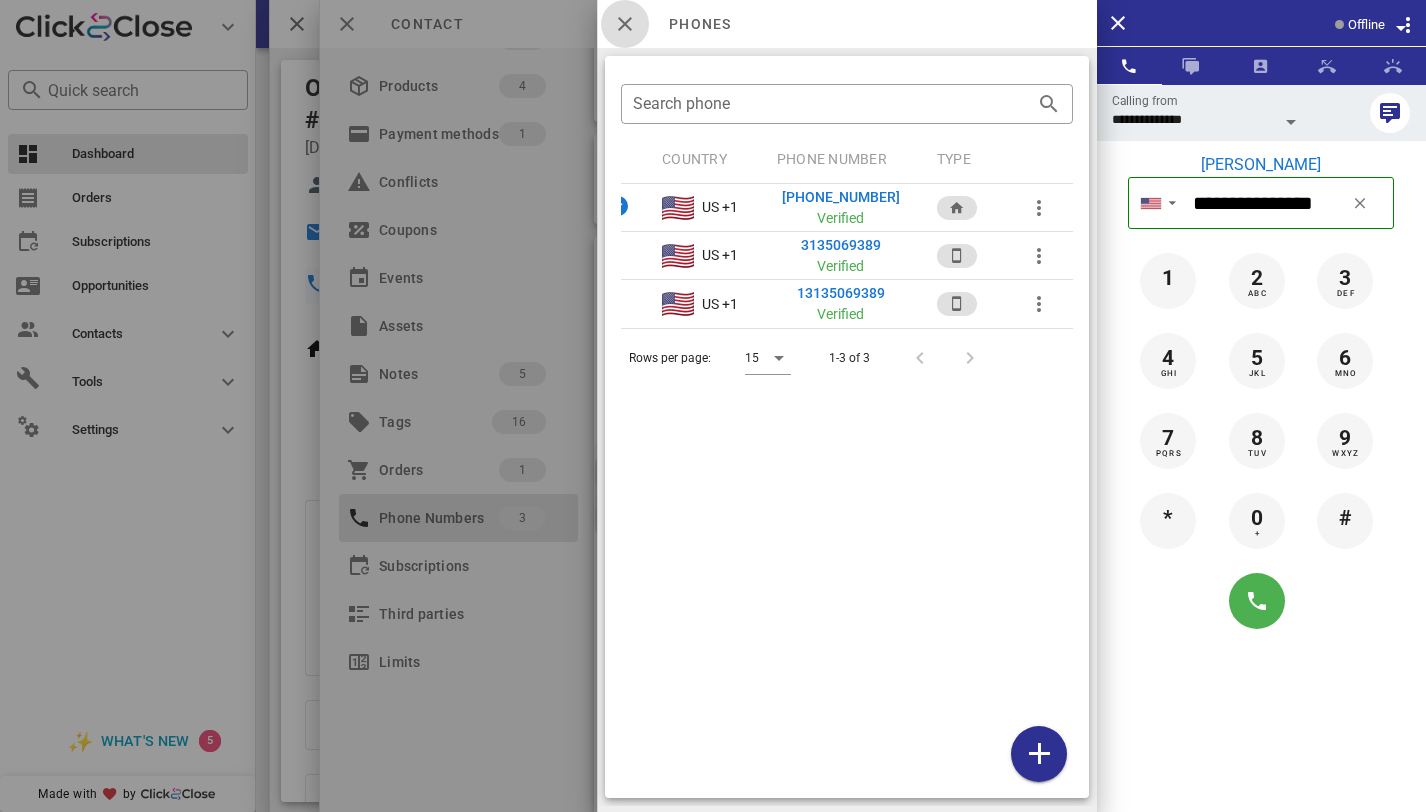 click at bounding box center (625, 24) 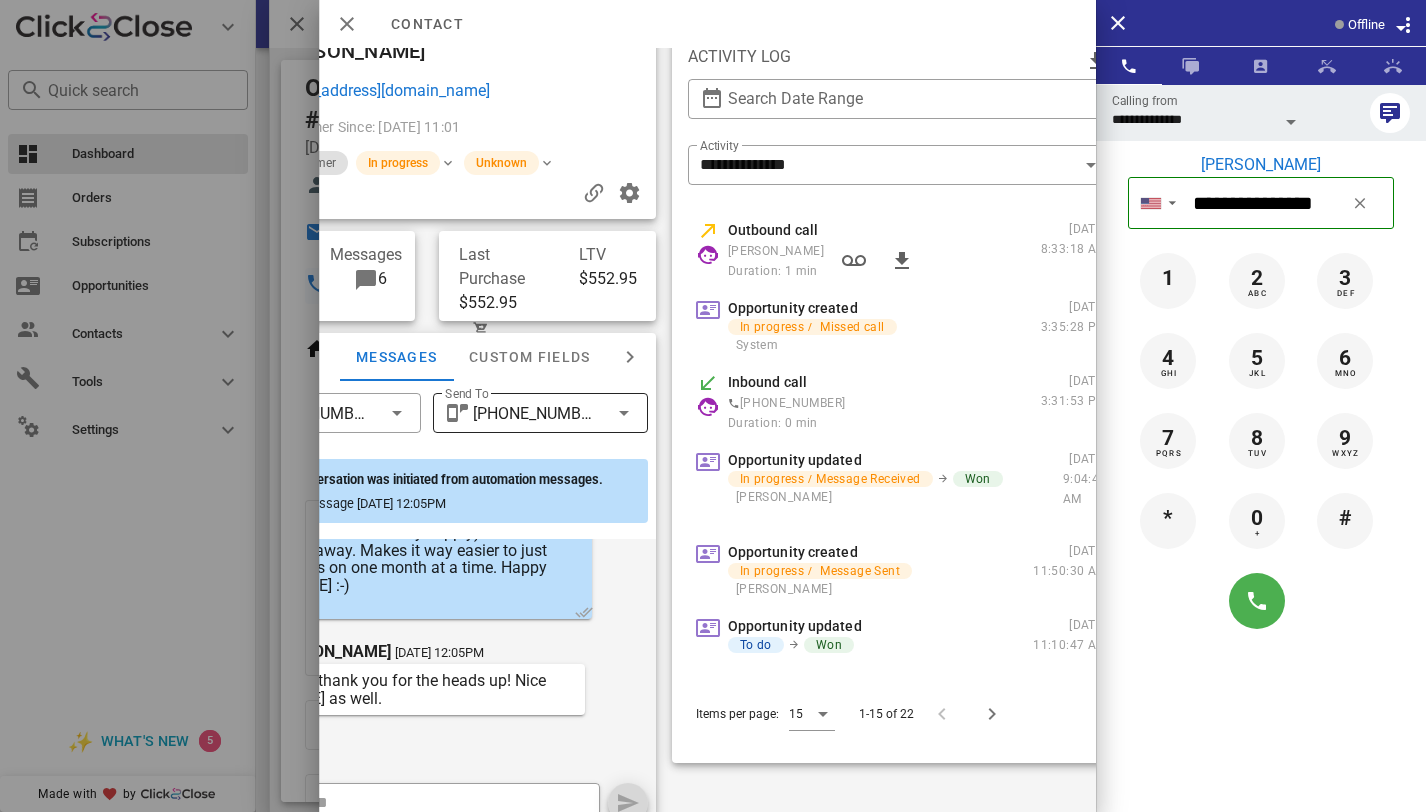 scroll, scrollTop: 35, scrollLeft: 396, axis: both 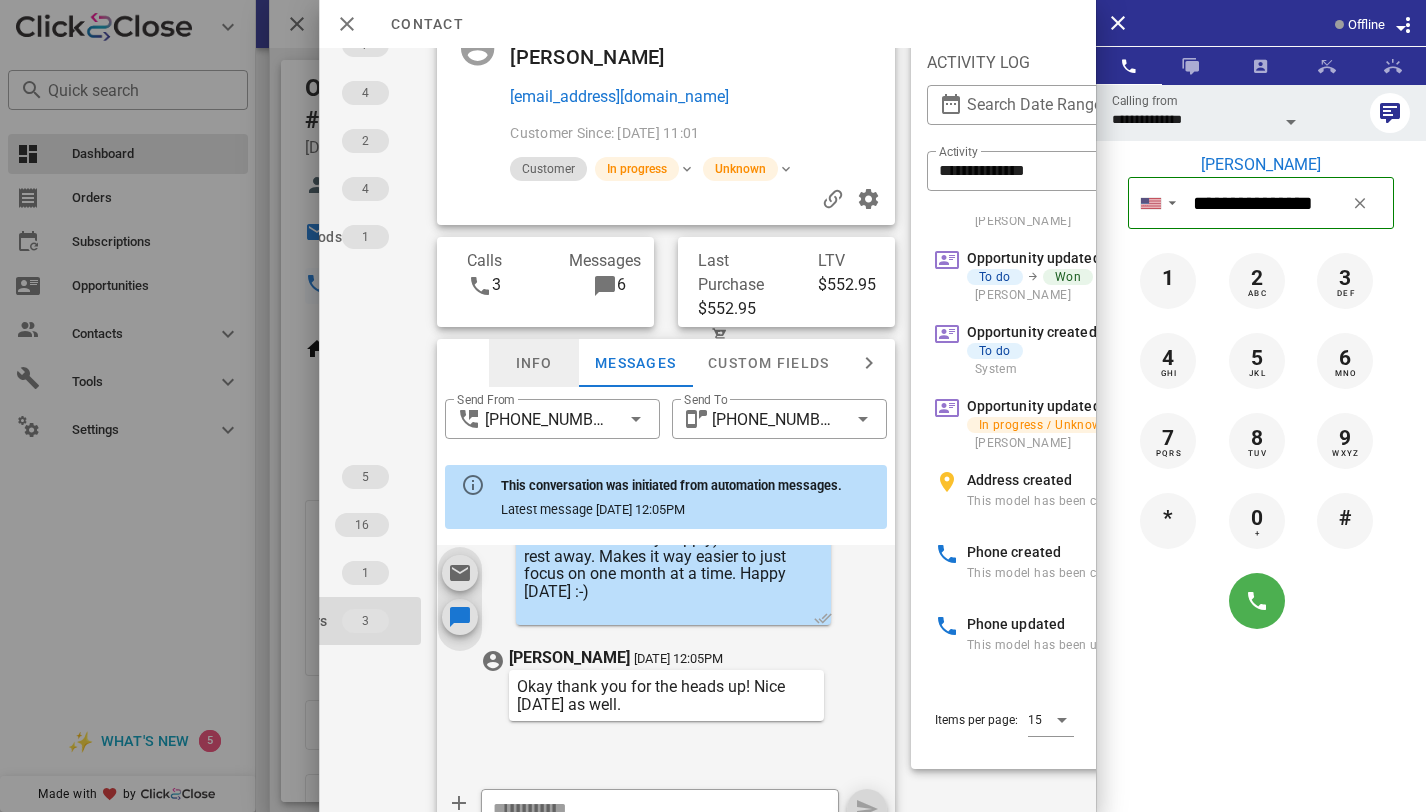 click on "Info" at bounding box center (534, 363) 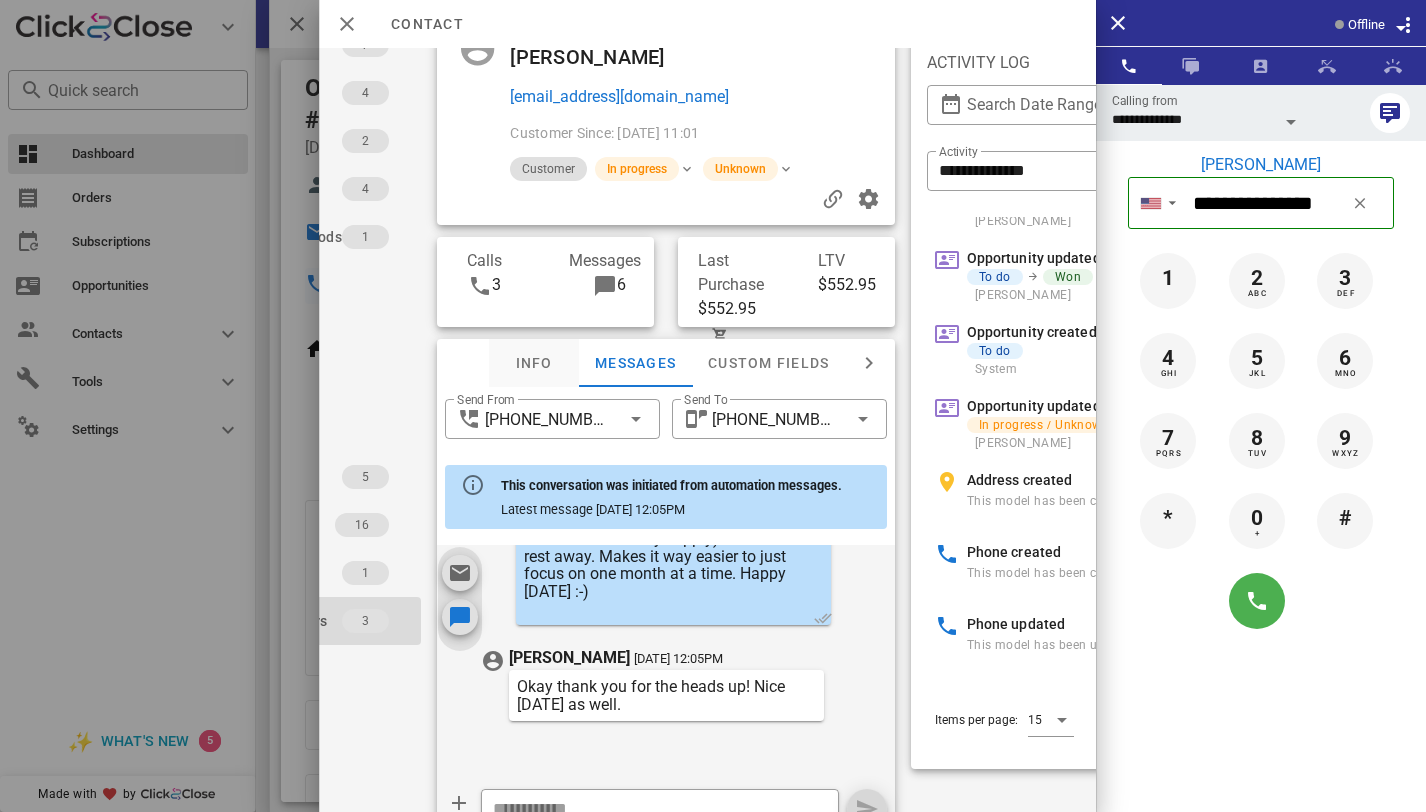 scroll, scrollTop: 2583, scrollLeft: 0, axis: vertical 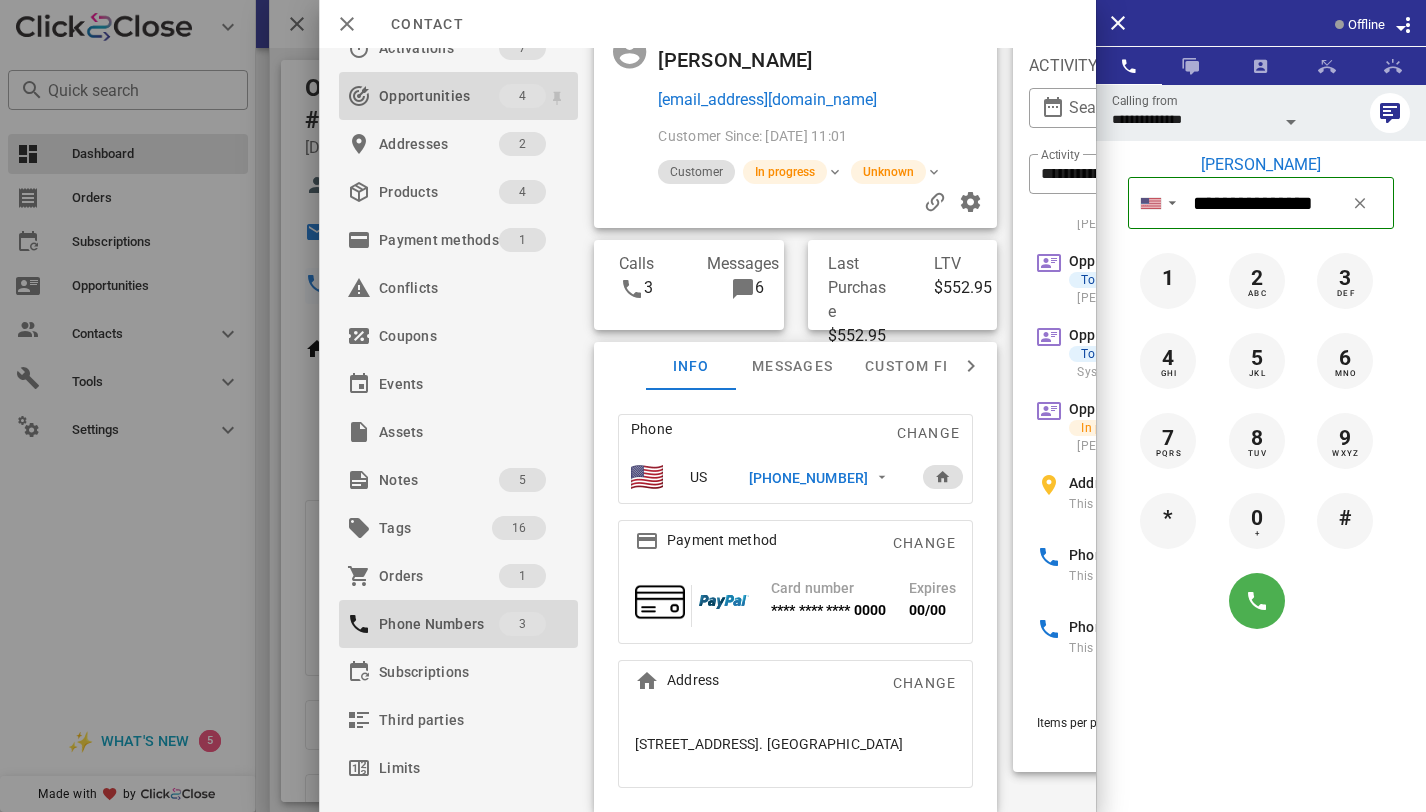 click on "Opportunities" at bounding box center [439, 96] 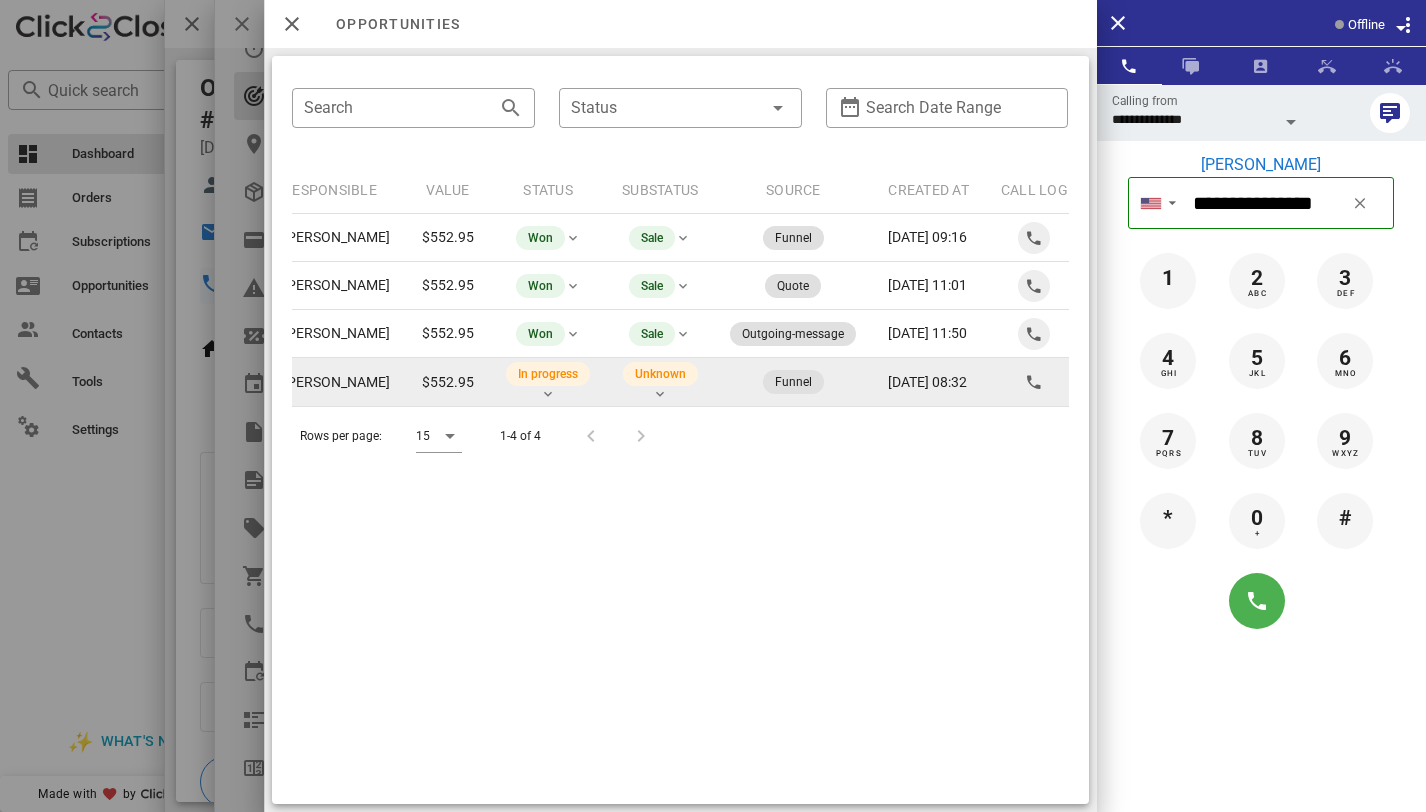 scroll, scrollTop: 0, scrollLeft: 0, axis: both 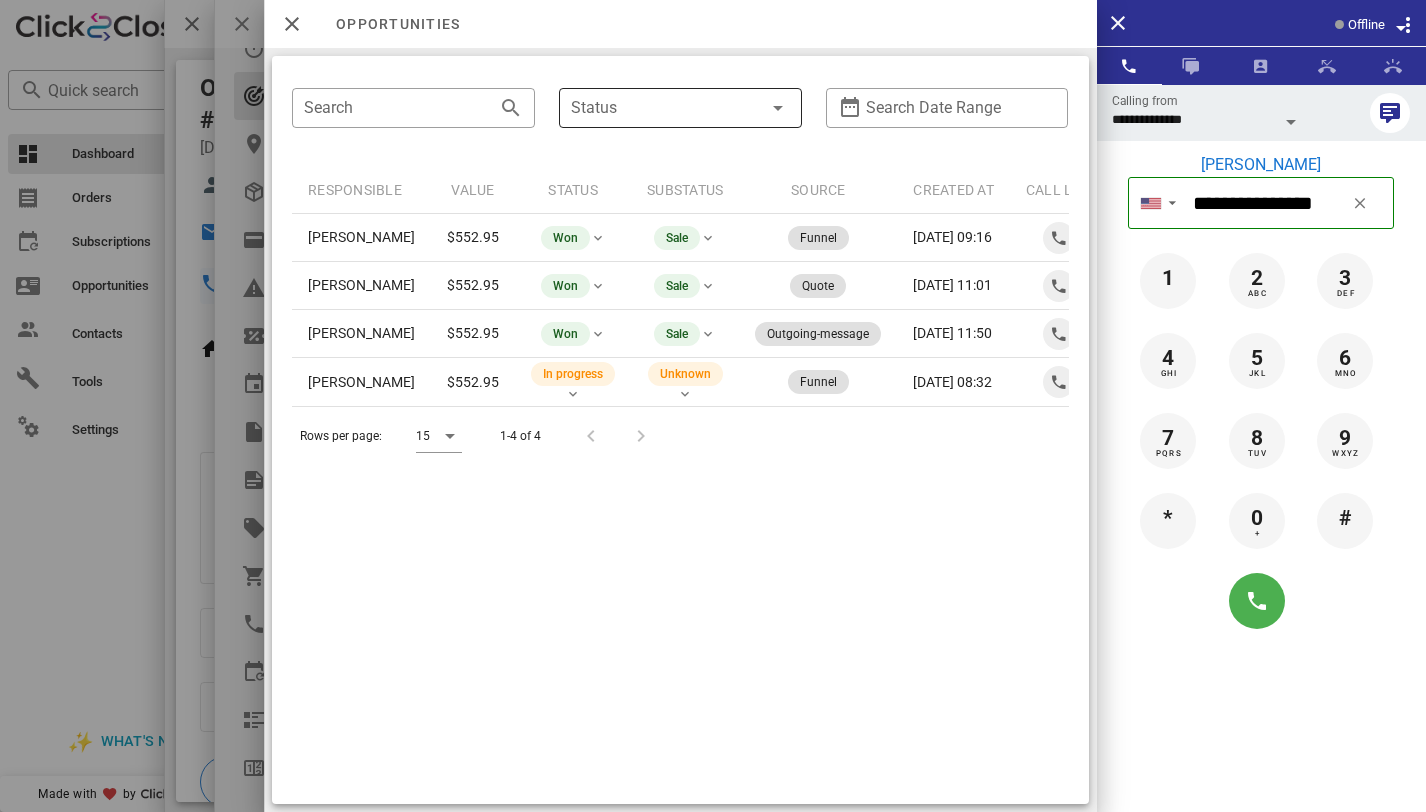click at bounding box center (749, 108) 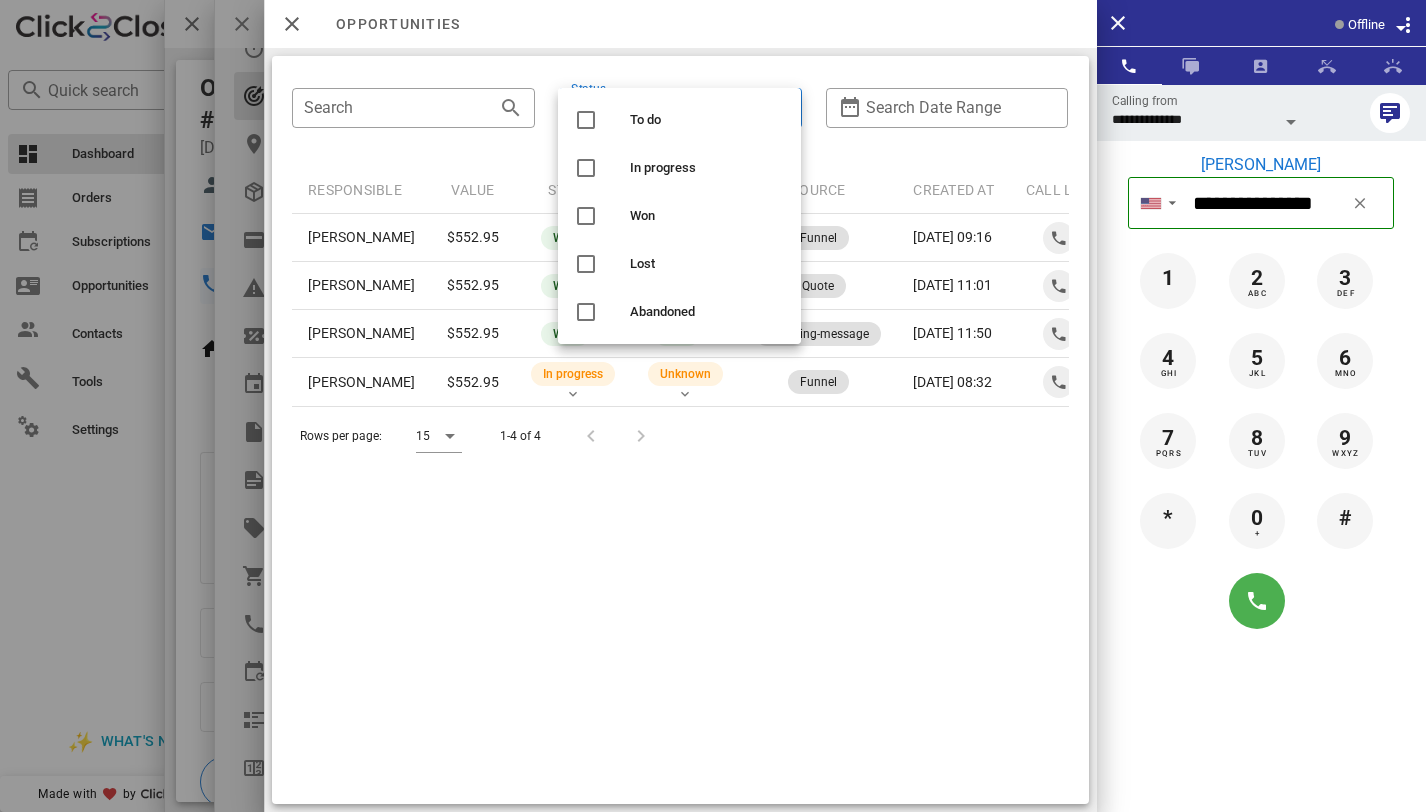 click on "Opportunities" at bounding box center (680, 24) 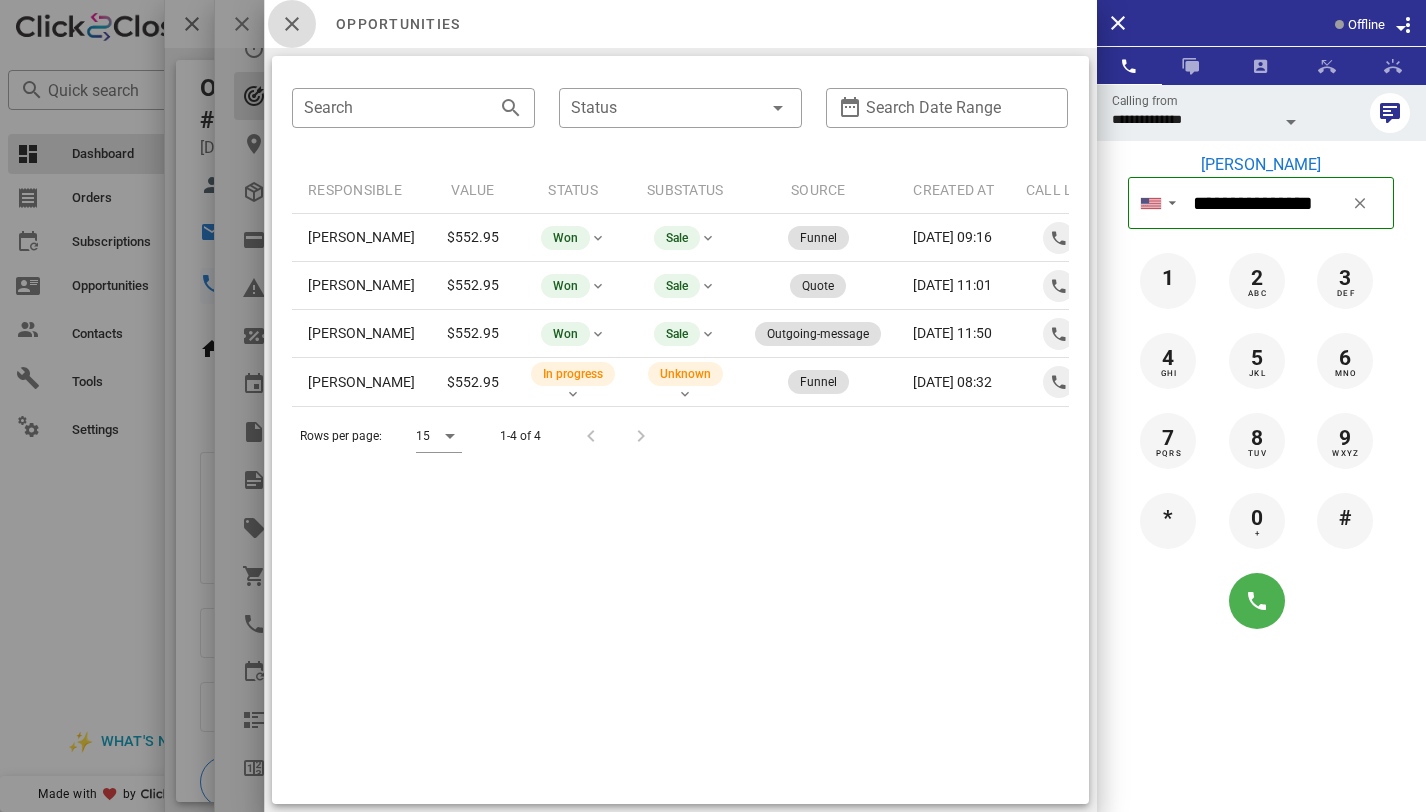 click at bounding box center [292, 24] 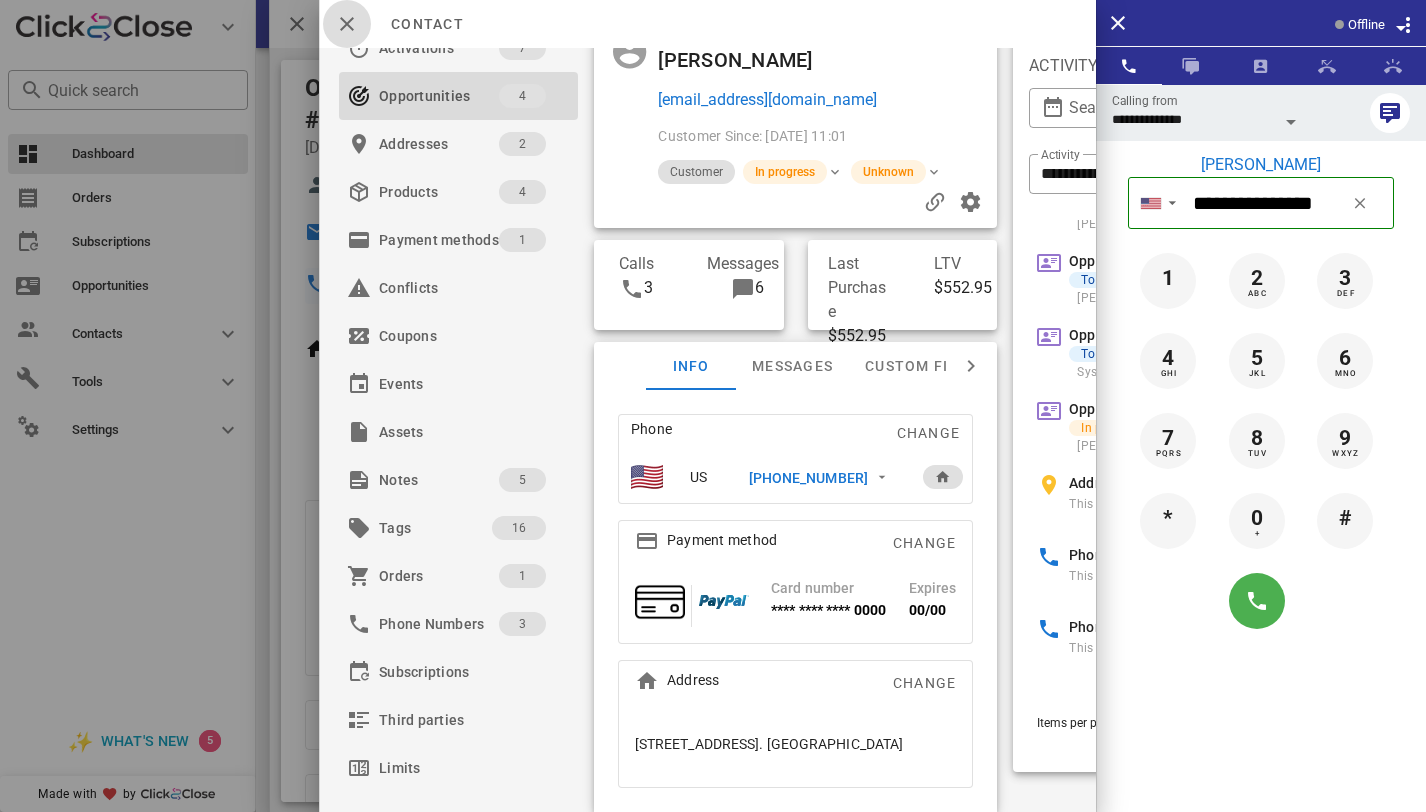 click at bounding box center (347, 24) 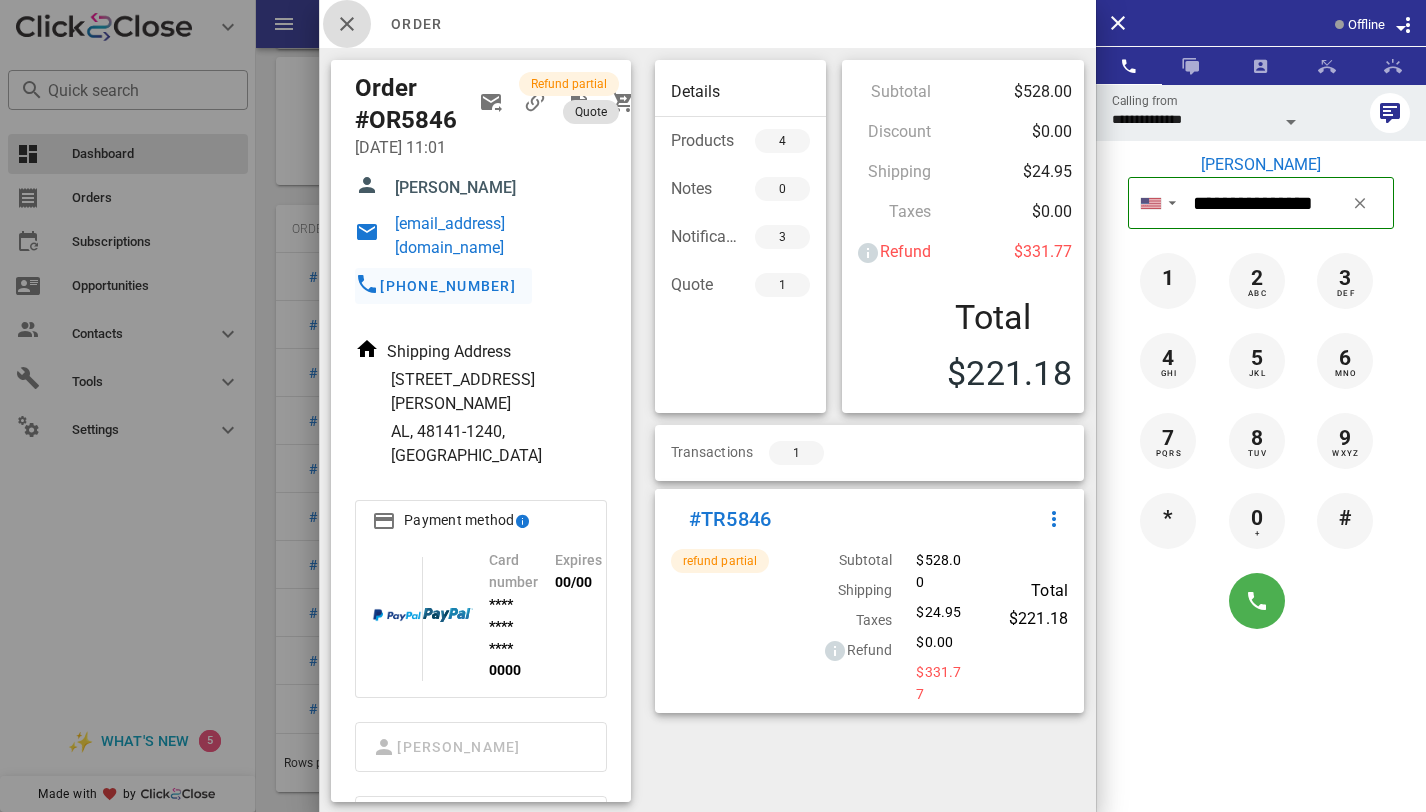 click at bounding box center (347, 24) 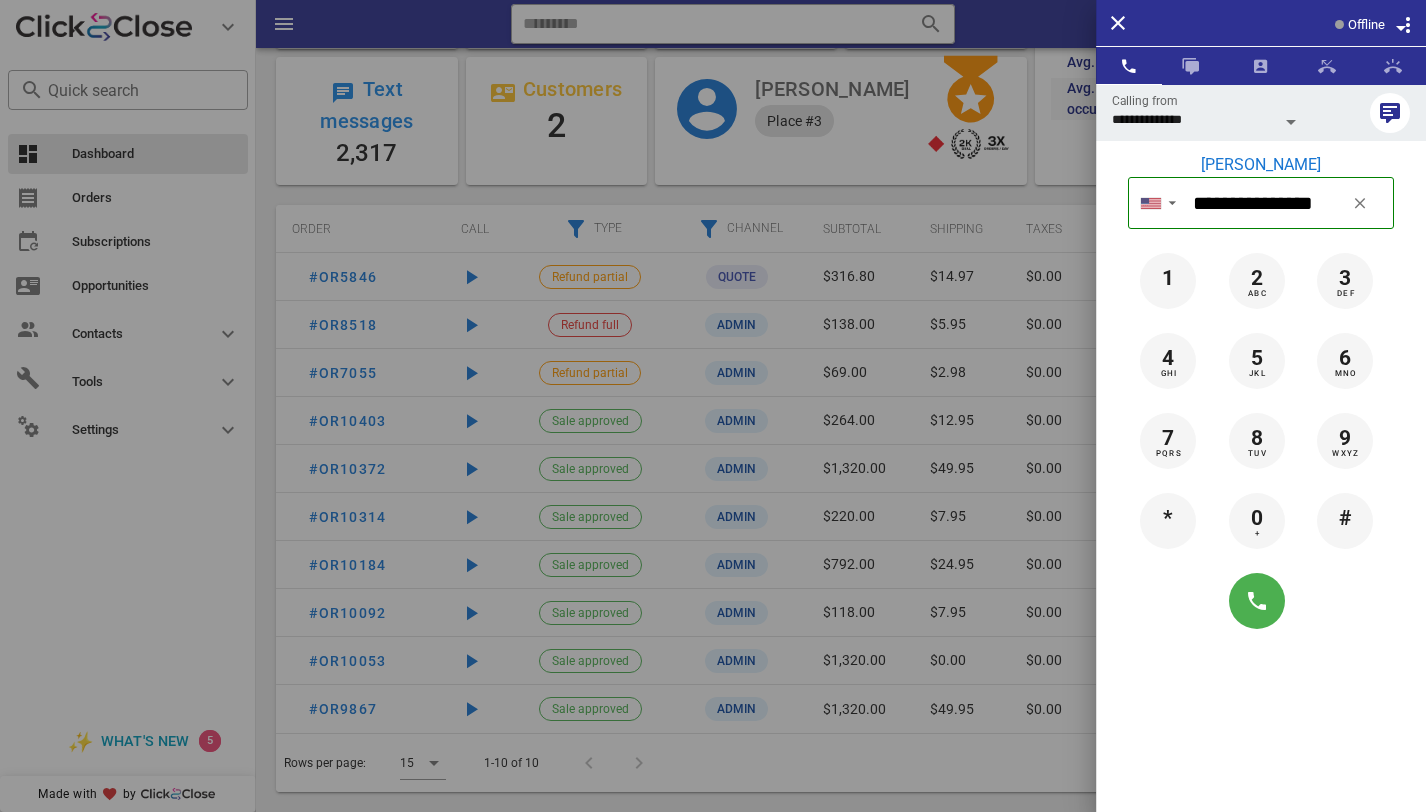 click at bounding box center [713, 406] 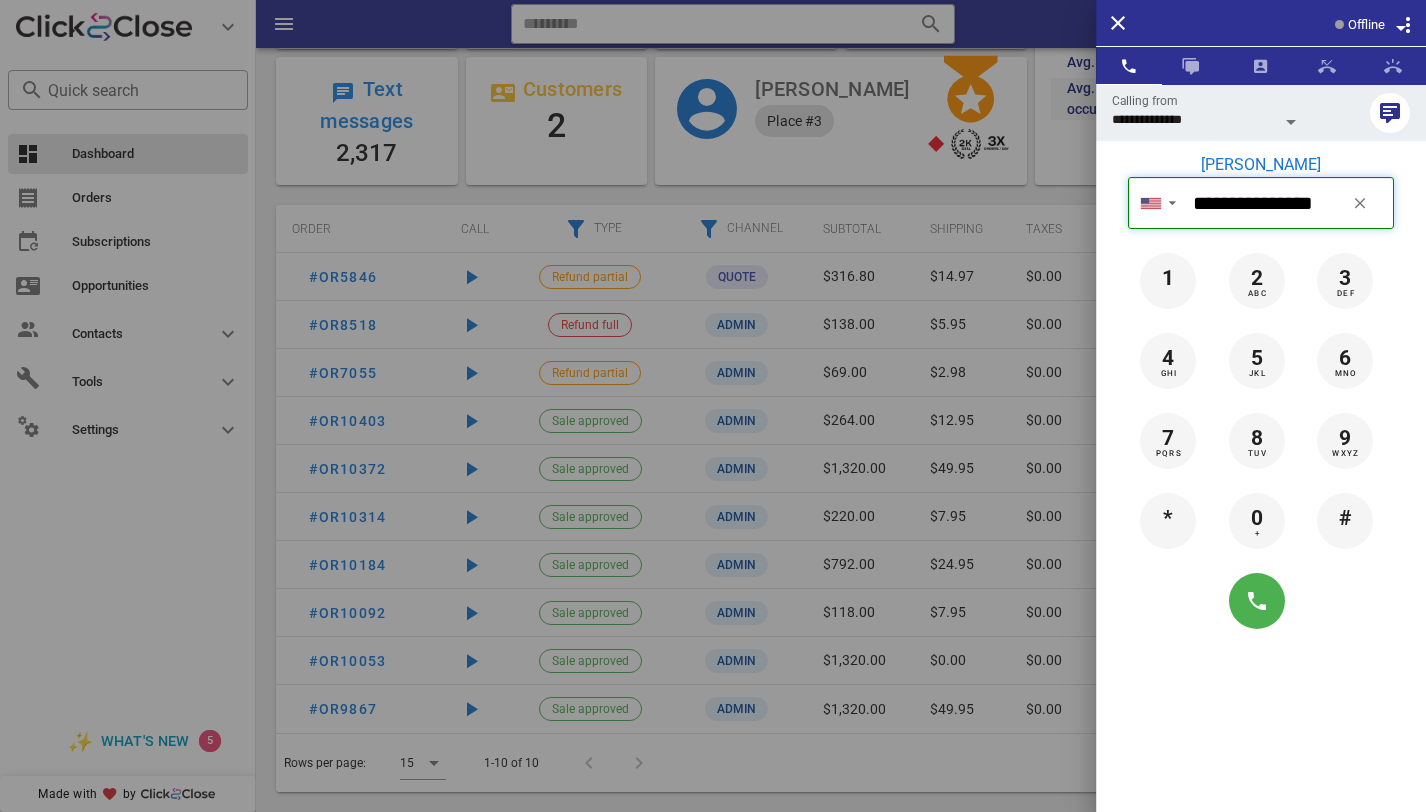 type 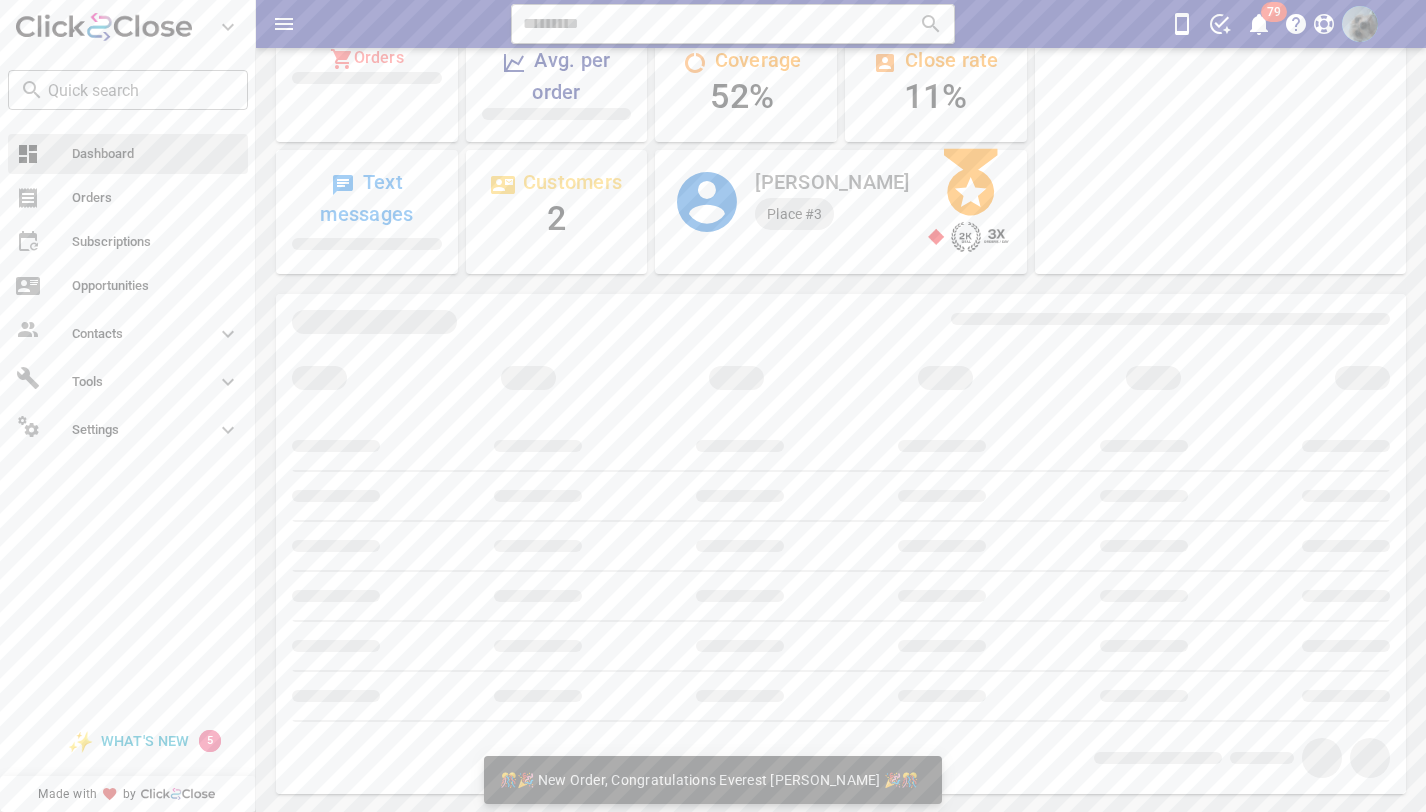 scroll, scrollTop: 367, scrollLeft: 0, axis: vertical 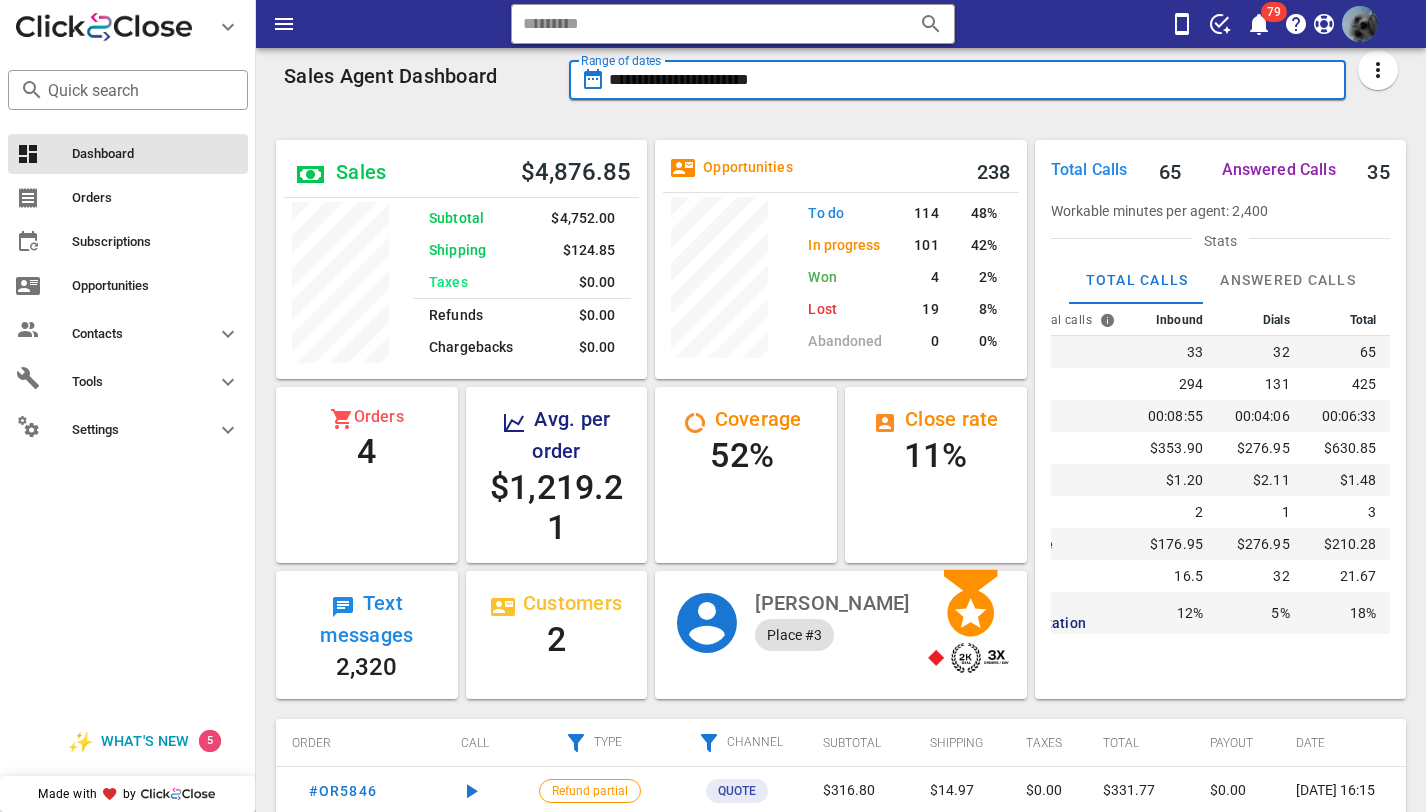 click on "**********" at bounding box center [972, 80] 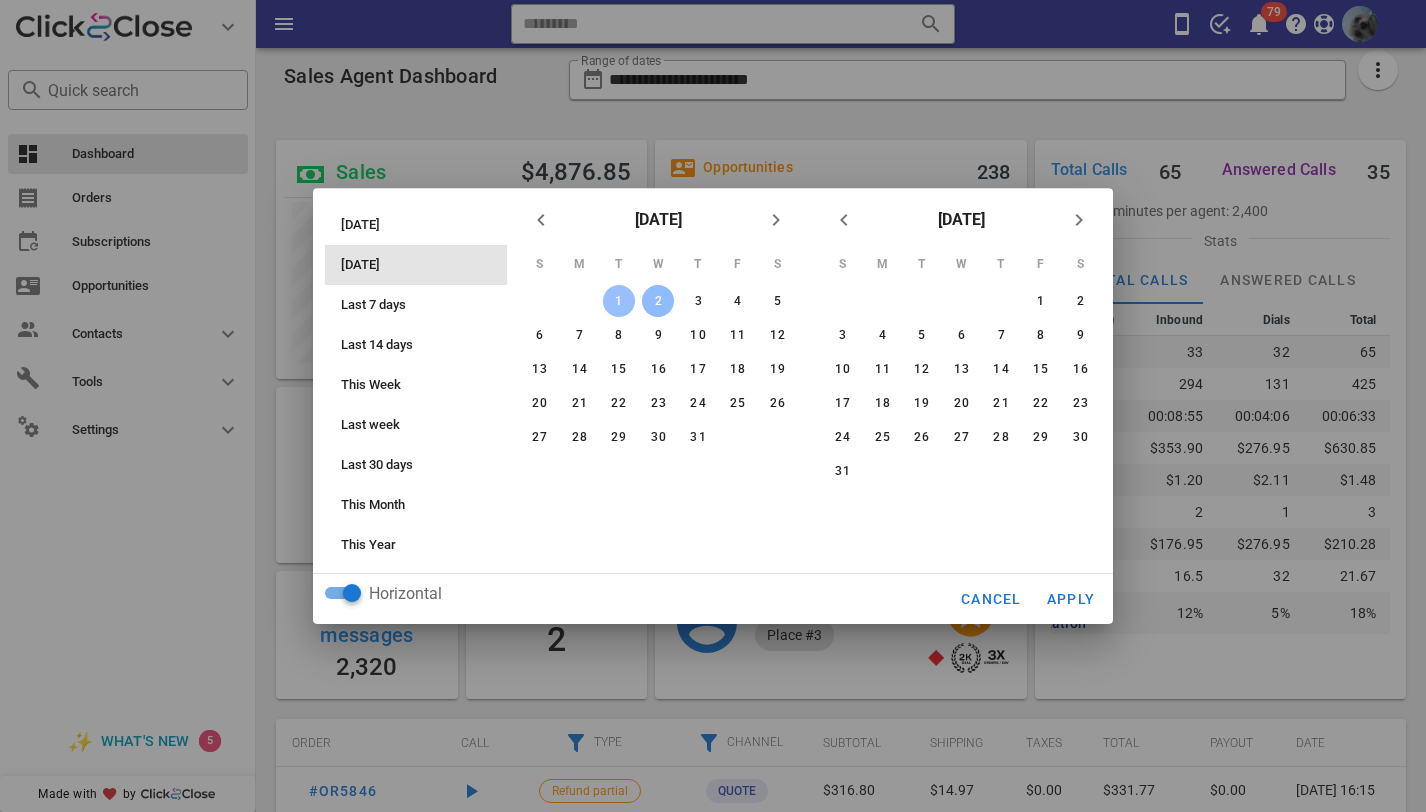 click on "[DATE]" at bounding box center [422, 265] 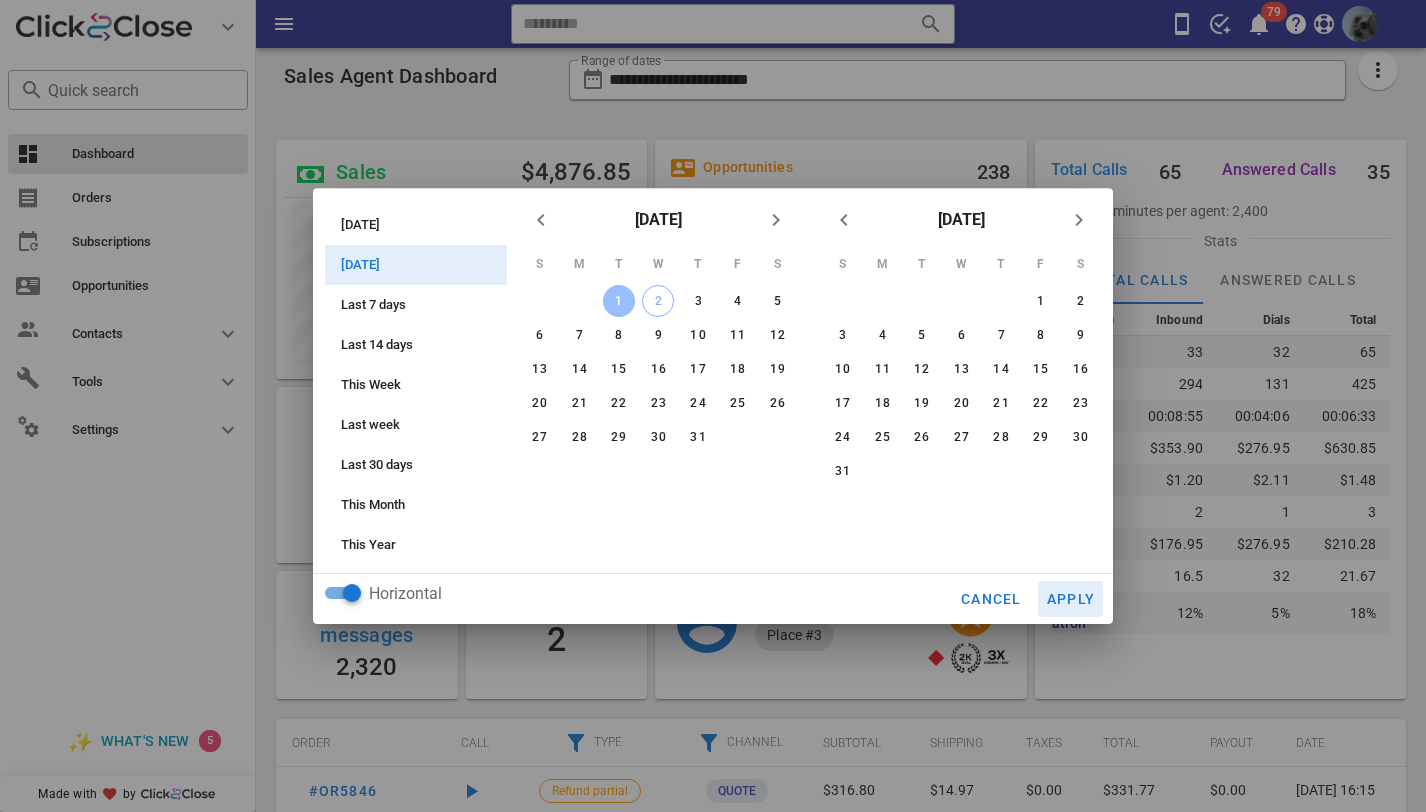 click on "Apply" at bounding box center (1071, 599) 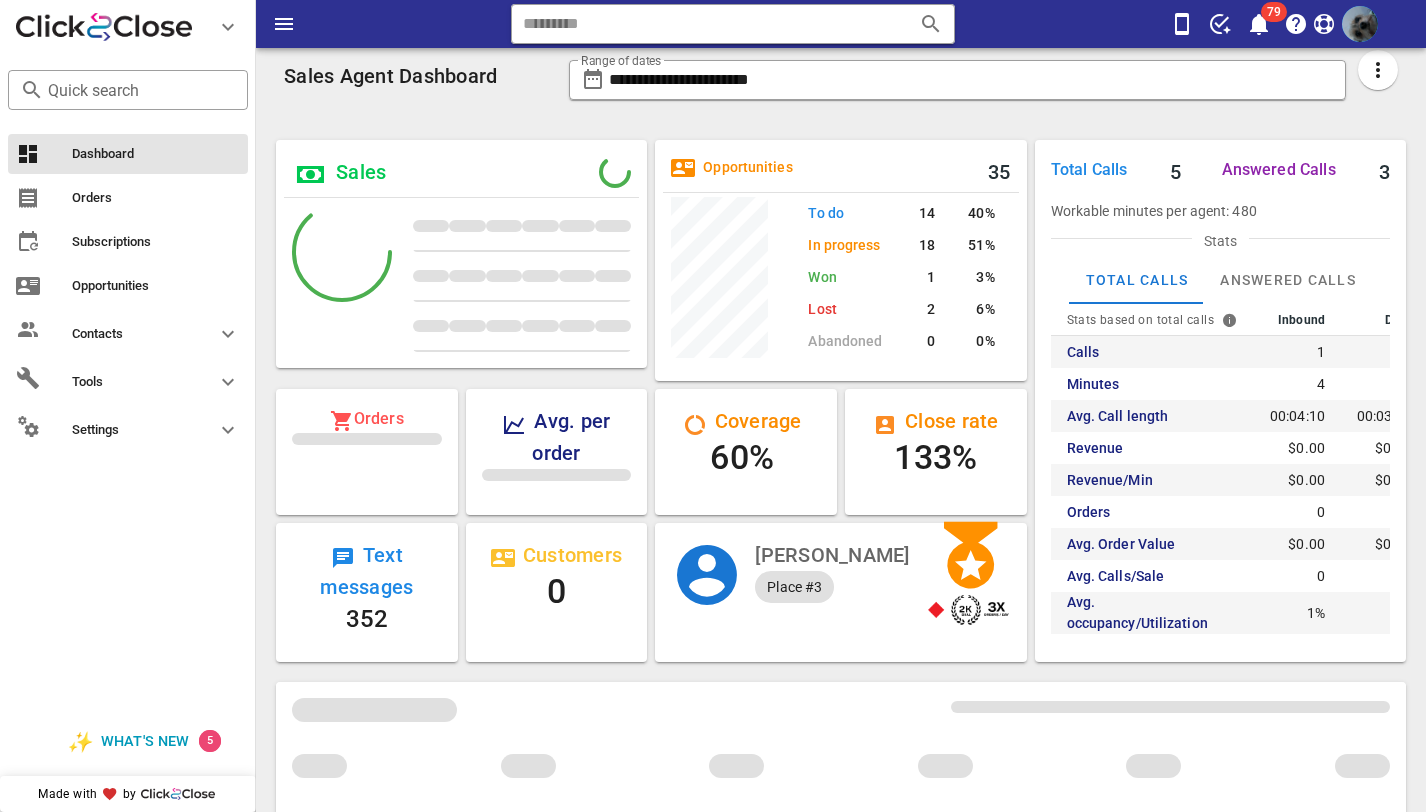 scroll, scrollTop: 999755, scrollLeft: 999628, axis: both 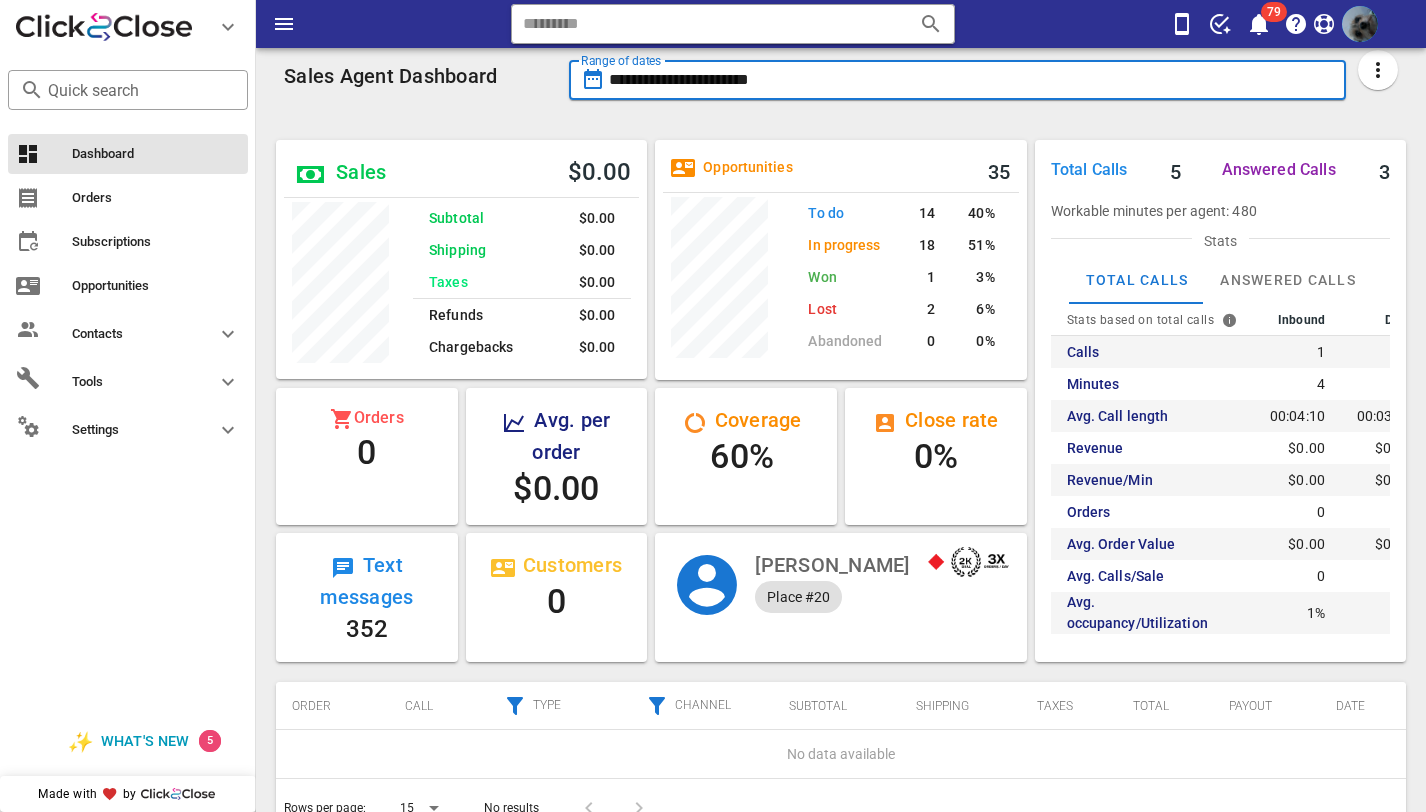 click on "**********" at bounding box center [972, 80] 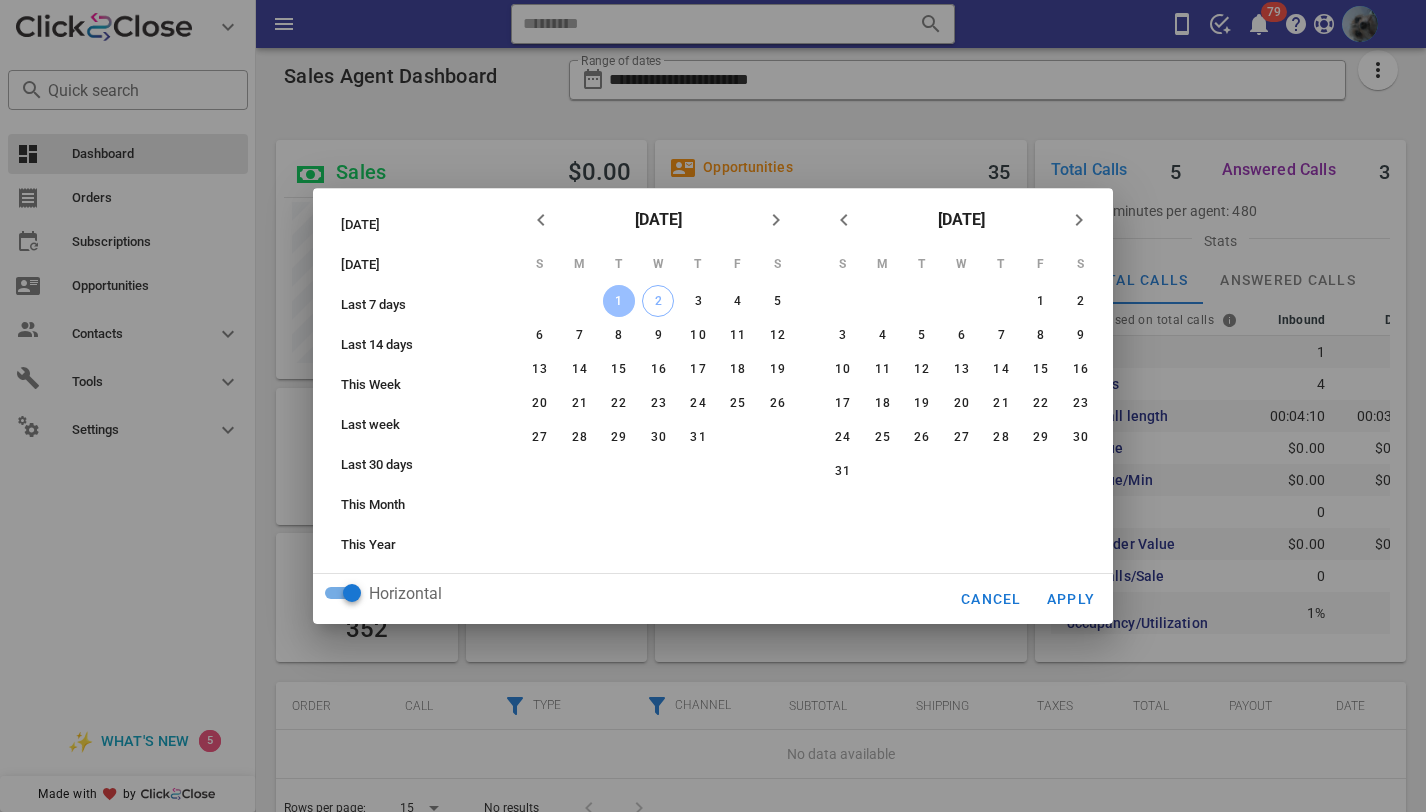 click on "2" at bounding box center (659, 301) 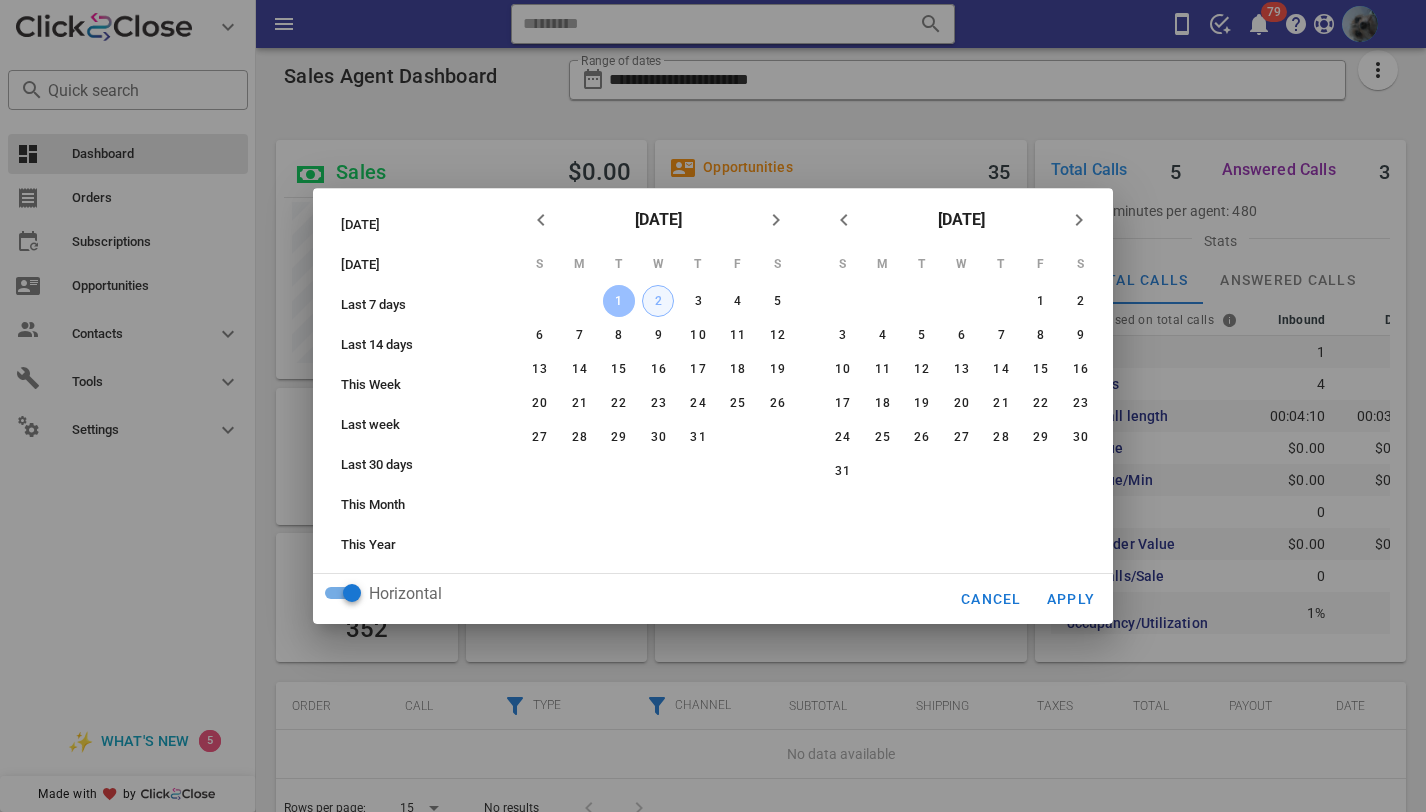 click on "2" at bounding box center (658, 301) 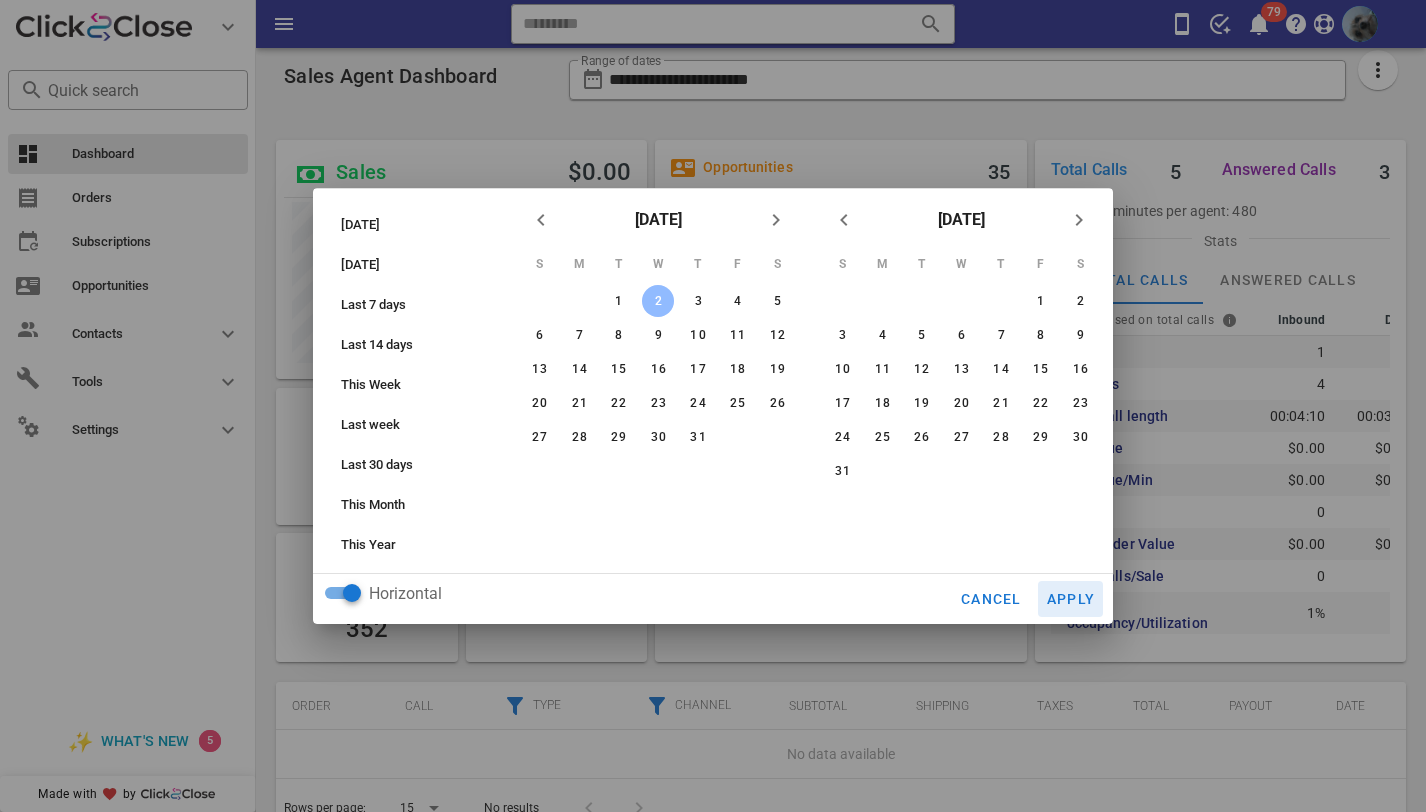 click on "Apply" at bounding box center (1071, 599) 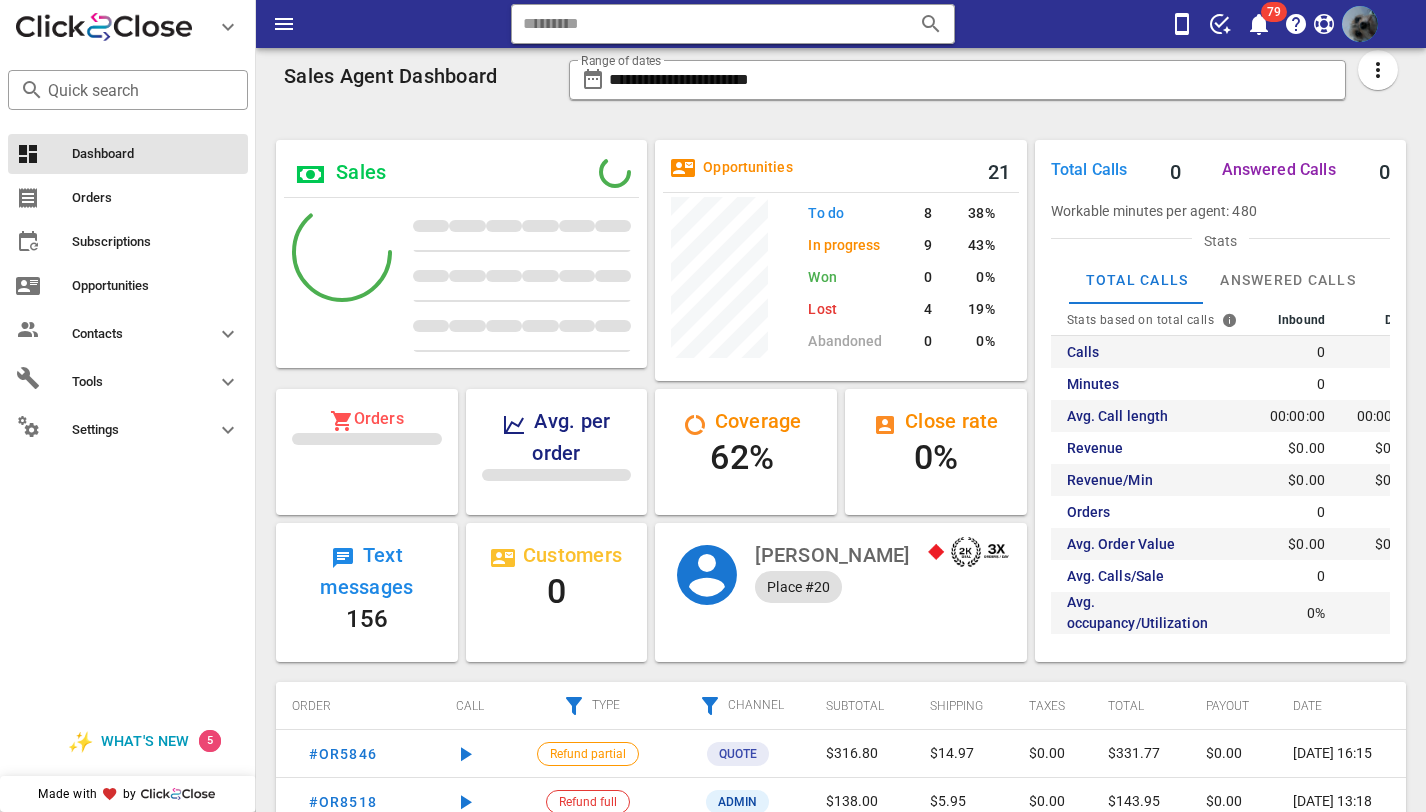 scroll, scrollTop: 245, scrollLeft: 371, axis: both 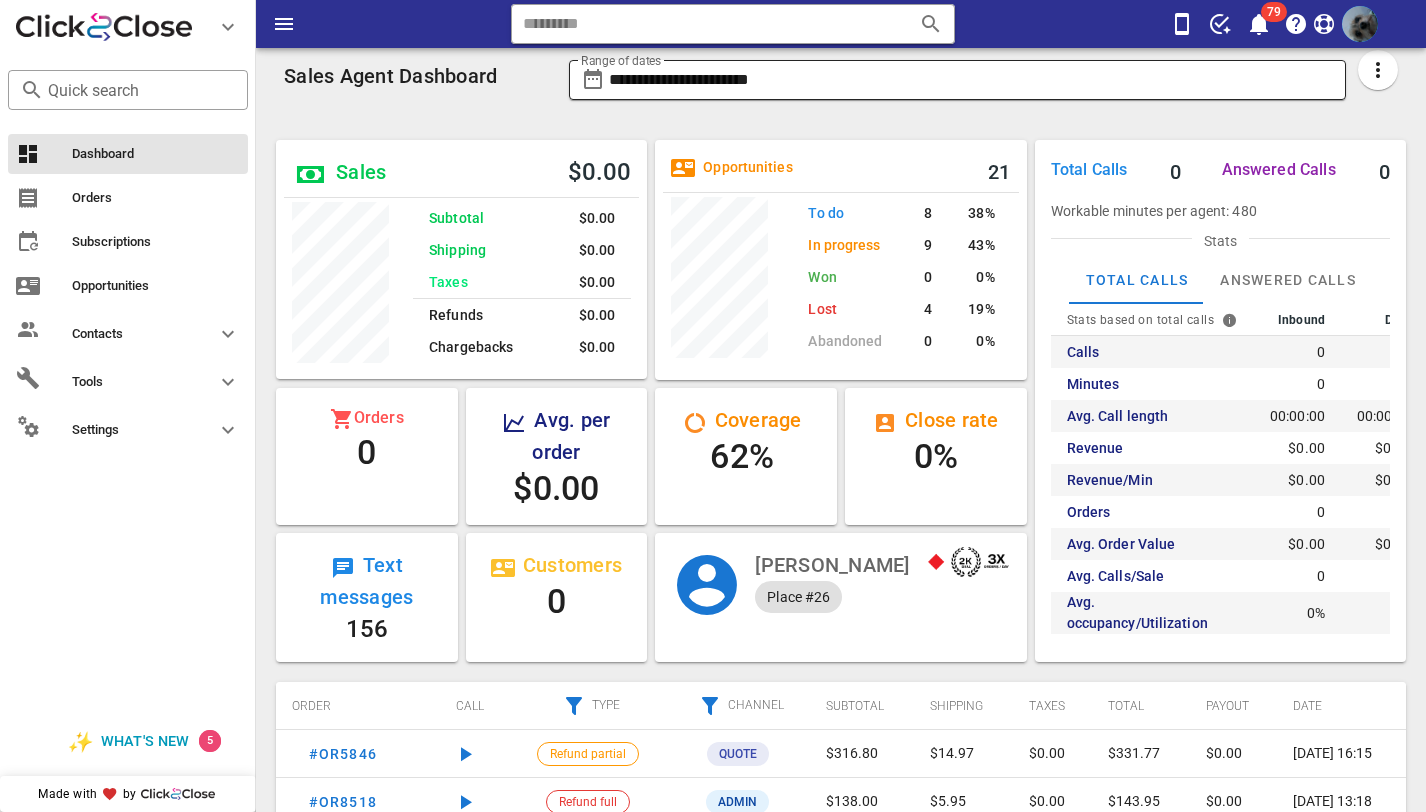 click on "**********" at bounding box center (972, 80) 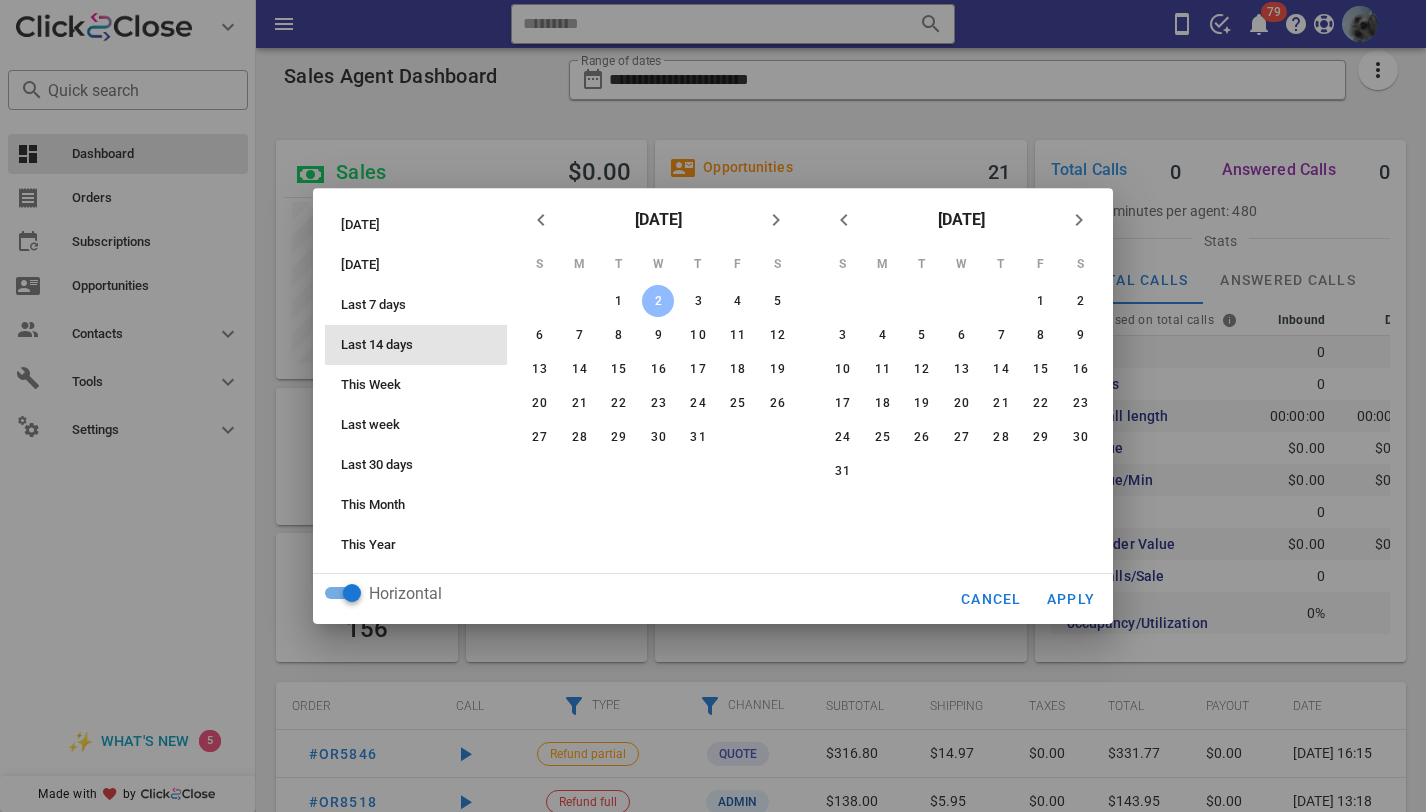 click on "Last 14 days" at bounding box center [422, 345] 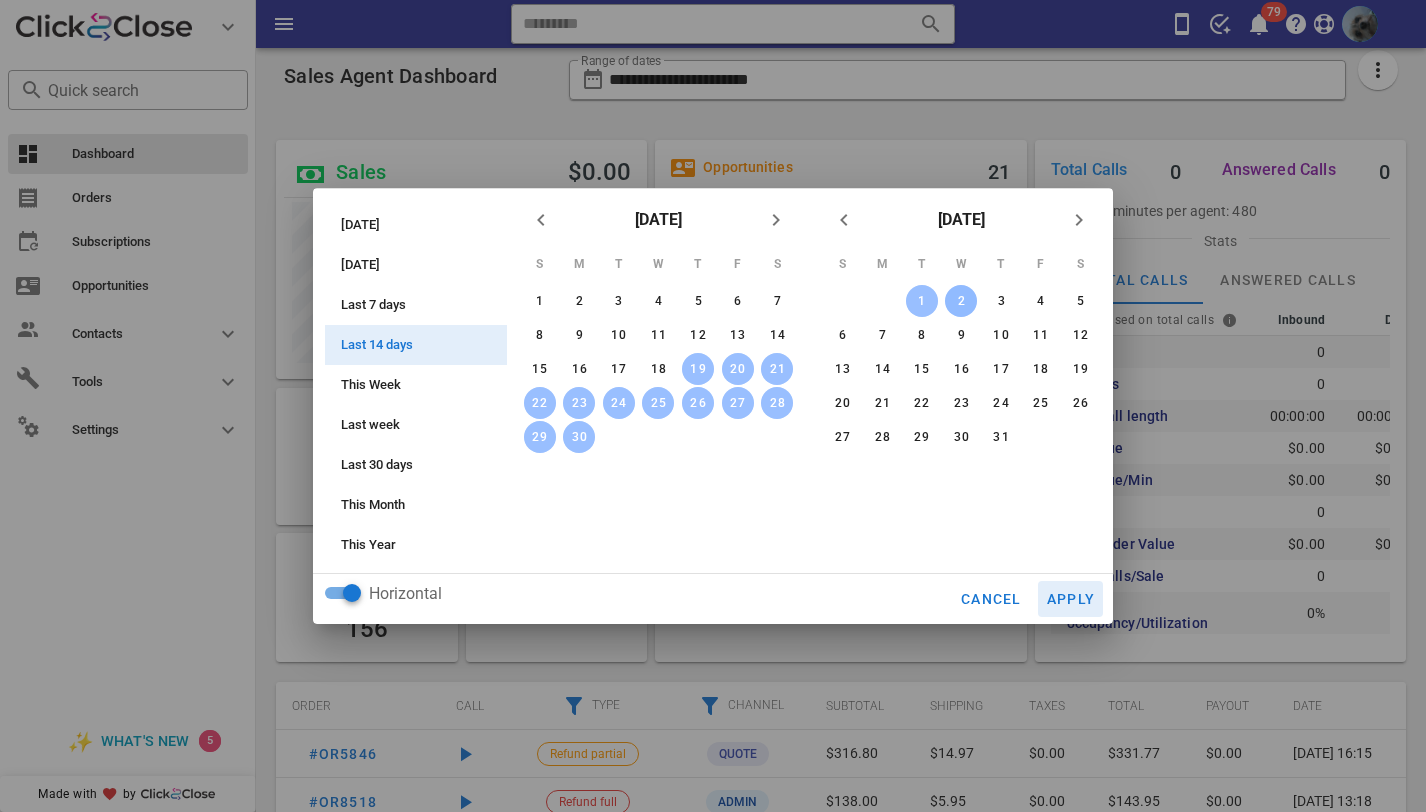 click on "Apply" at bounding box center (1071, 599) 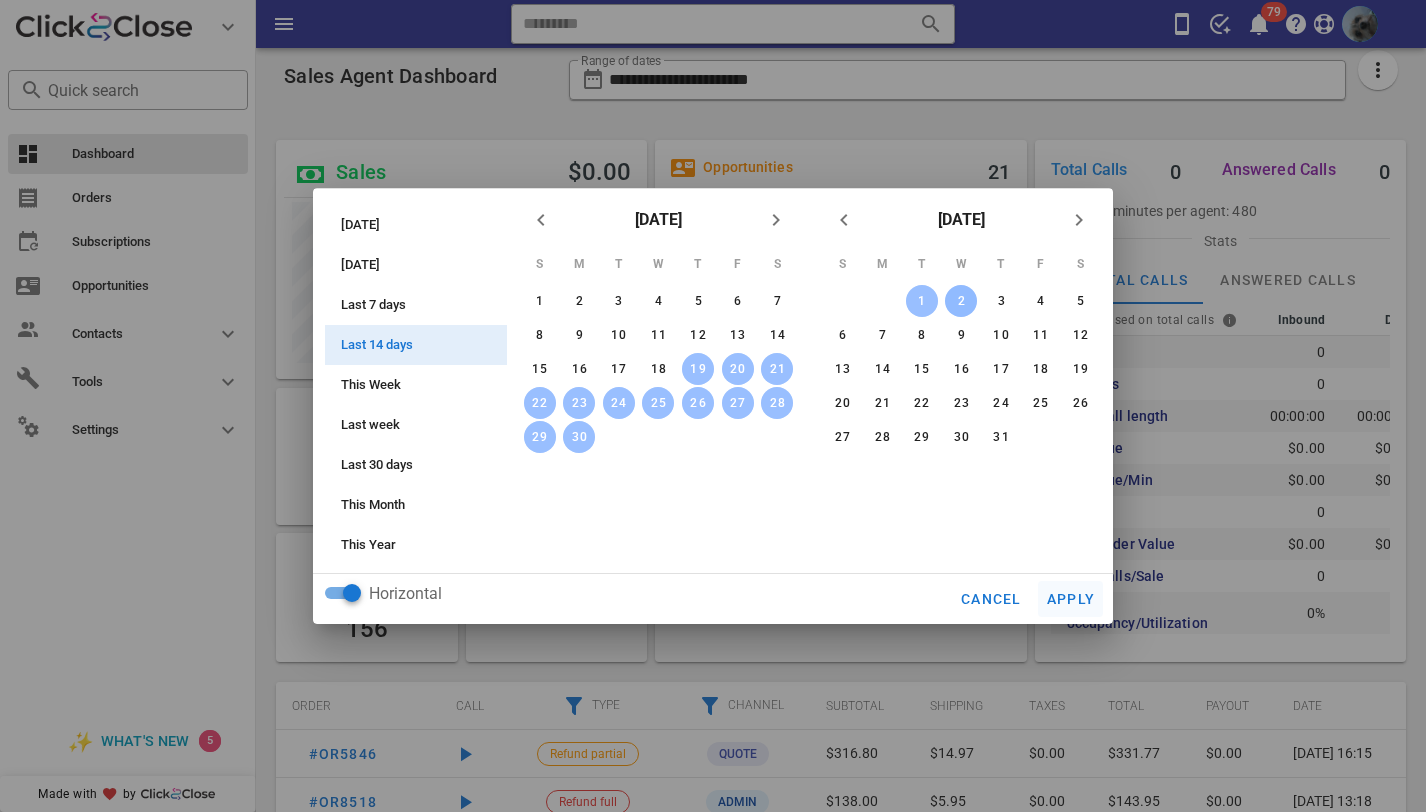 type on "**********" 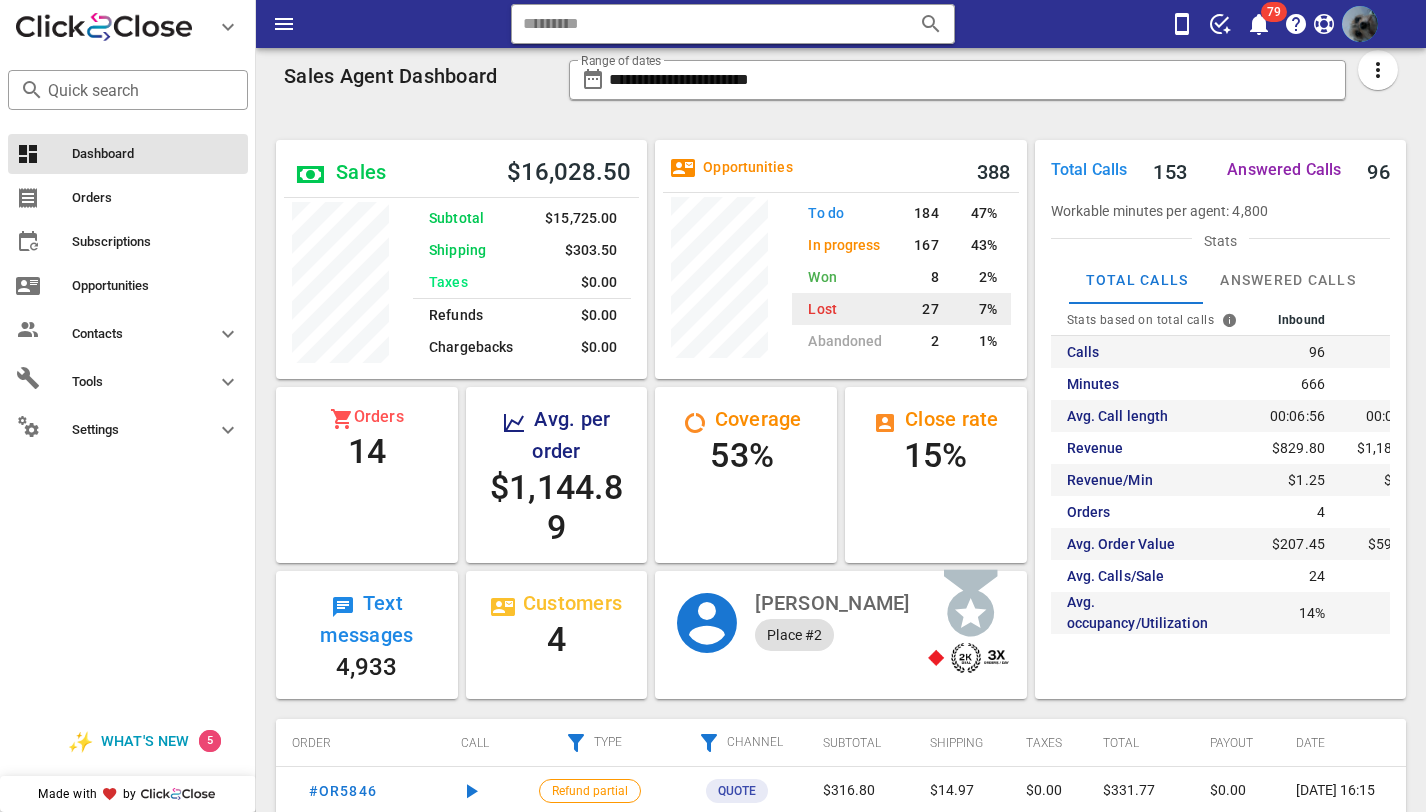 scroll, scrollTop: 999745, scrollLeft: 999628, axis: both 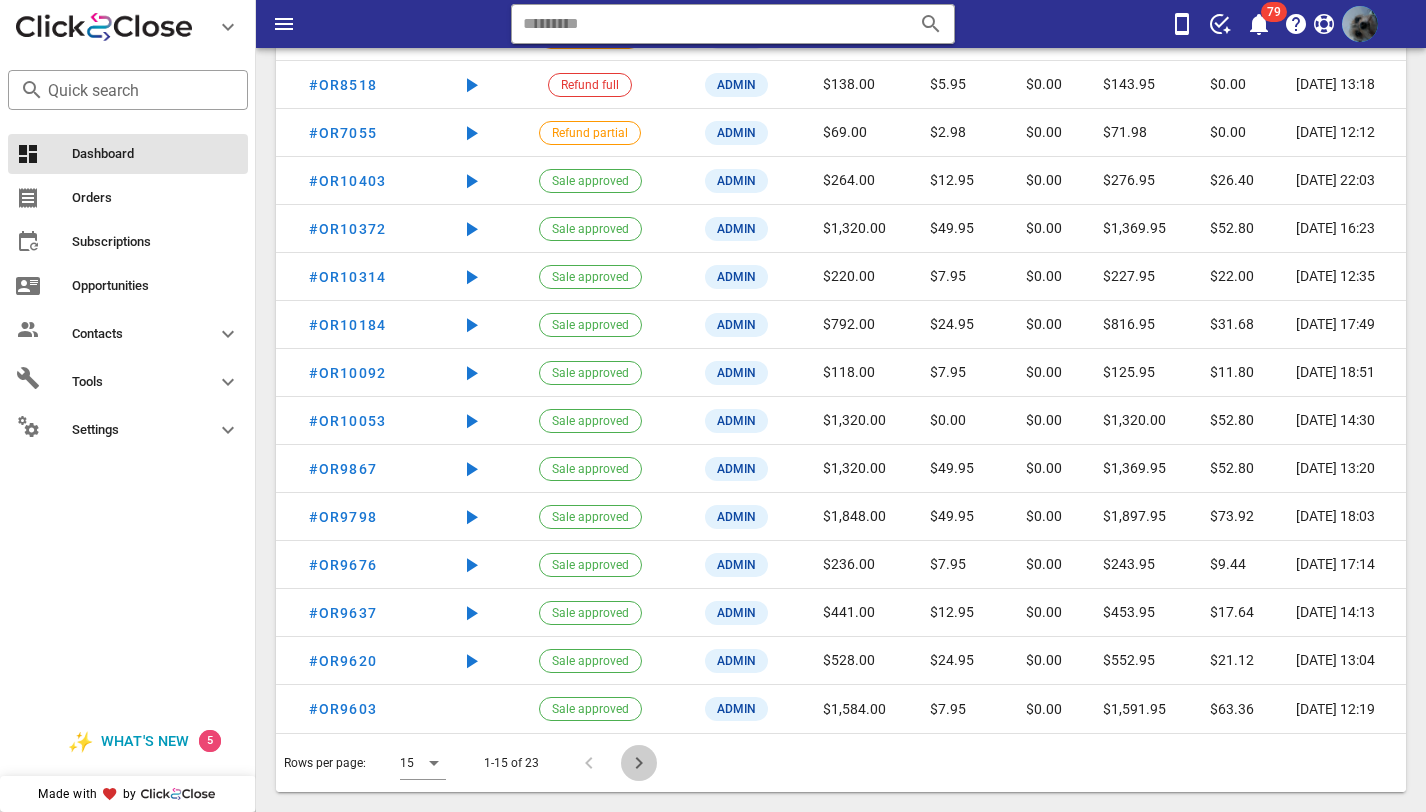 click at bounding box center (639, 763) 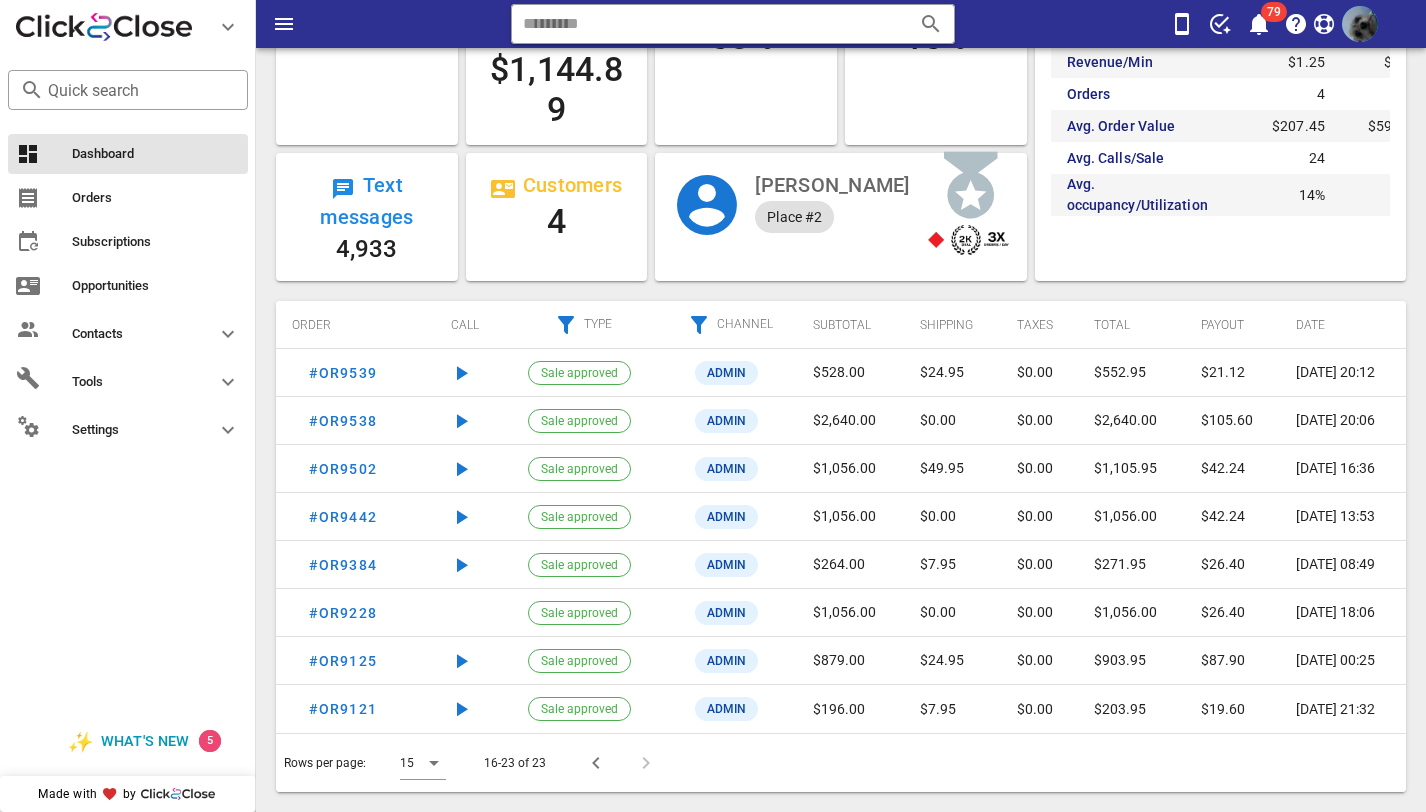 scroll, scrollTop: 434, scrollLeft: 0, axis: vertical 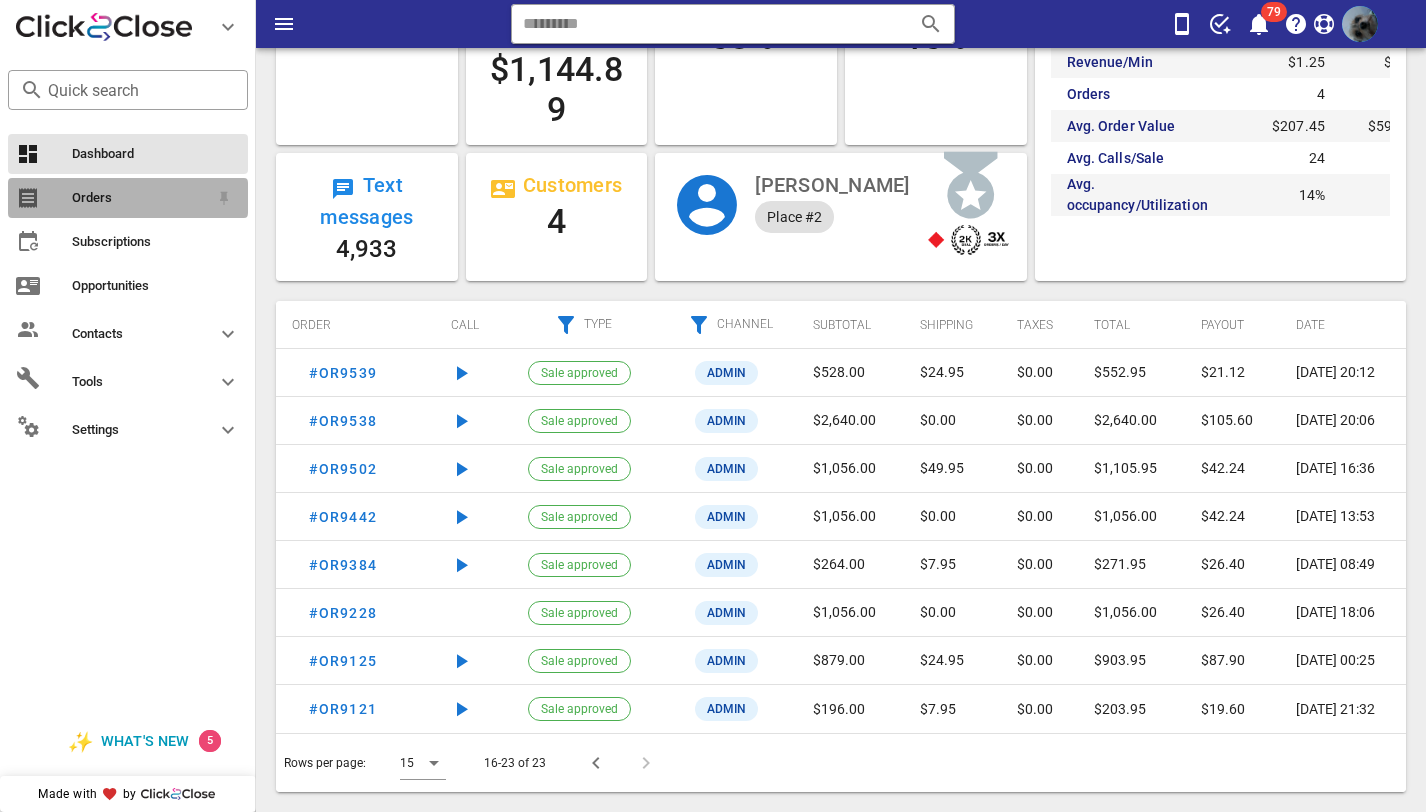 click on "Orders" at bounding box center [140, 198] 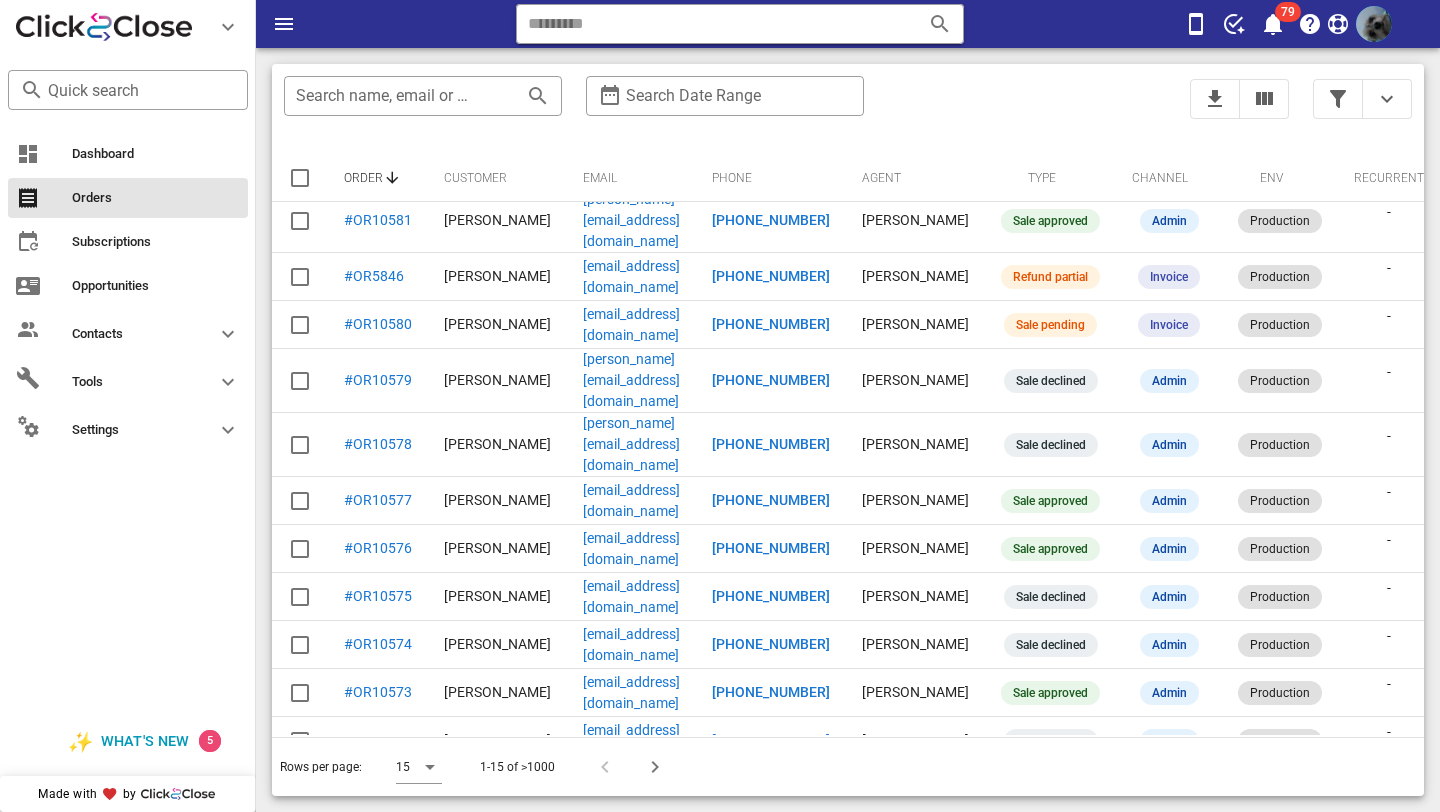 scroll, scrollTop: 266, scrollLeft: 0, axis: vertical 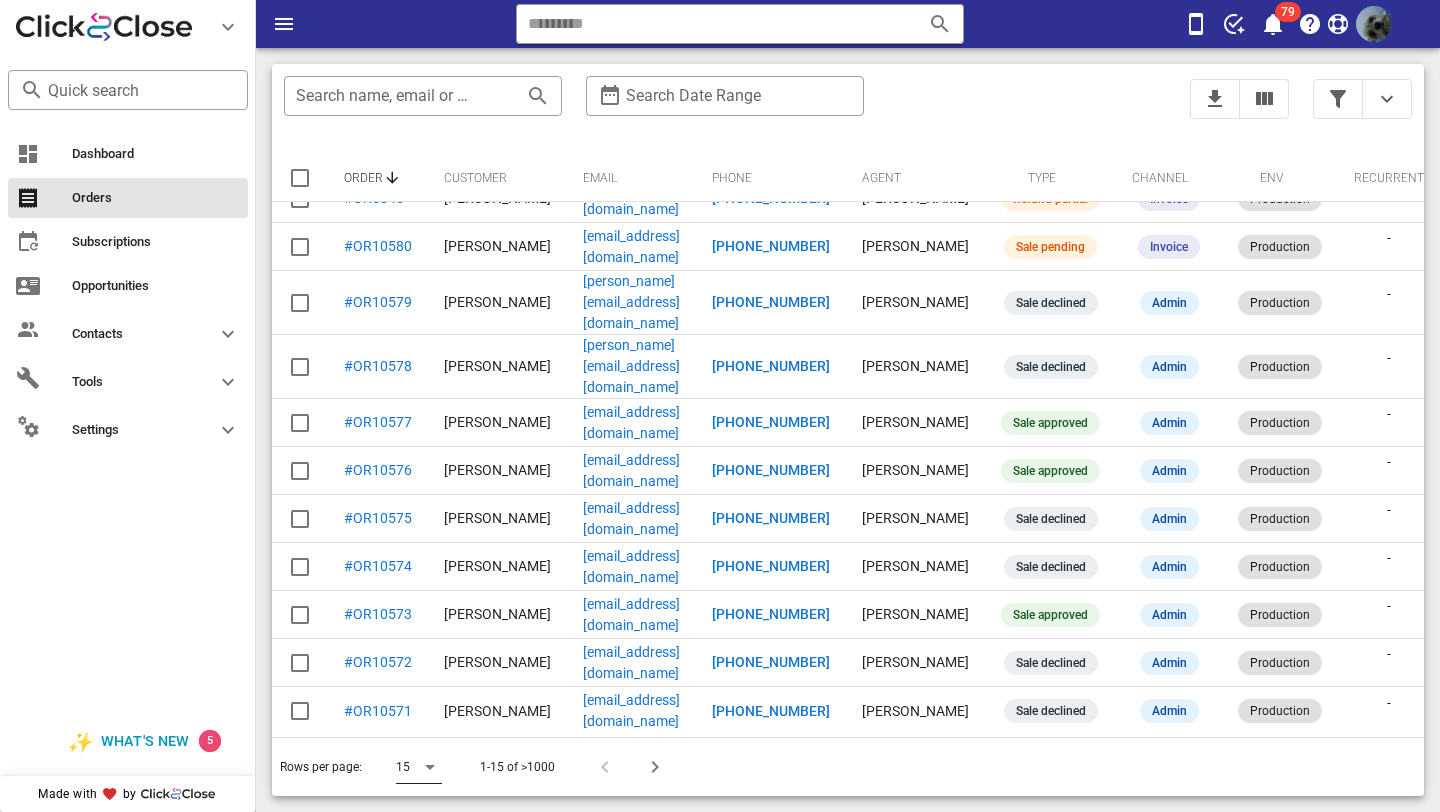 click at bounding box center [430, 767] 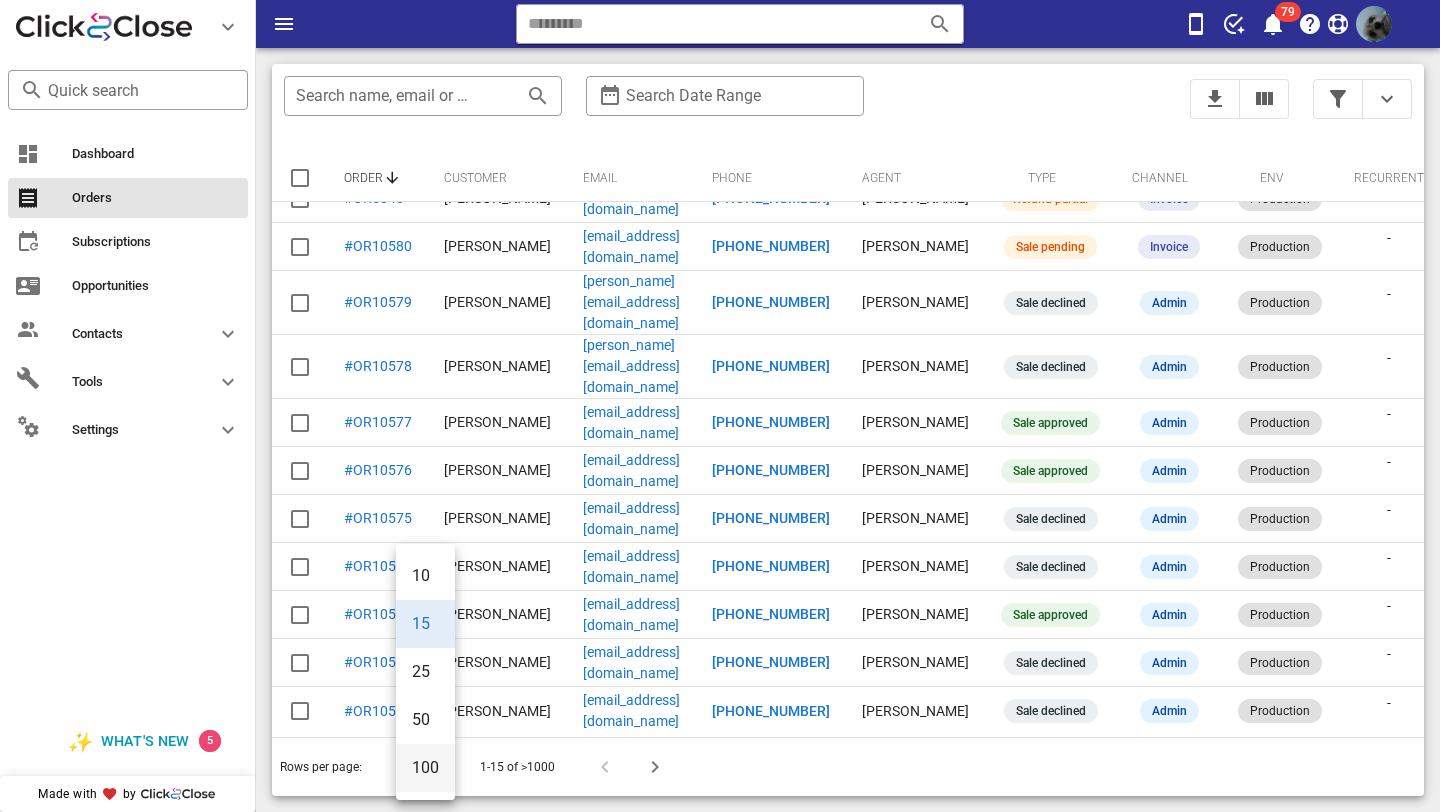 click on "100" at bounding box center [425, 767] 